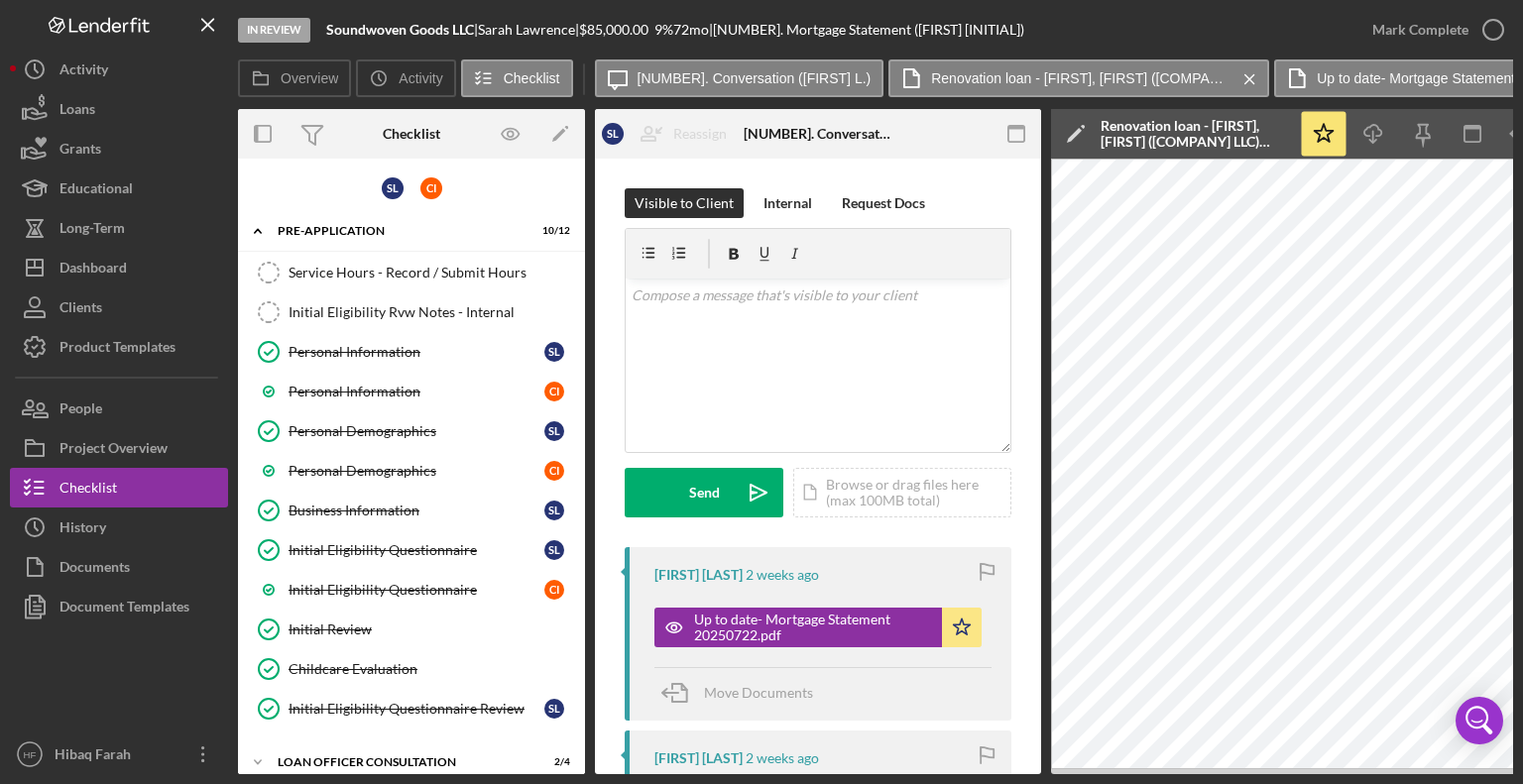 scroll, scrollTop: 0, scrollLeft: 0, axis: both 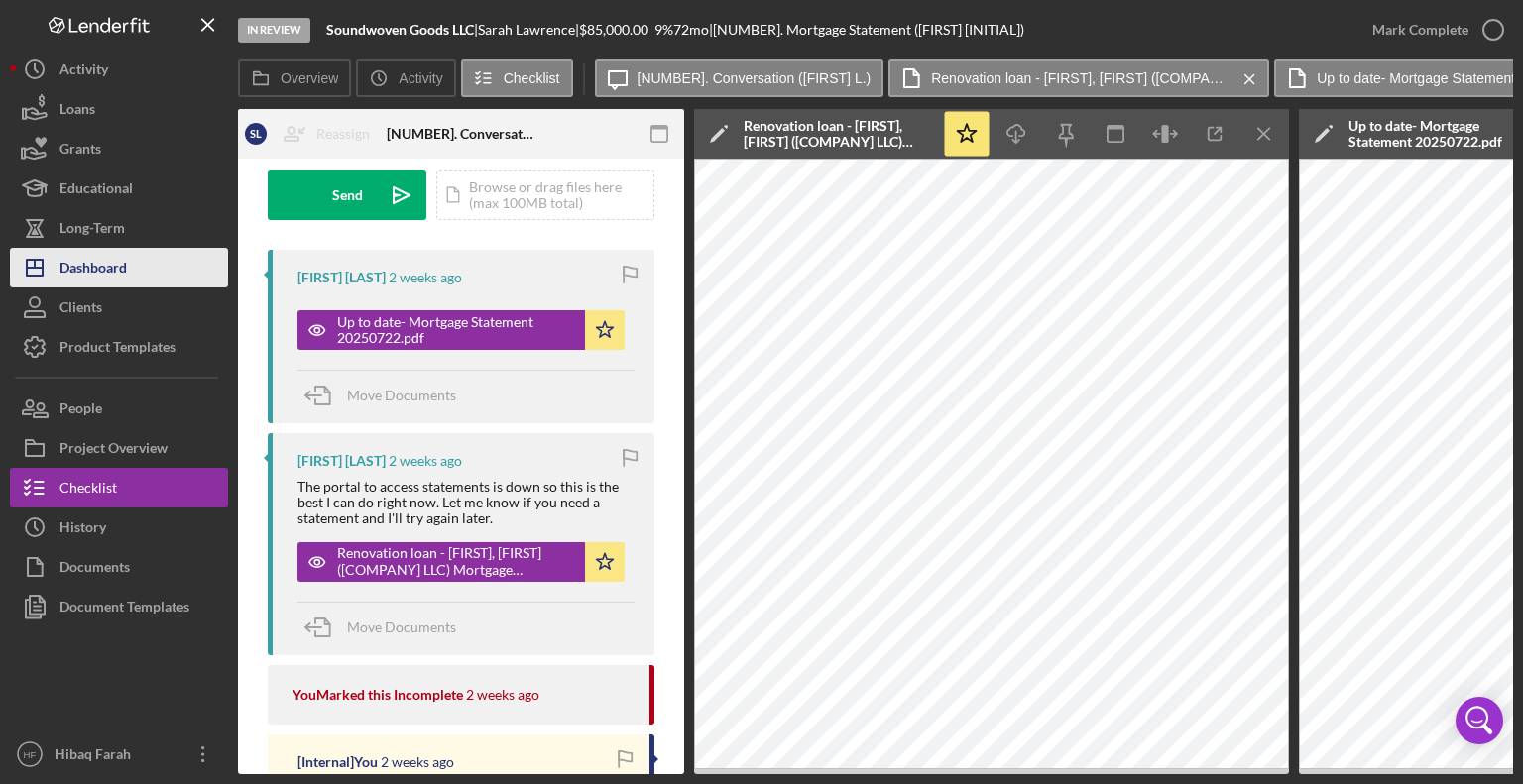 click on "Dashboard" at bounding box center [93, 270] 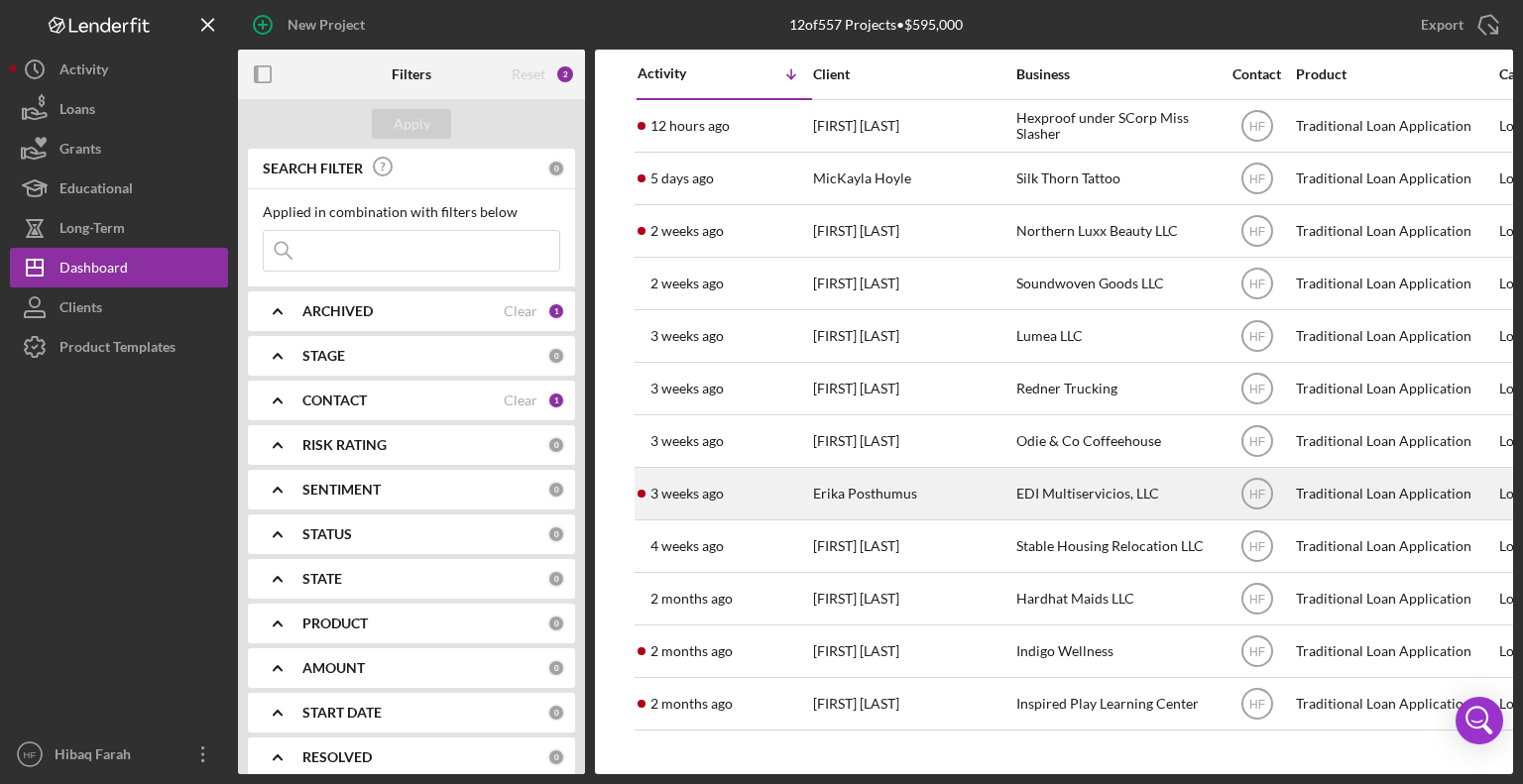 click on "Erika Posthumus" at bounding box center [912, 494] 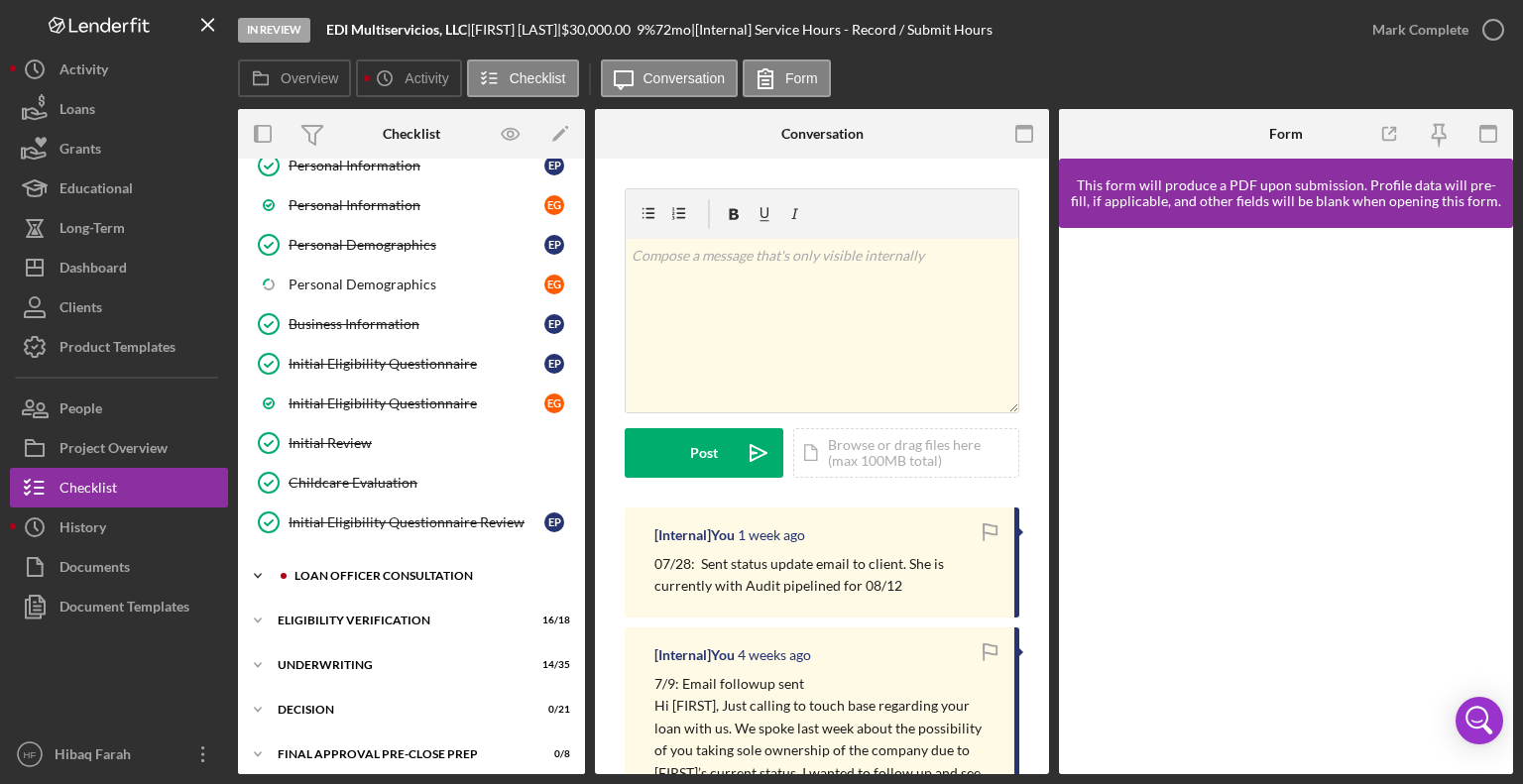 scroll, scrollTop: 198, scrollLeft: 0, axis: vertical 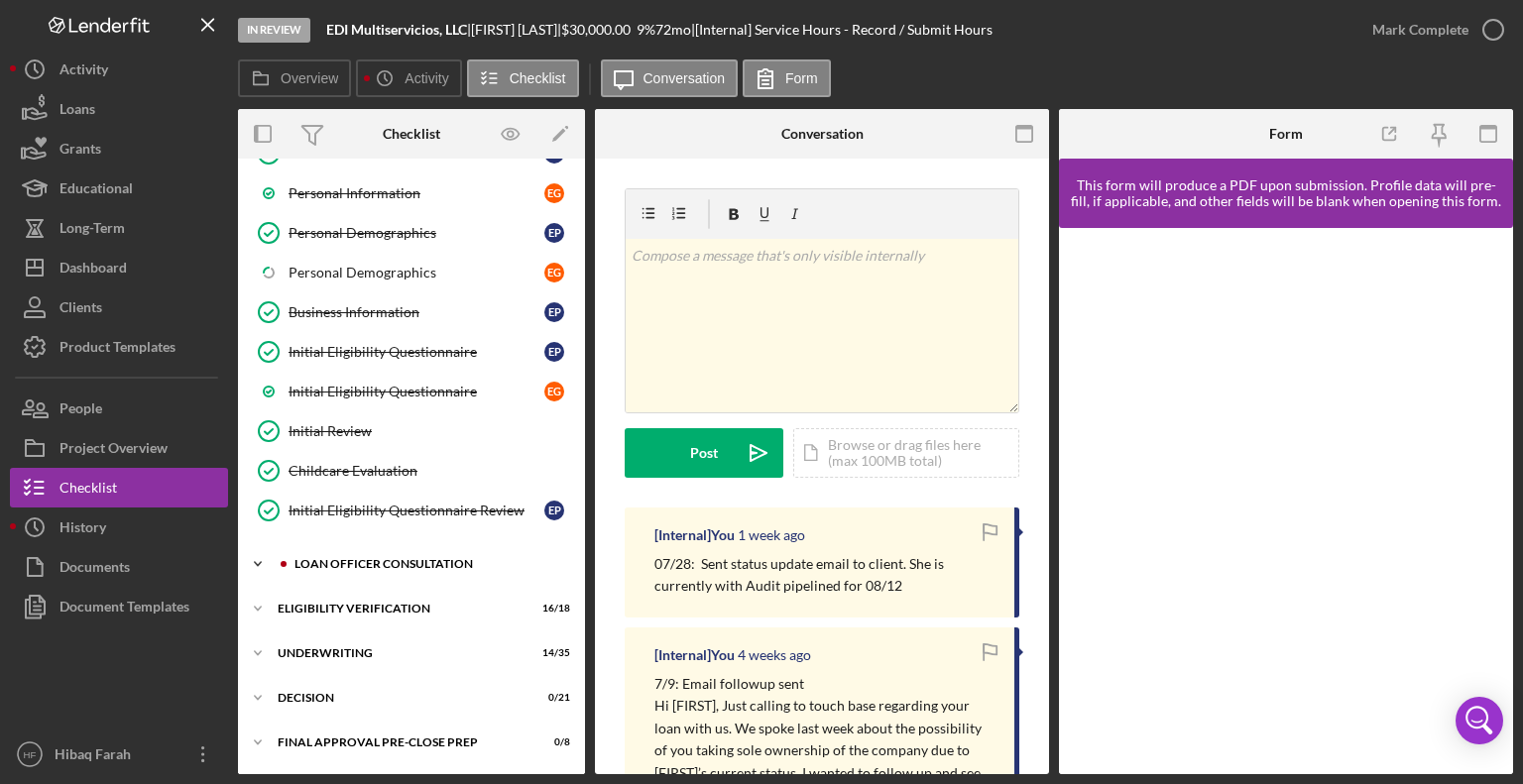 click on "Icon/Expander" 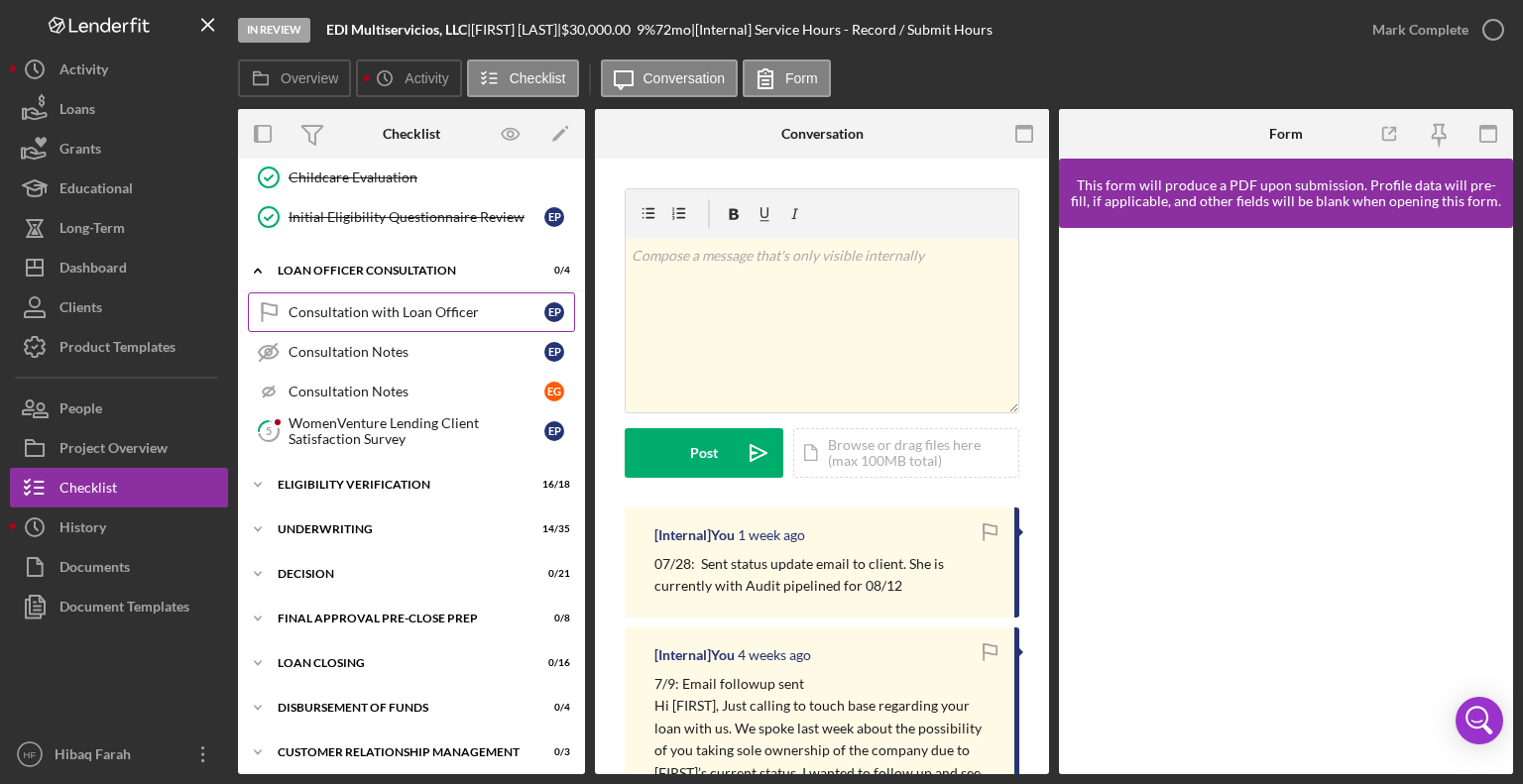 scroll, scrollTop: 496, scrollLeft: 0, axis: vertical 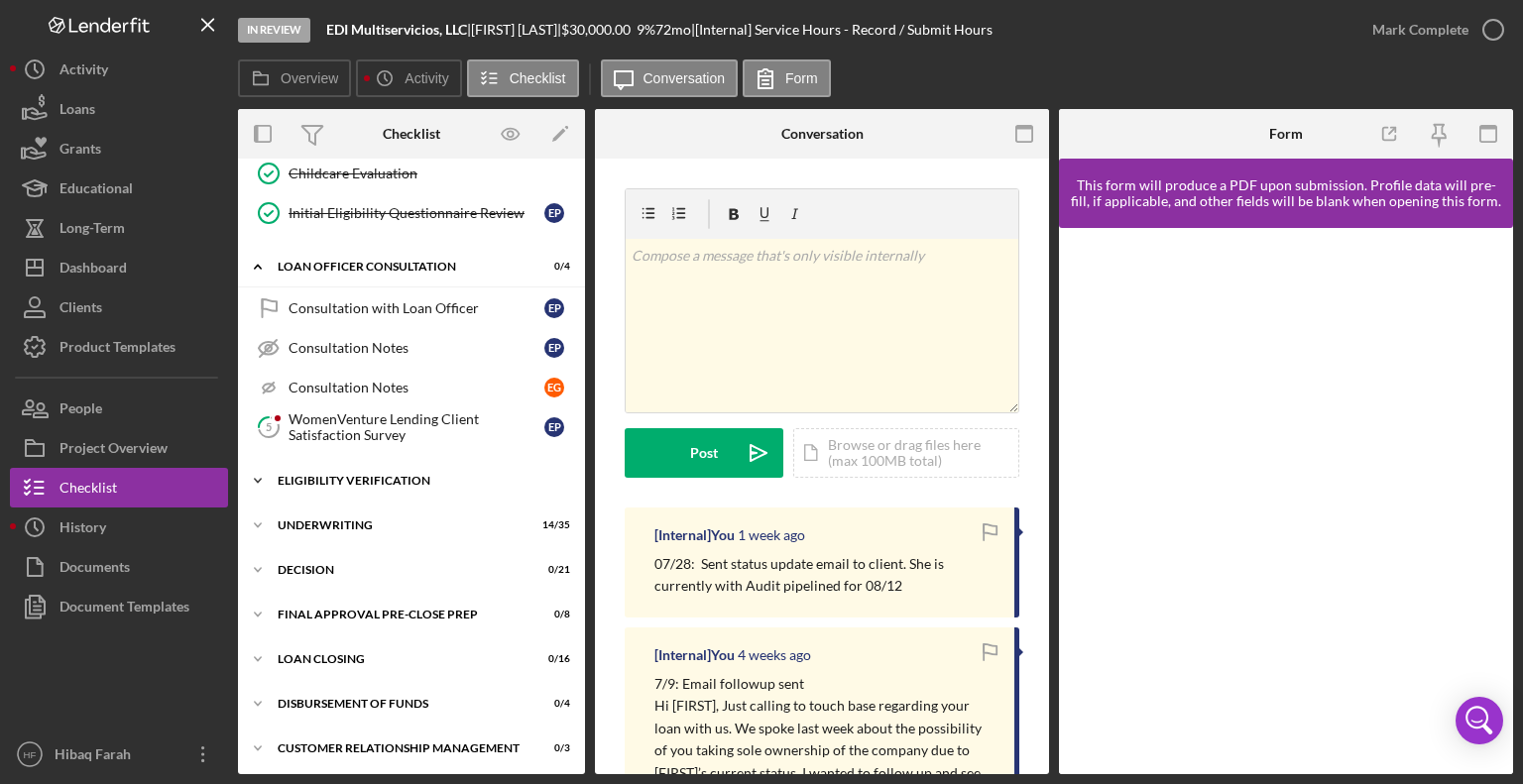 click on "Icon/Expander" 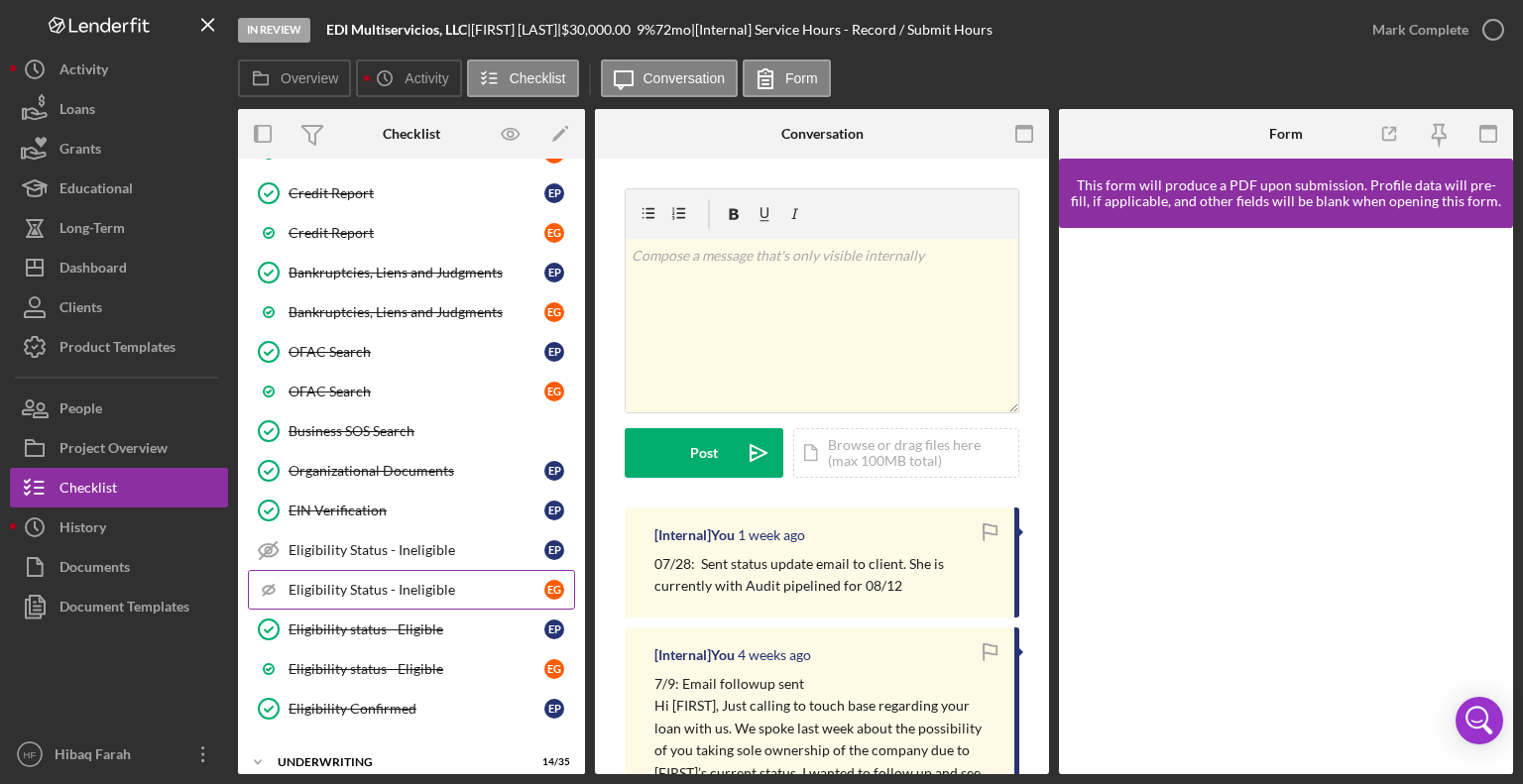 scroll, scrollTop: 1253, scrollLeft: 0, axis: vertical 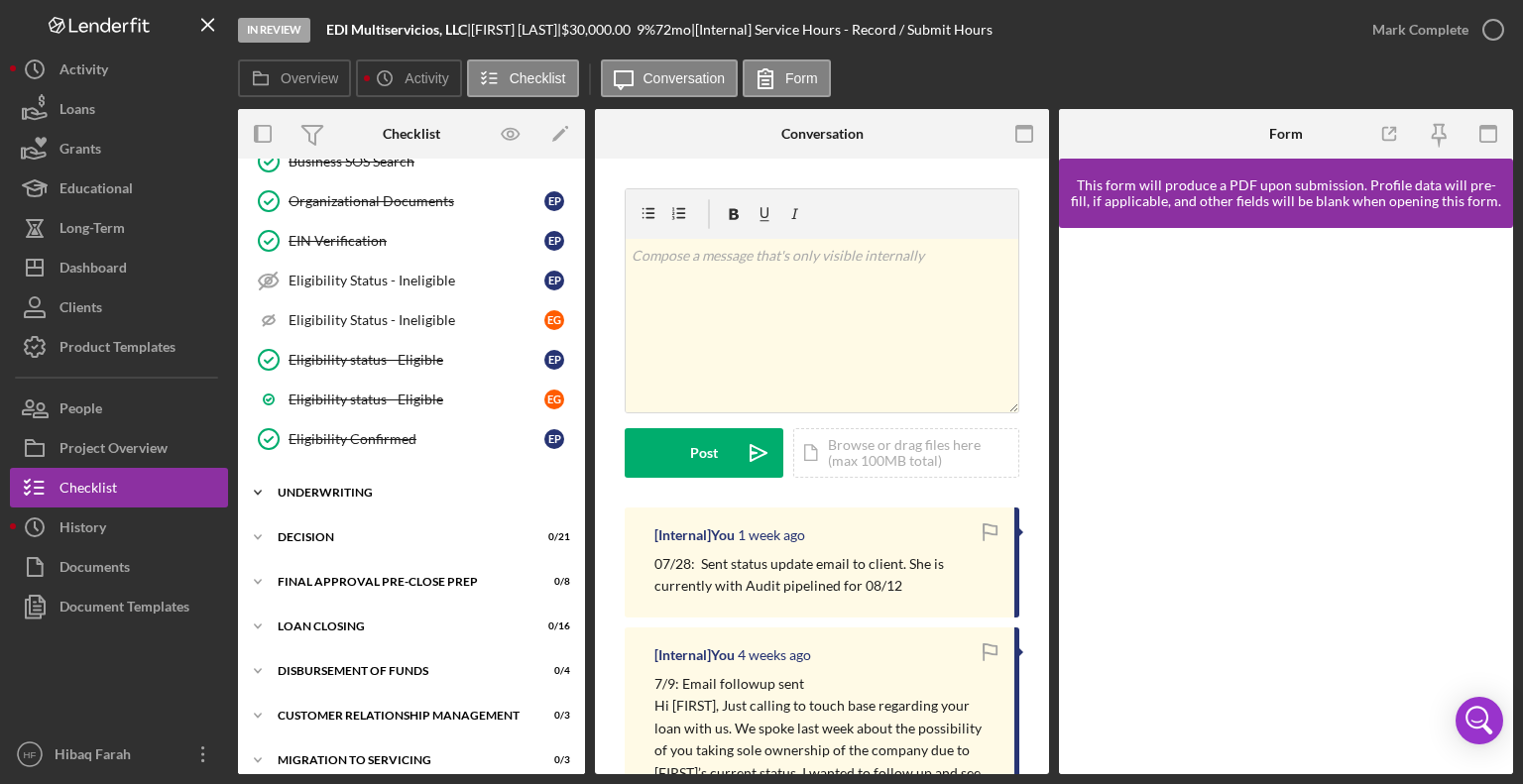 click on "Icon/Expander" 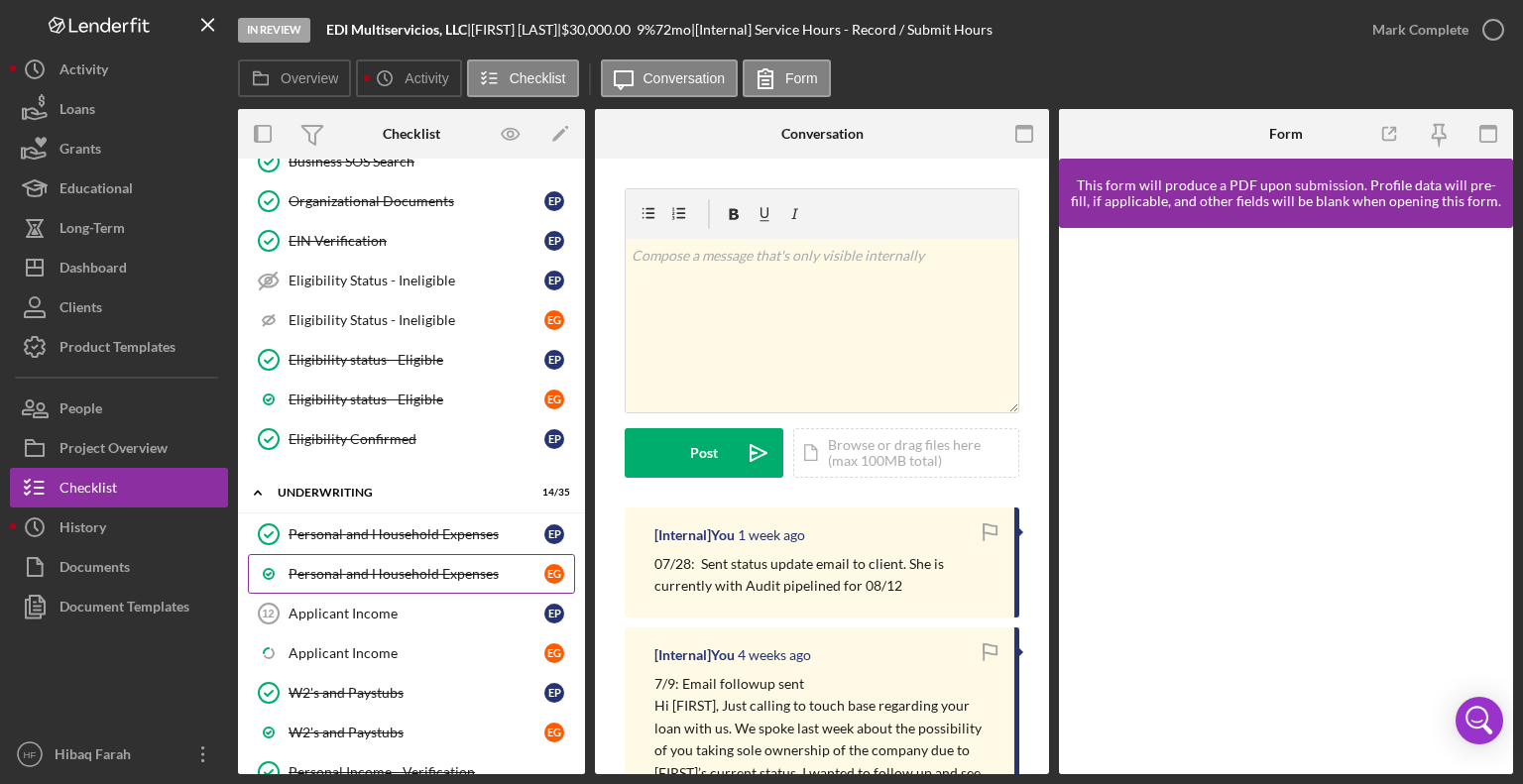 click on "Personal and Household Expenses [FIRST] [FIRST]" at bounding box center (411, 574) 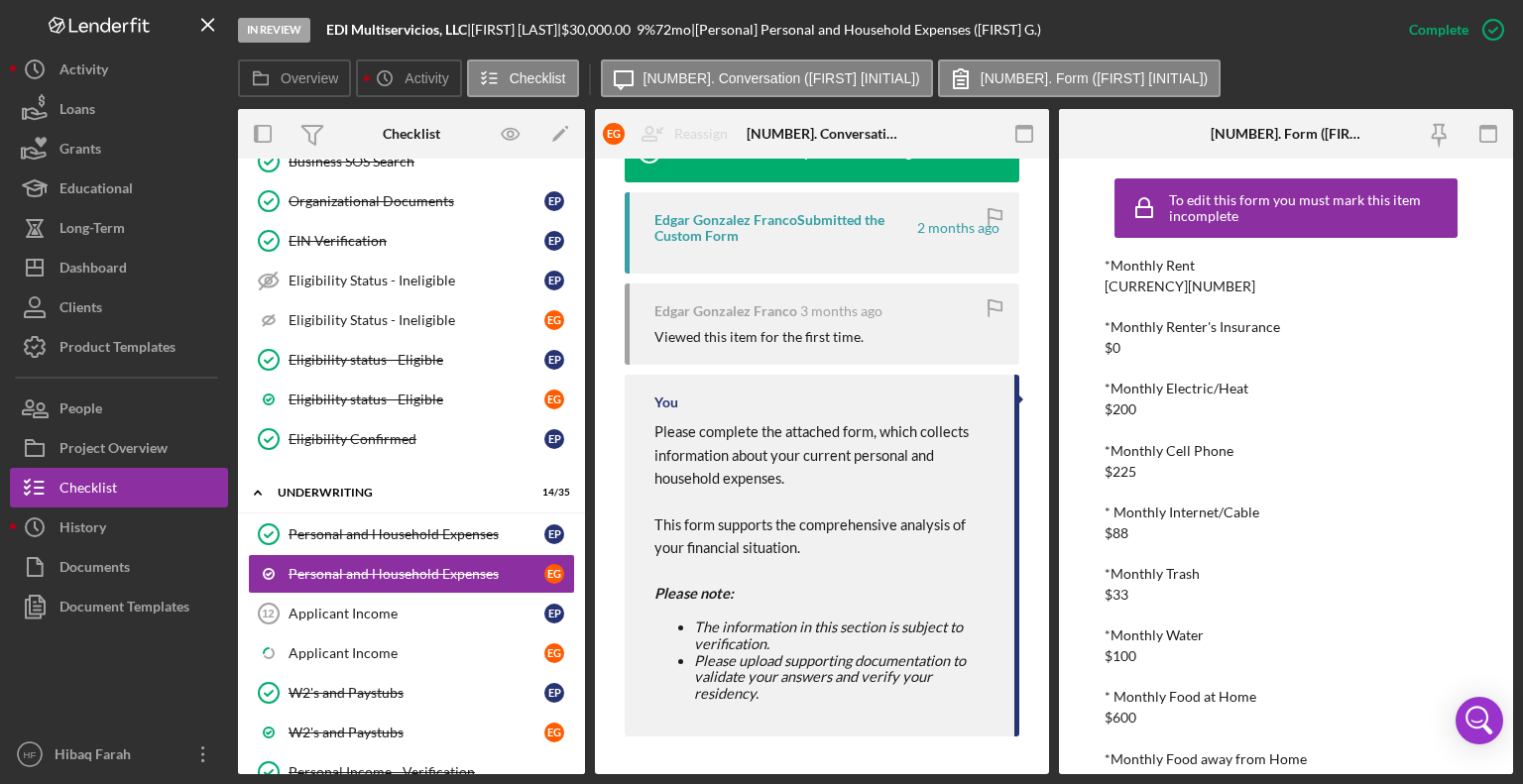 scroll, scrollTop: 818, scrollLeft: 0, axis: vertical 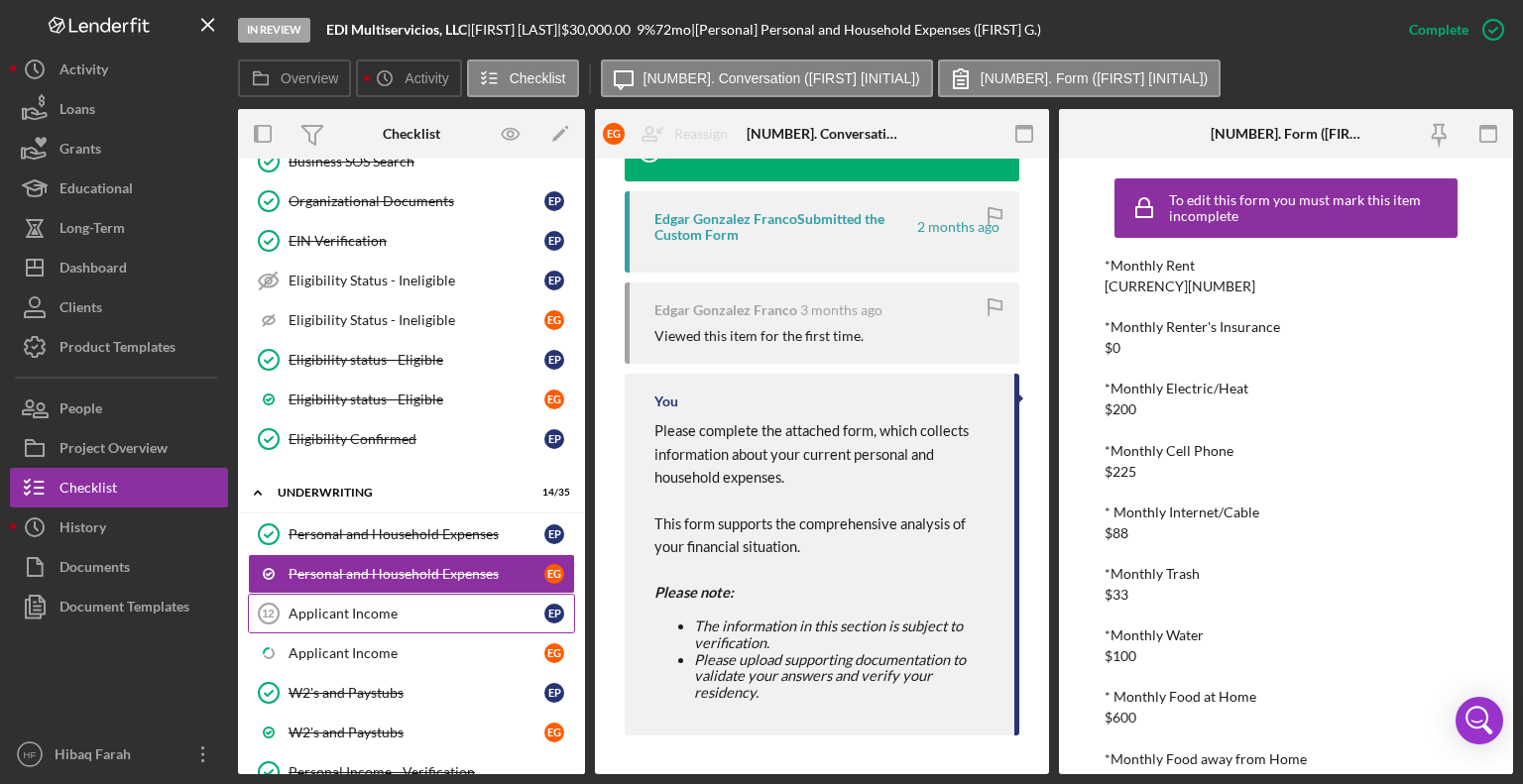click on "Applicant Income" at bounding box center [416, 614] 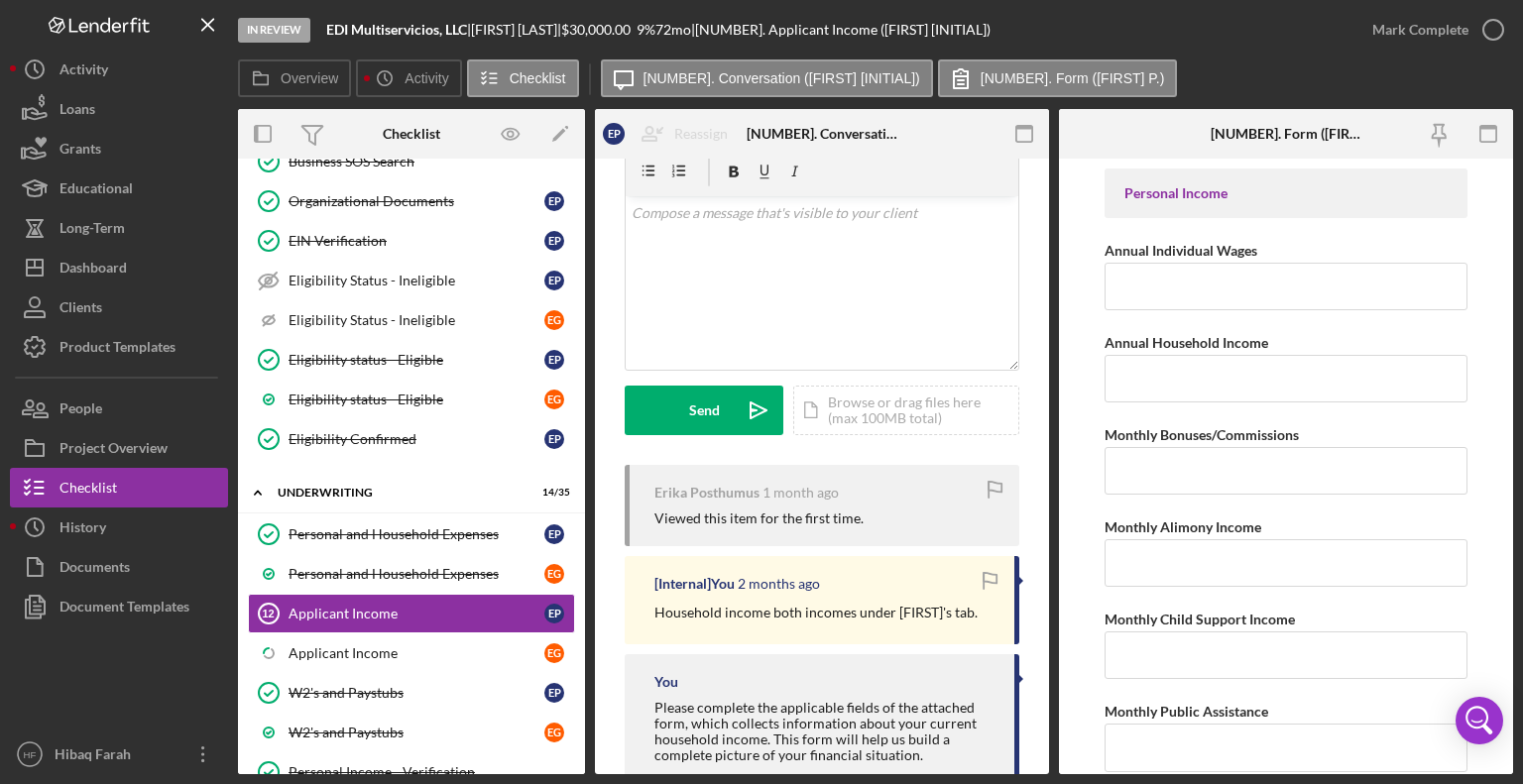 scroll, scrollTop: 210, scrollLeft: 0, axis: vertical 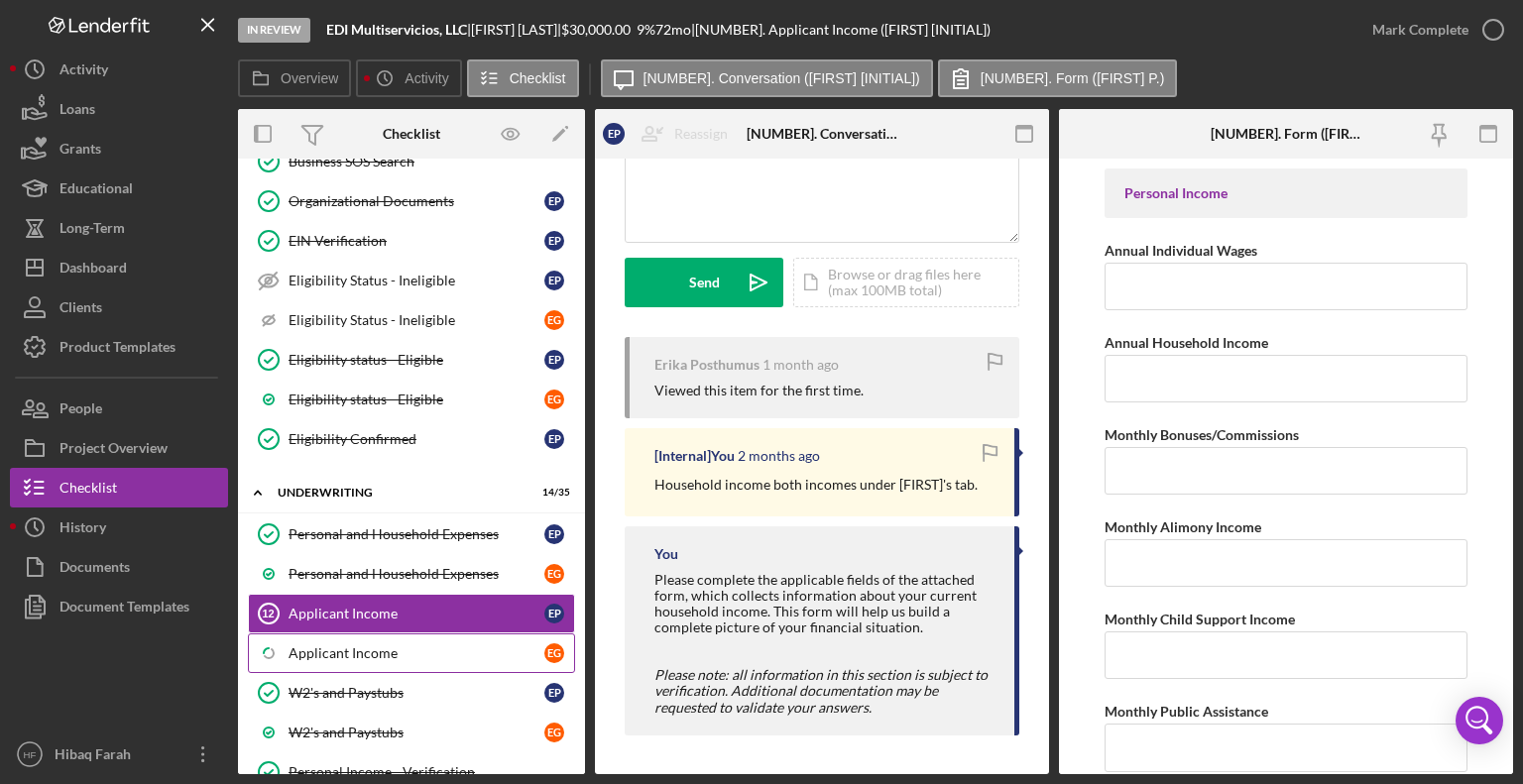 click on "Applicant Income" at bounding box center (416, 653) 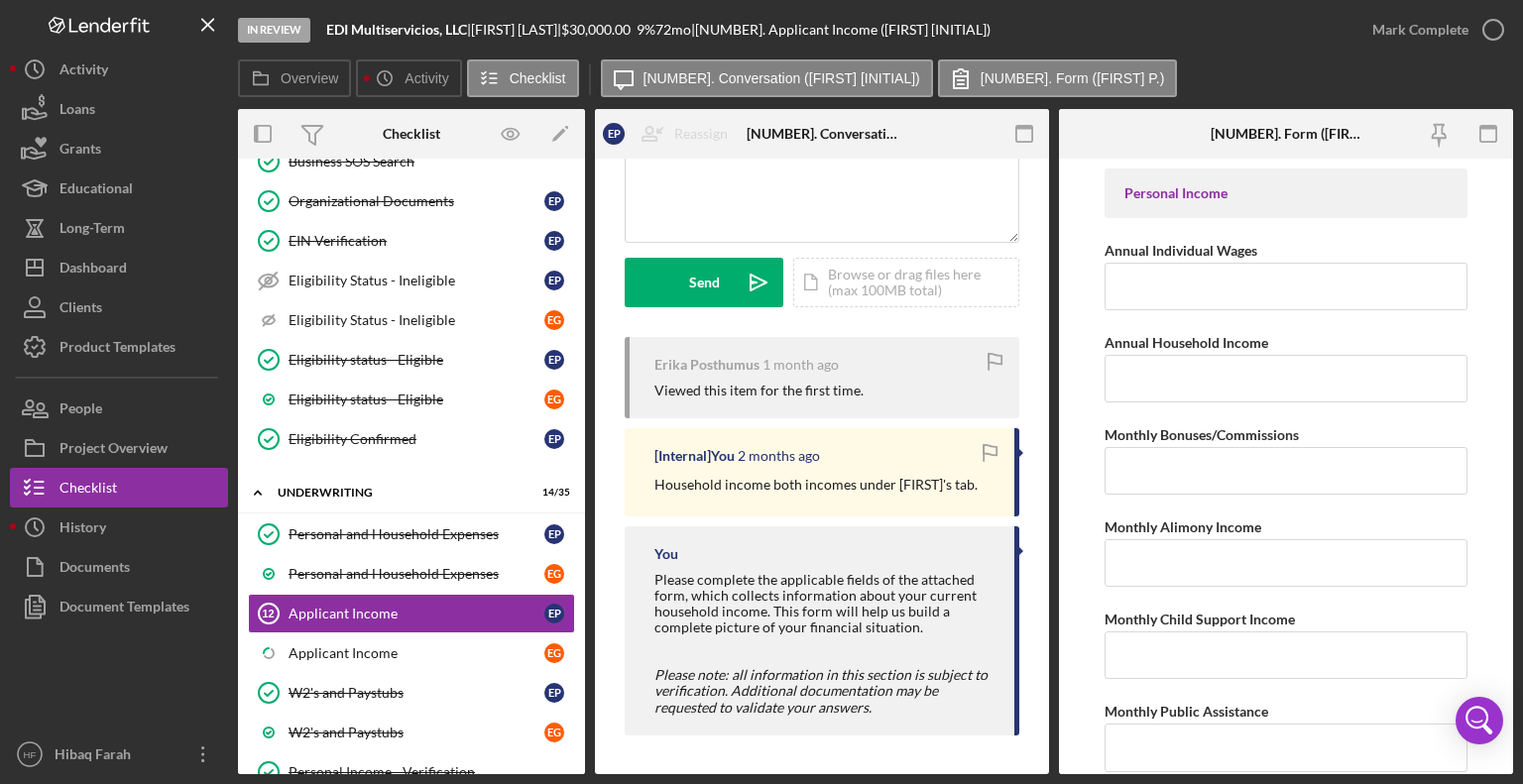 scroll, scrollTop: 0, scrollLeft: 0, axis: both 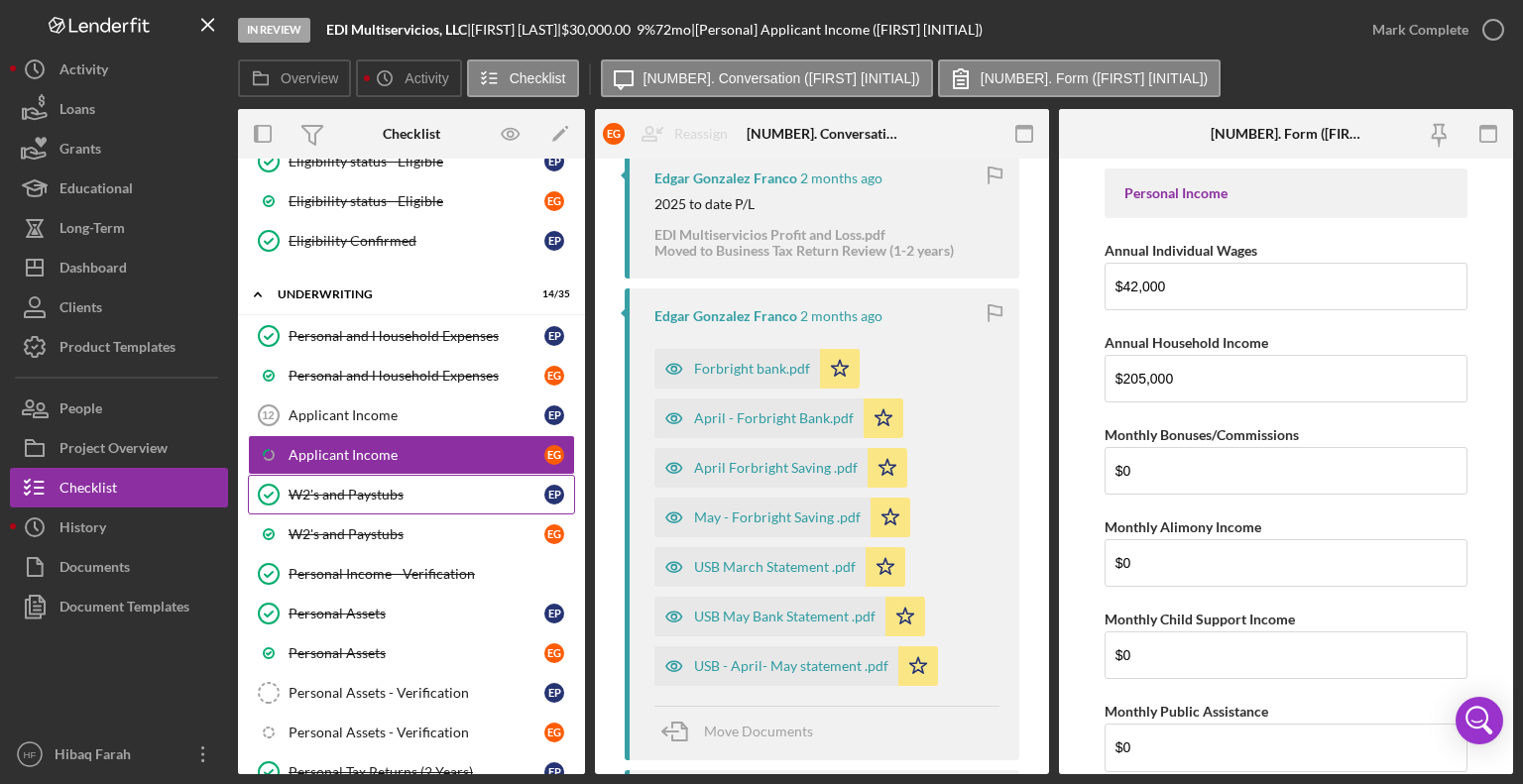 click on "W2's and Paystubs" at bounding box center (416, 495) 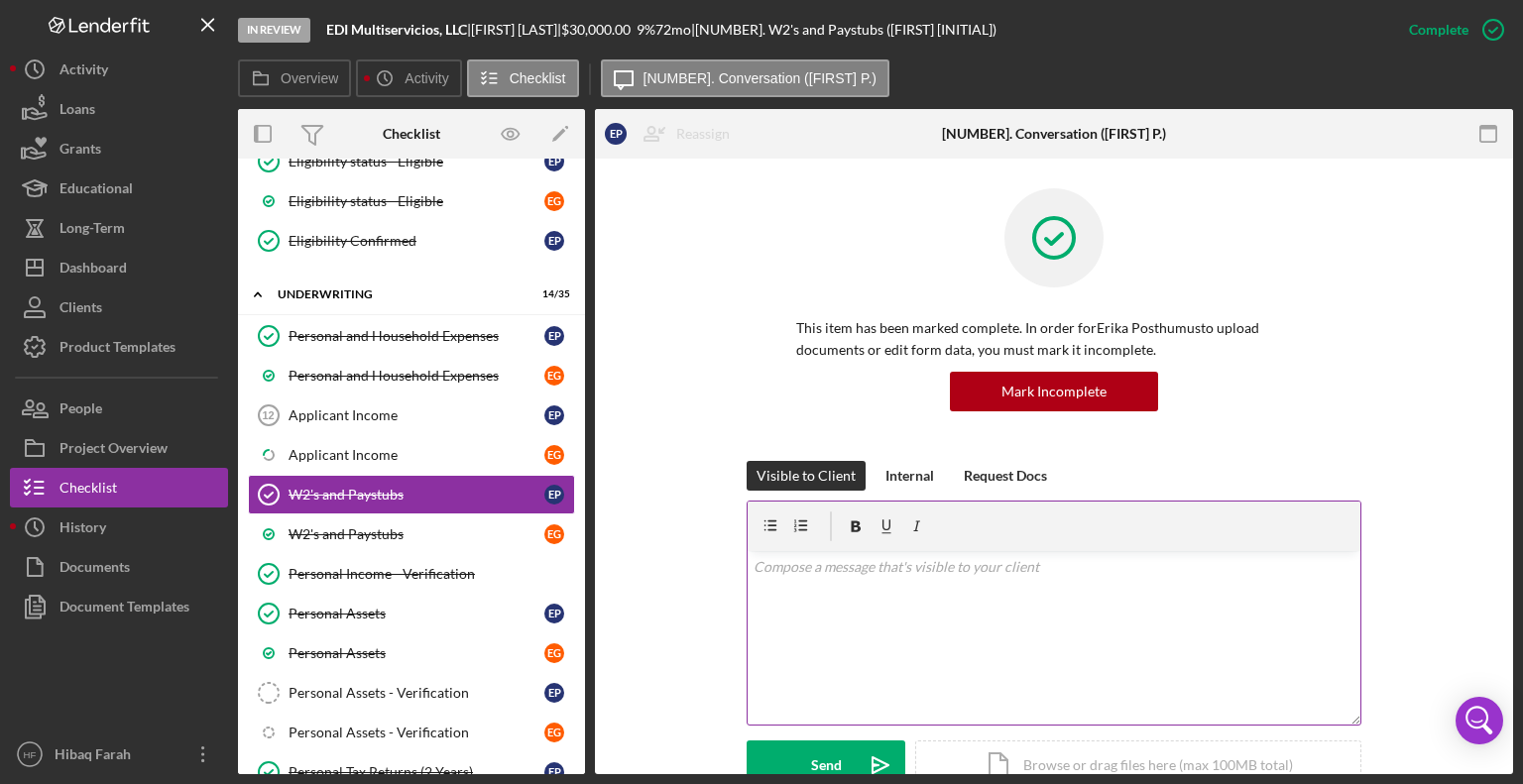 scroll, scrollTop: 434, scrollLeft: 0, axis: vertical 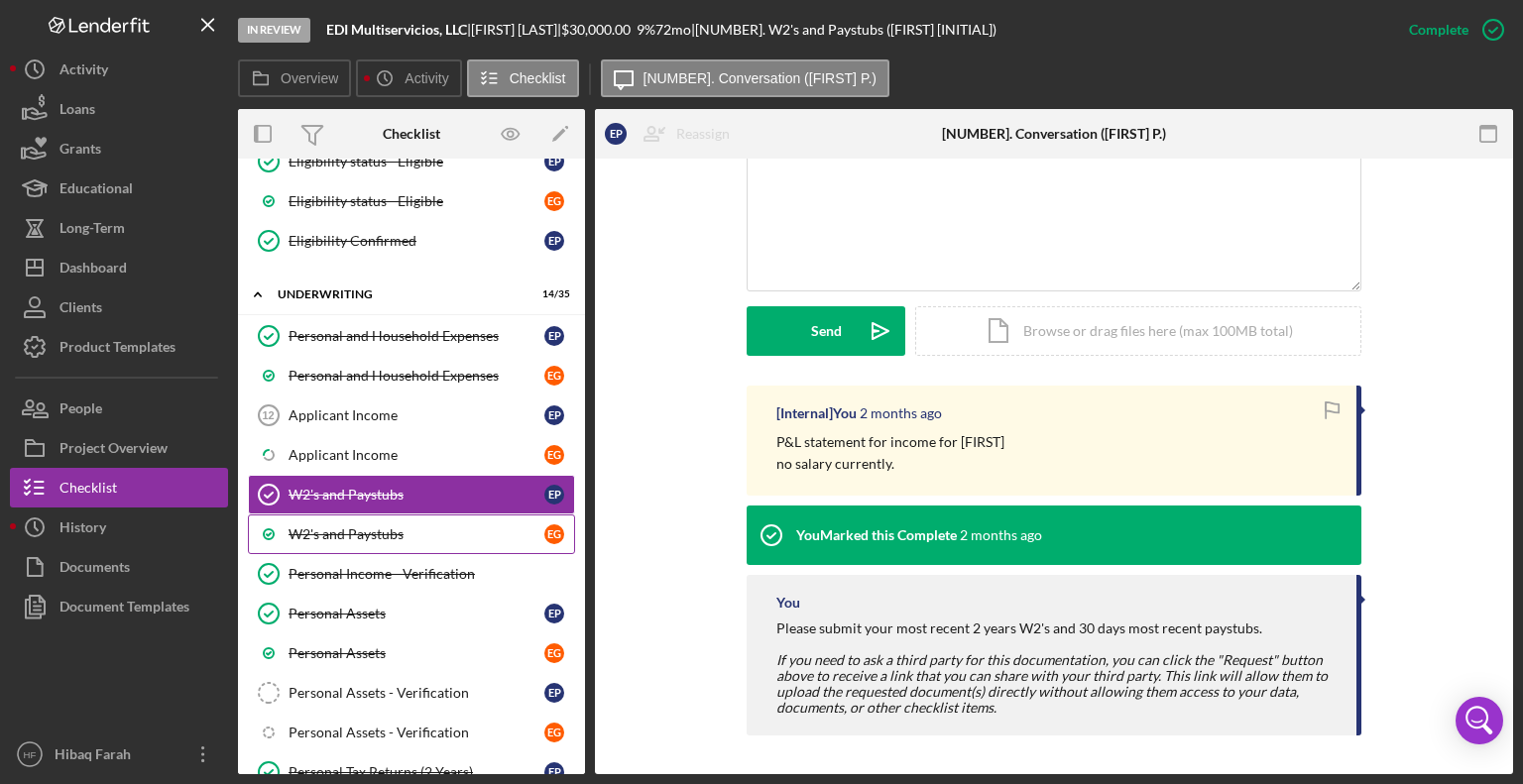 click on "W2's and Paystubs" at bounding box center (416, 534) 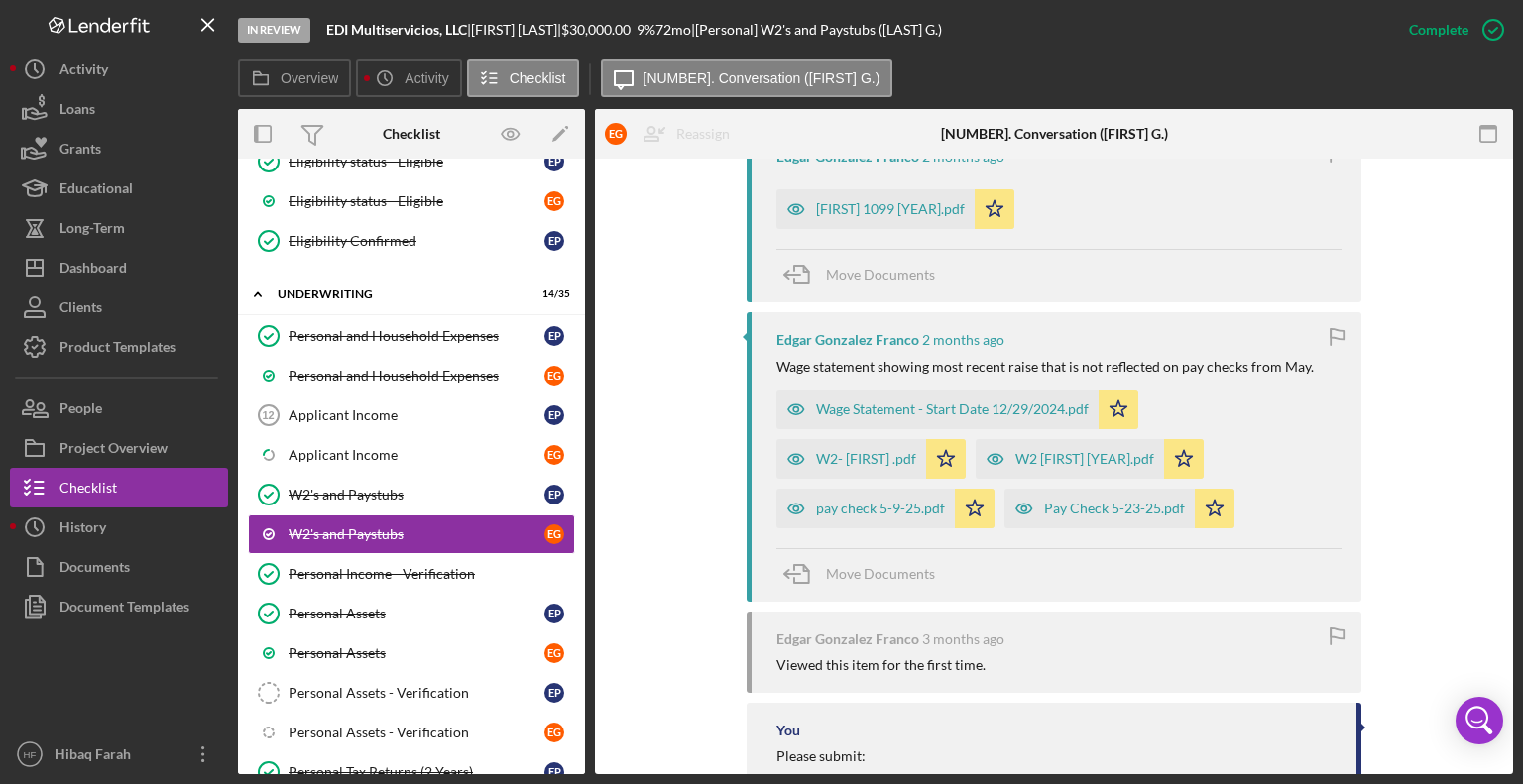 scroll, scrollTop: 1388, scrollLeft: 0, axis: vertical 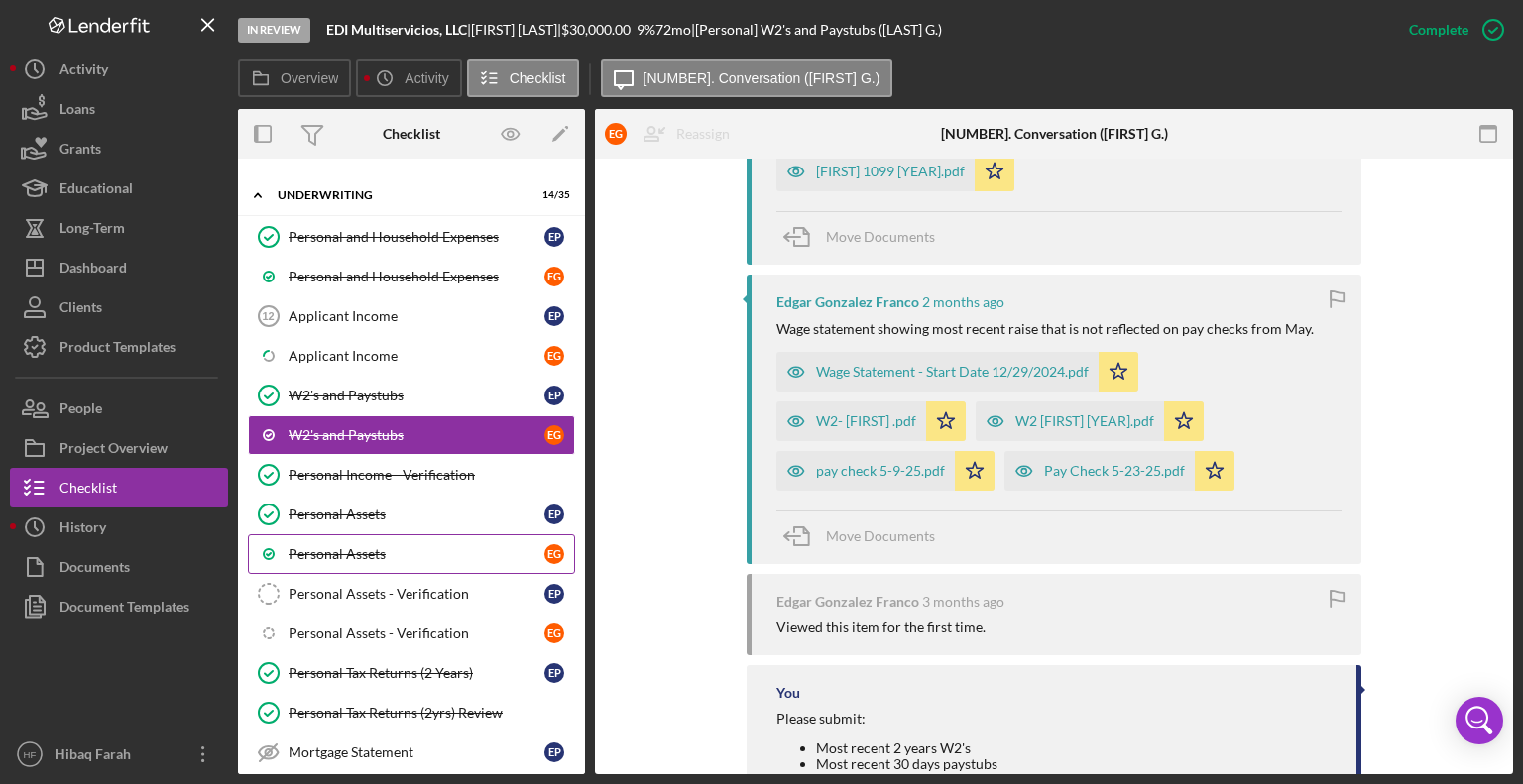 click on "Personal Assets [FIRST] [FIRST]" at bounding box center (411, 554) 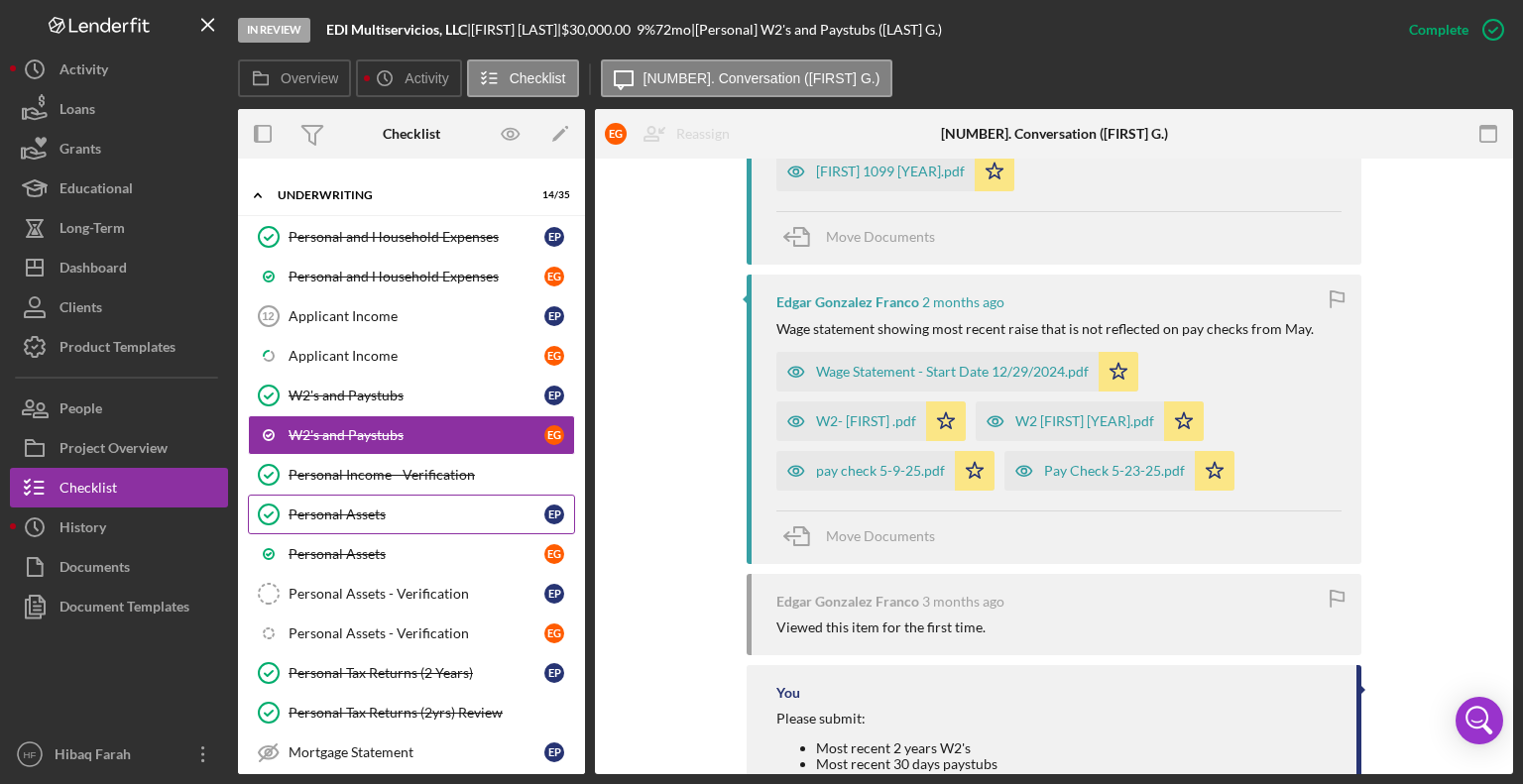 scroll, scrollTop: 0, scrollLeft: 0, axis: both 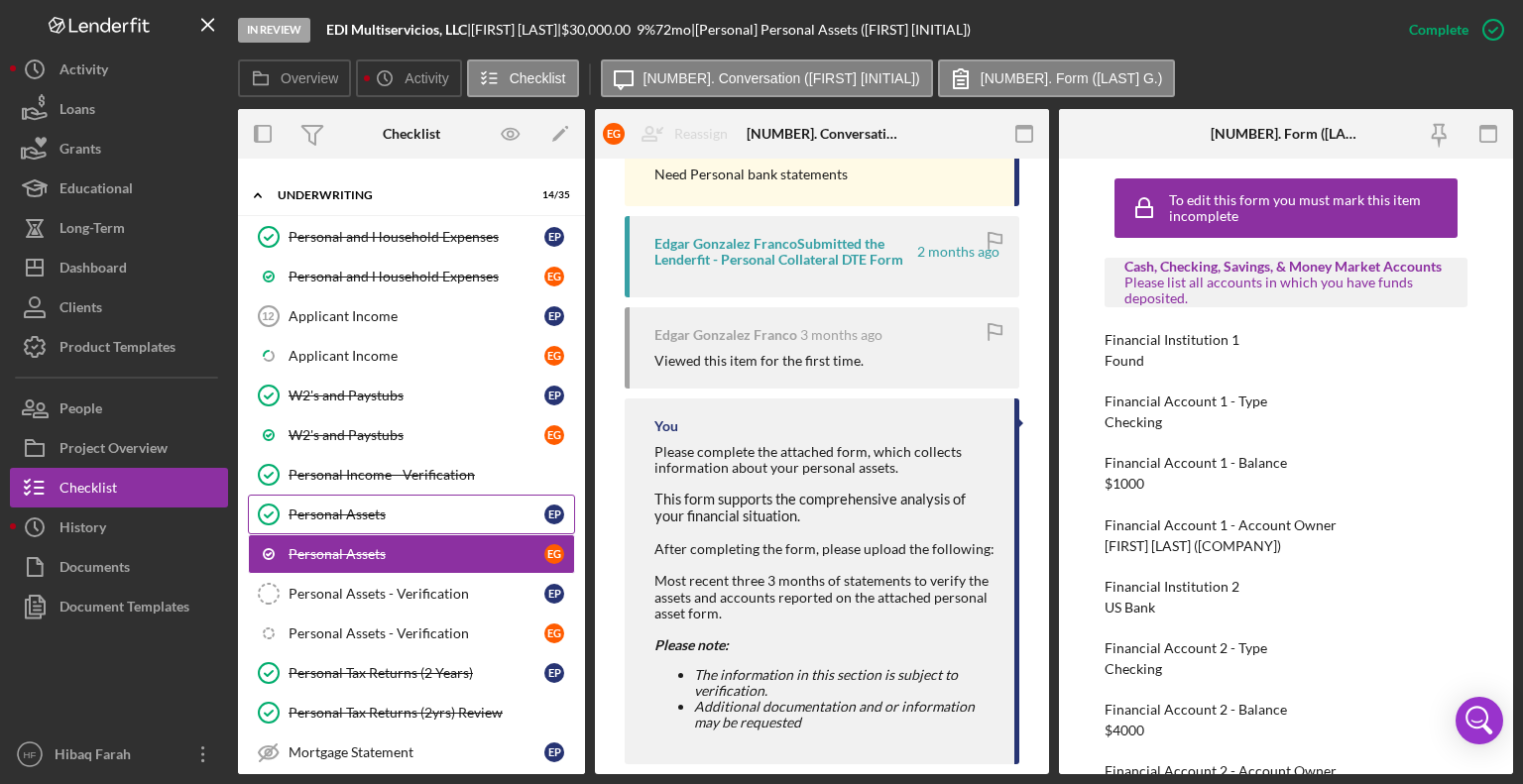click on "Personal Assets" at bounding box center [416, 514] 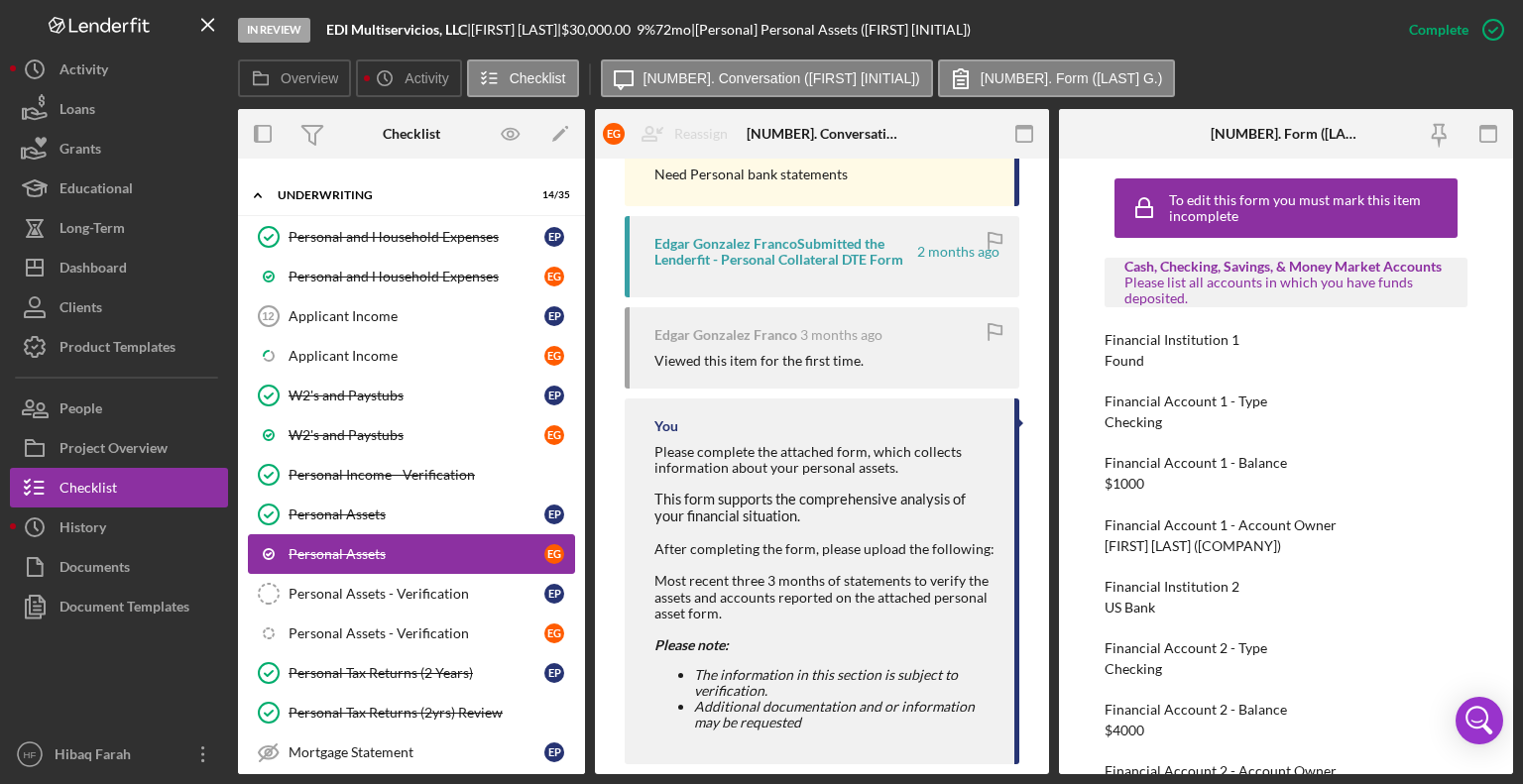 scroll, scrollTop: 0, scrollLeft: 0, axis: both 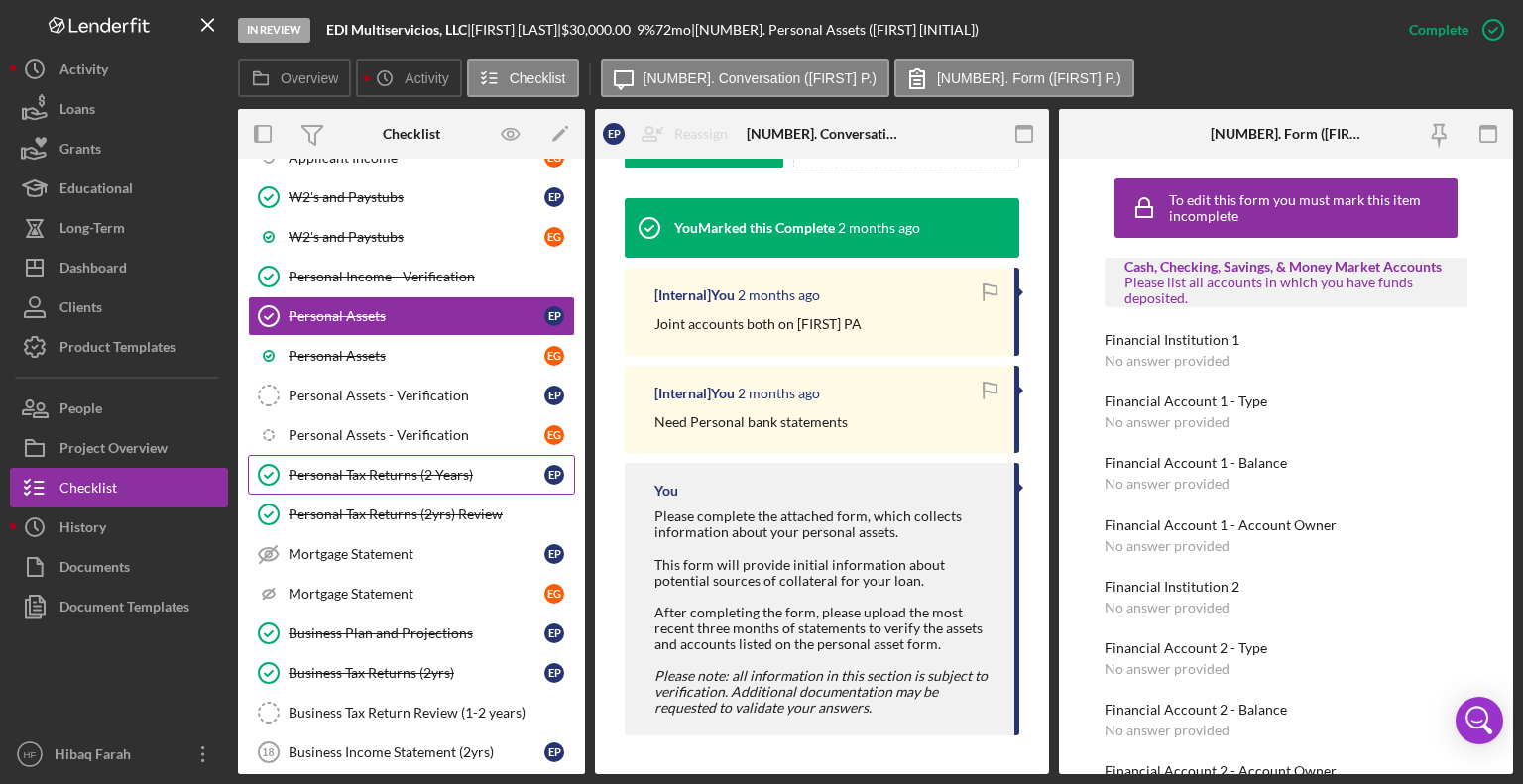 click on "Personal Tax Returns (2 Years)" at bounding box center [416, 475] 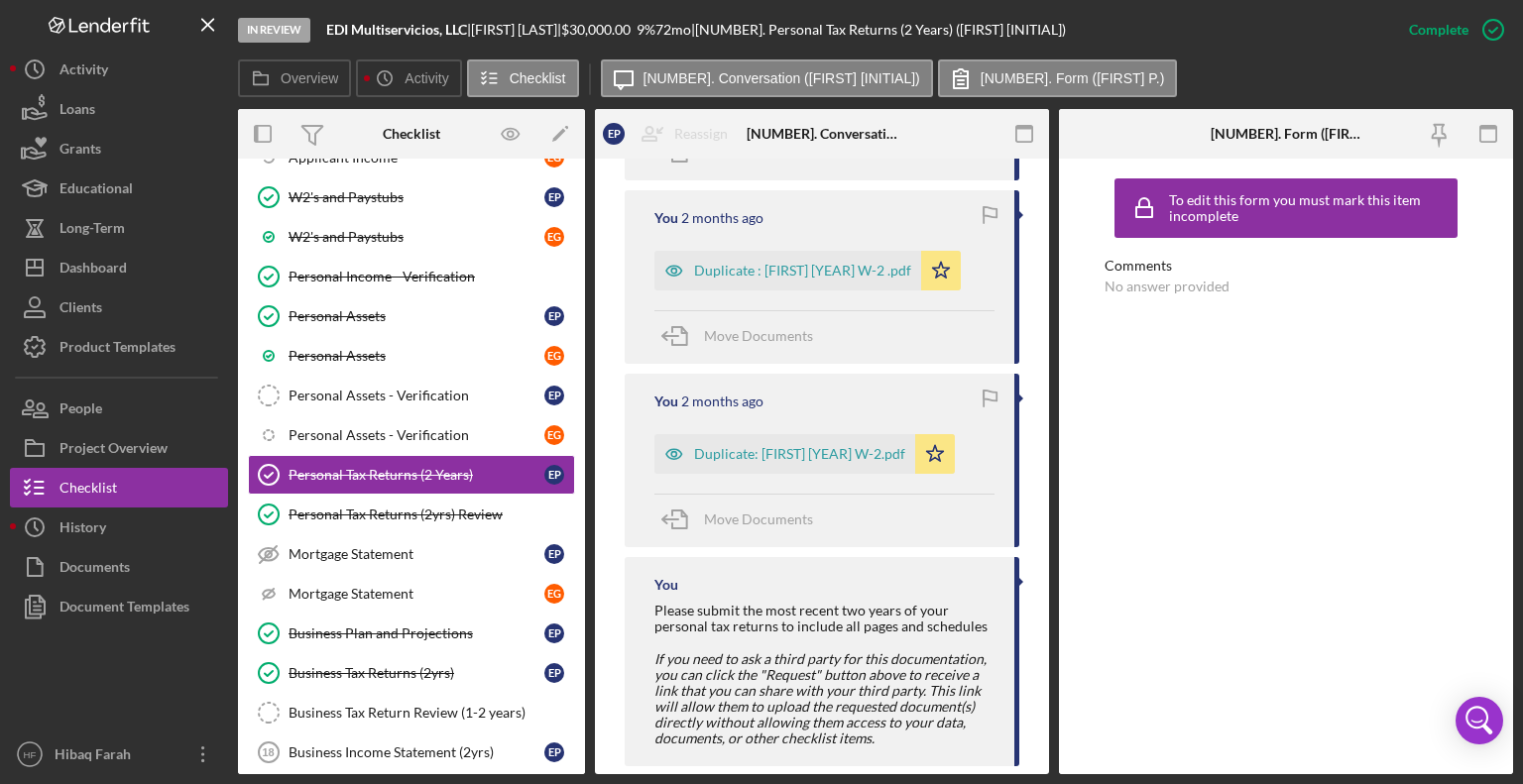 scroll, scrollTop: 2773, scrollLeft: 0, axis: vertical 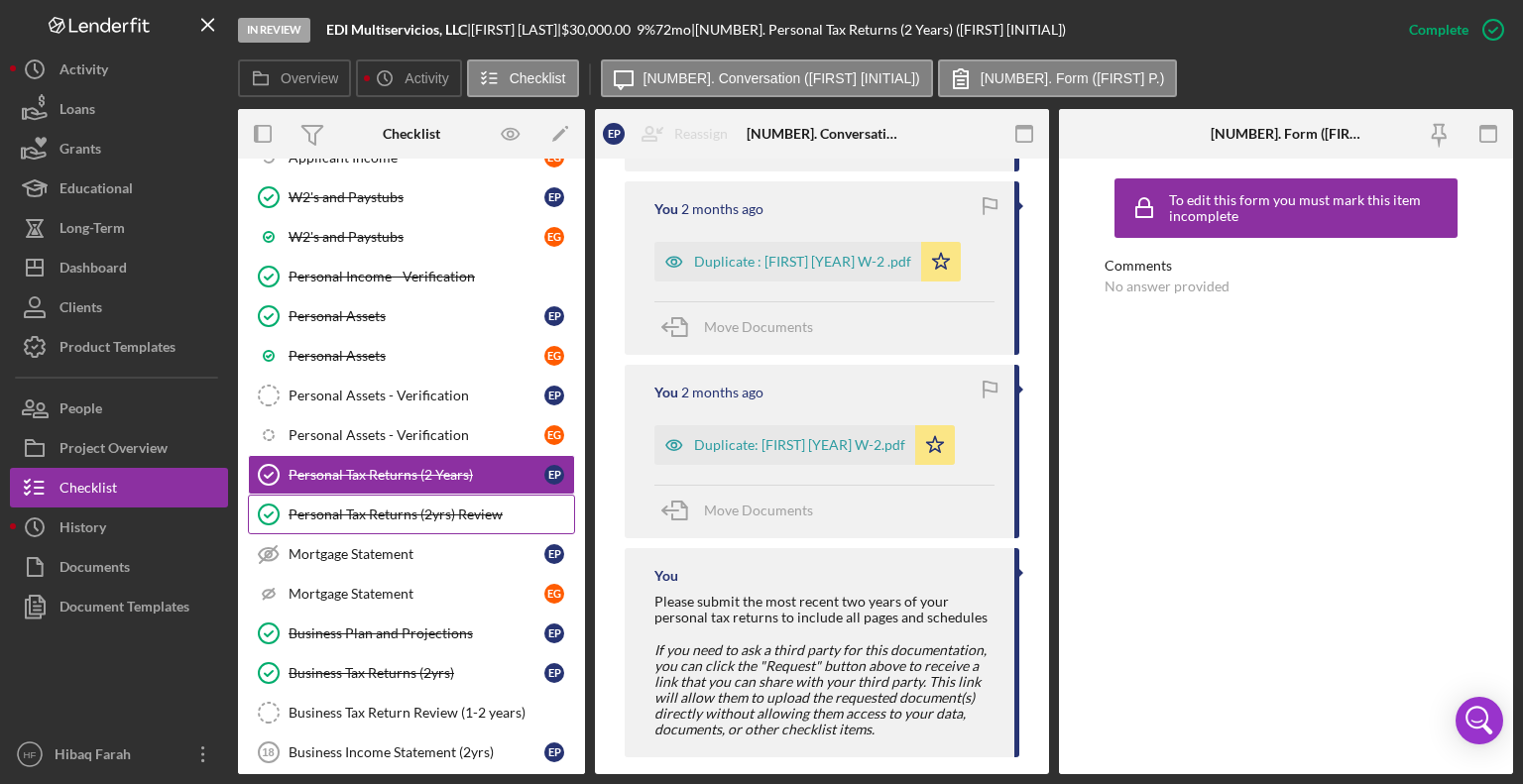 click on "Personal Tax Returns (2yrs) Review Personal Tax Returns (2yrs) Review" at bounding box center [411, 514] 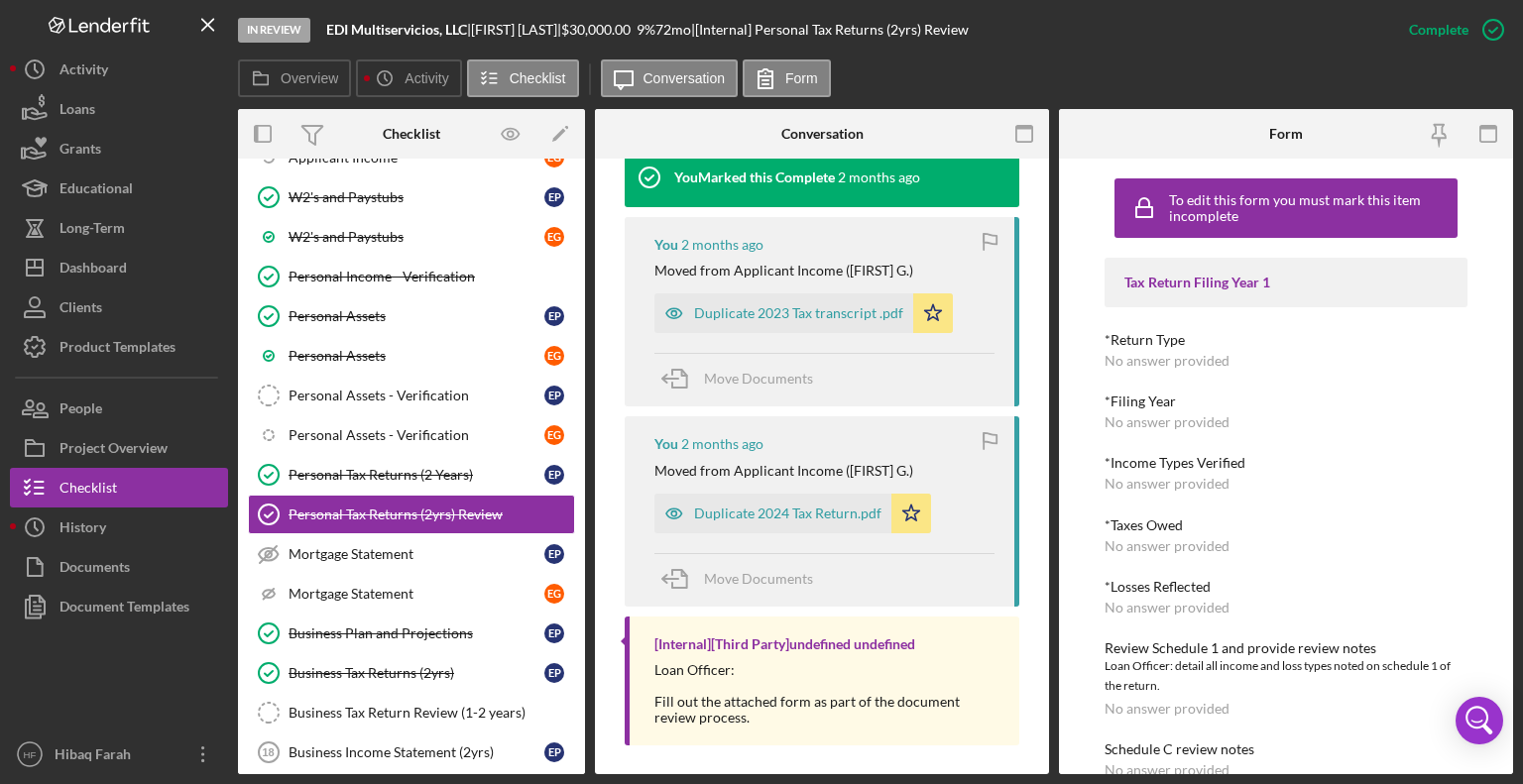scroll, scrollTop: 664, scrollLeft: 0, axis: vertical 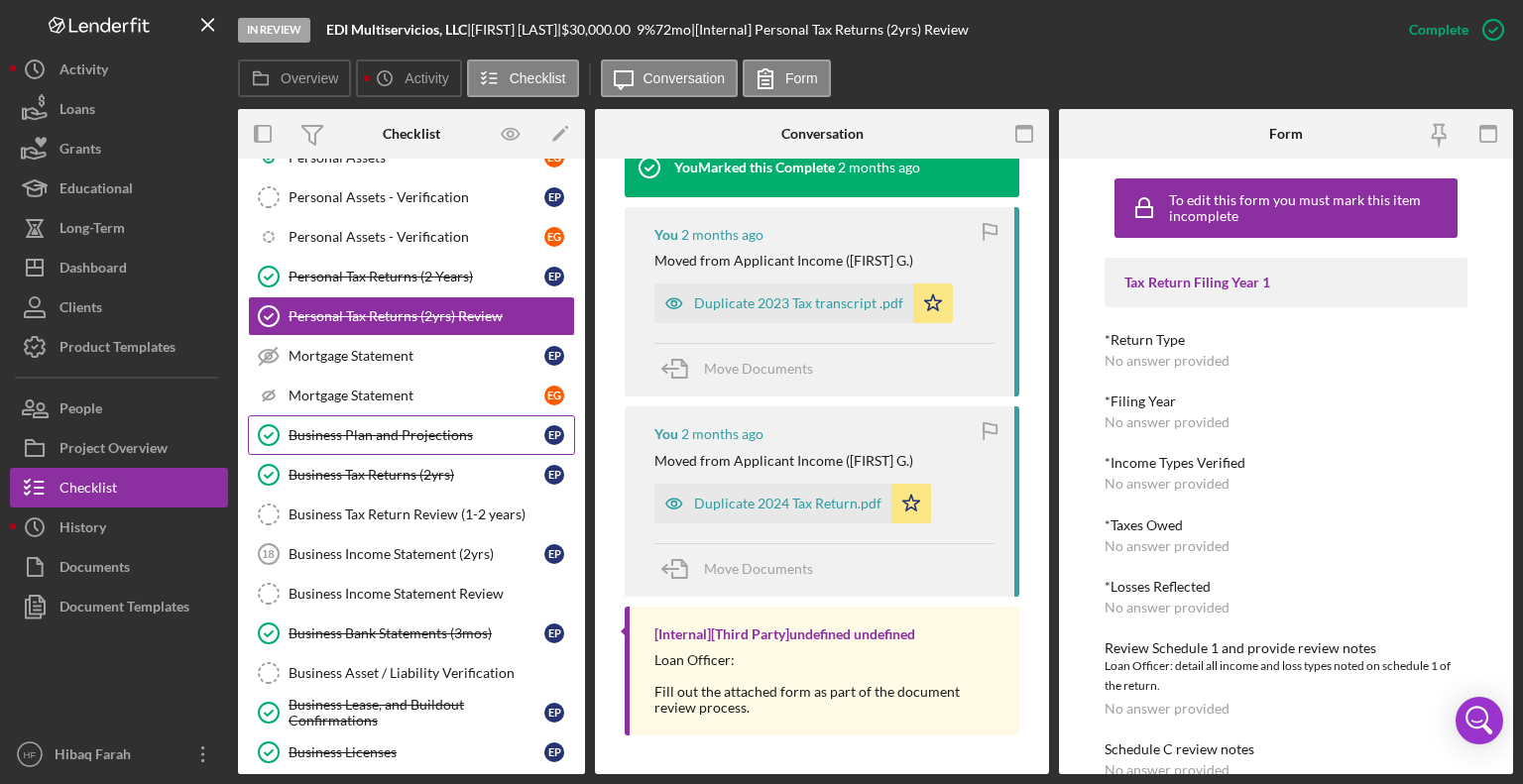 click on "Business Plan and Projections Business Plan and Projections E P" at bounding box center [411, 435] 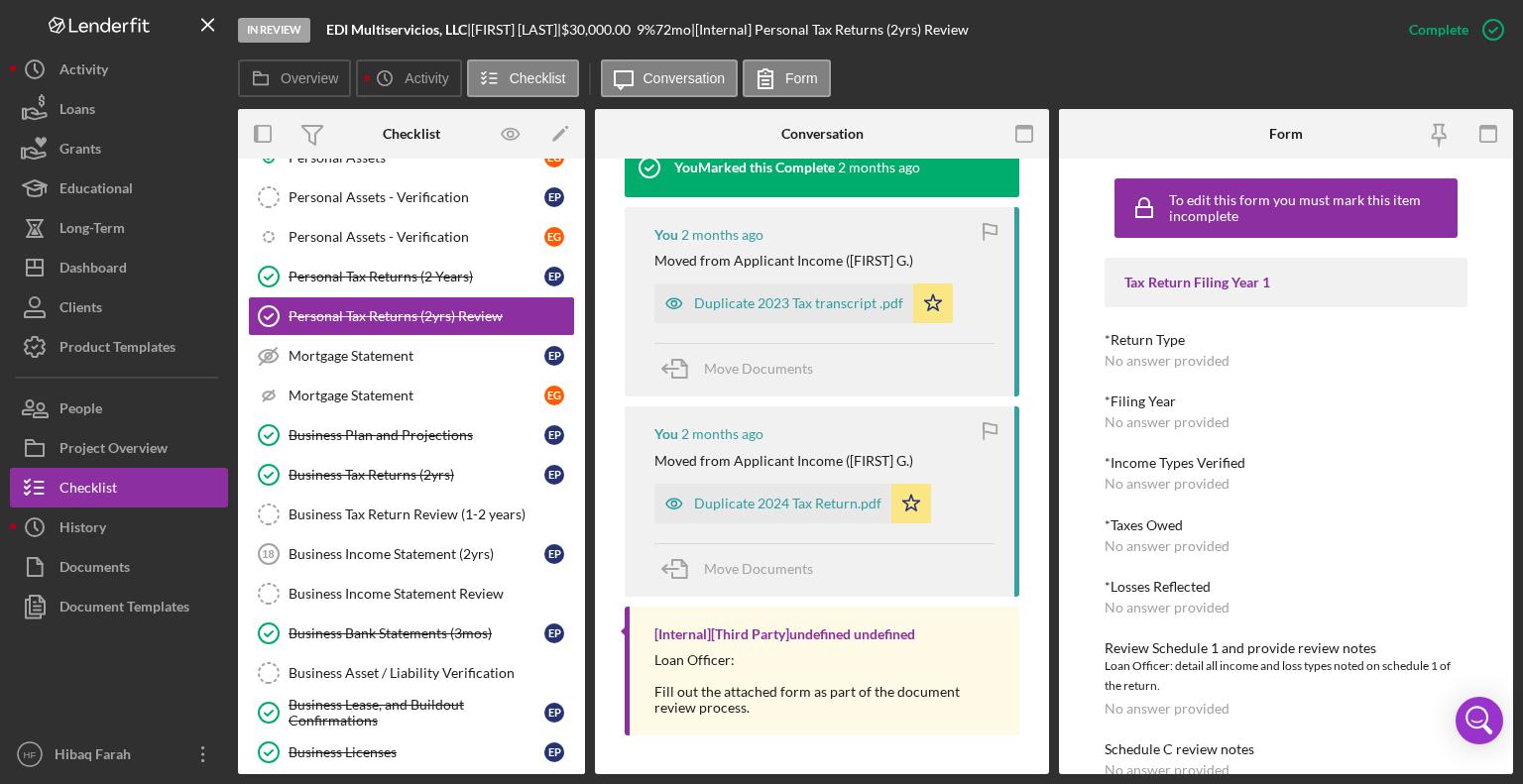 scroll, scrollTop: 0, scrollLeft: 0, axis: both 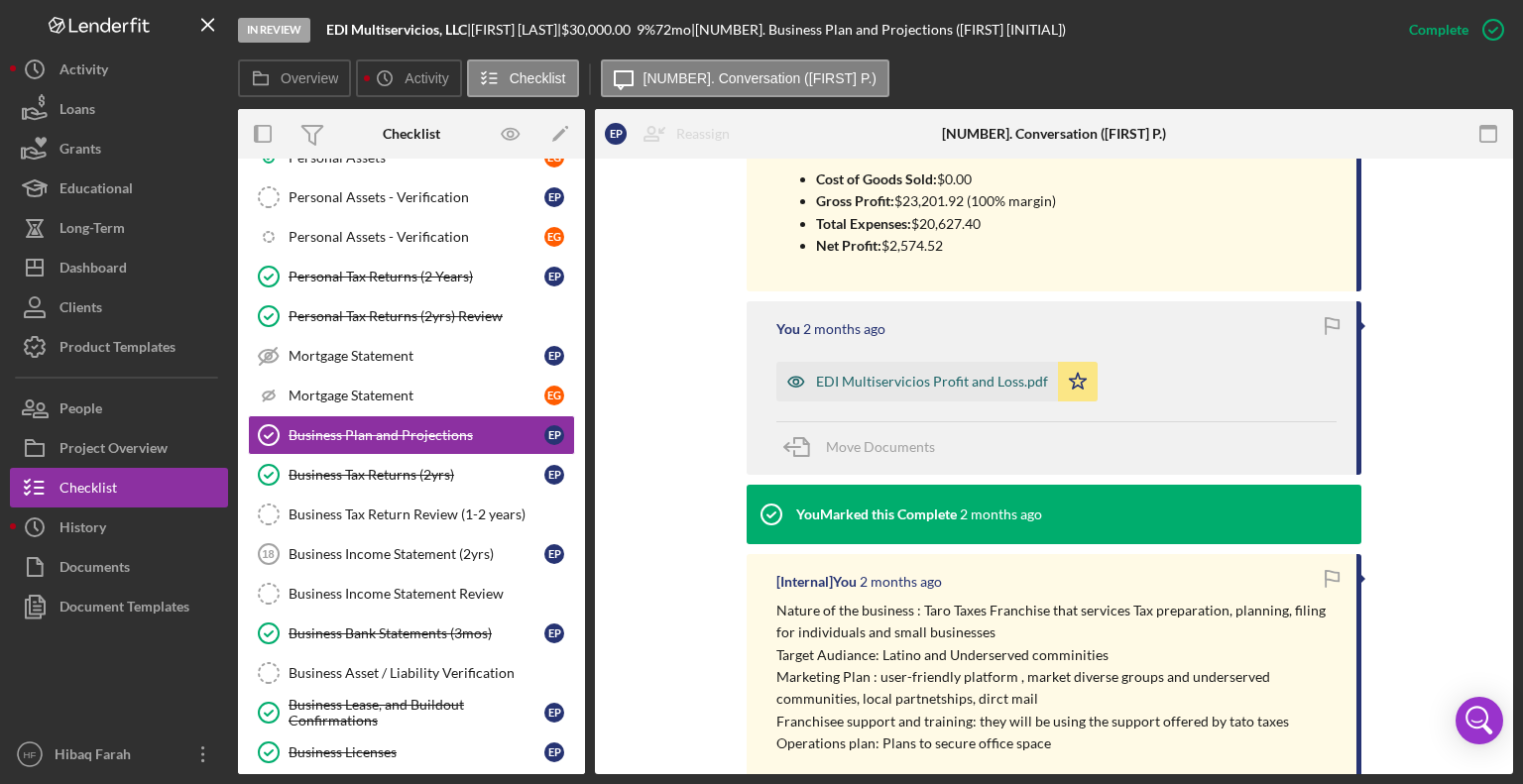 click on "EDI Multiservicios Profit and Loss.pdf" at bounding box center (932, 382) 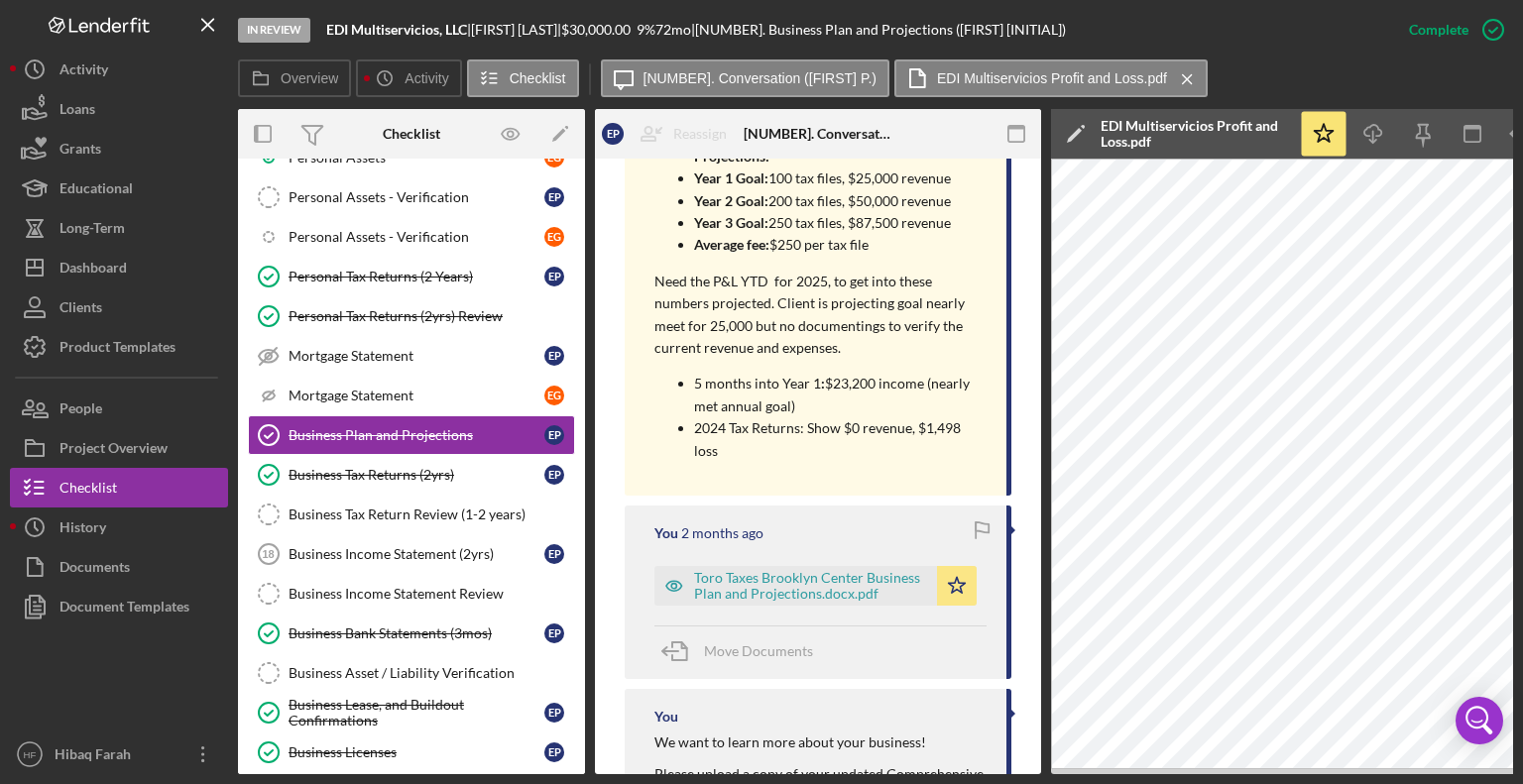 scroll, scrollTop: 2813, scrollLeft: 0, axis: vertical 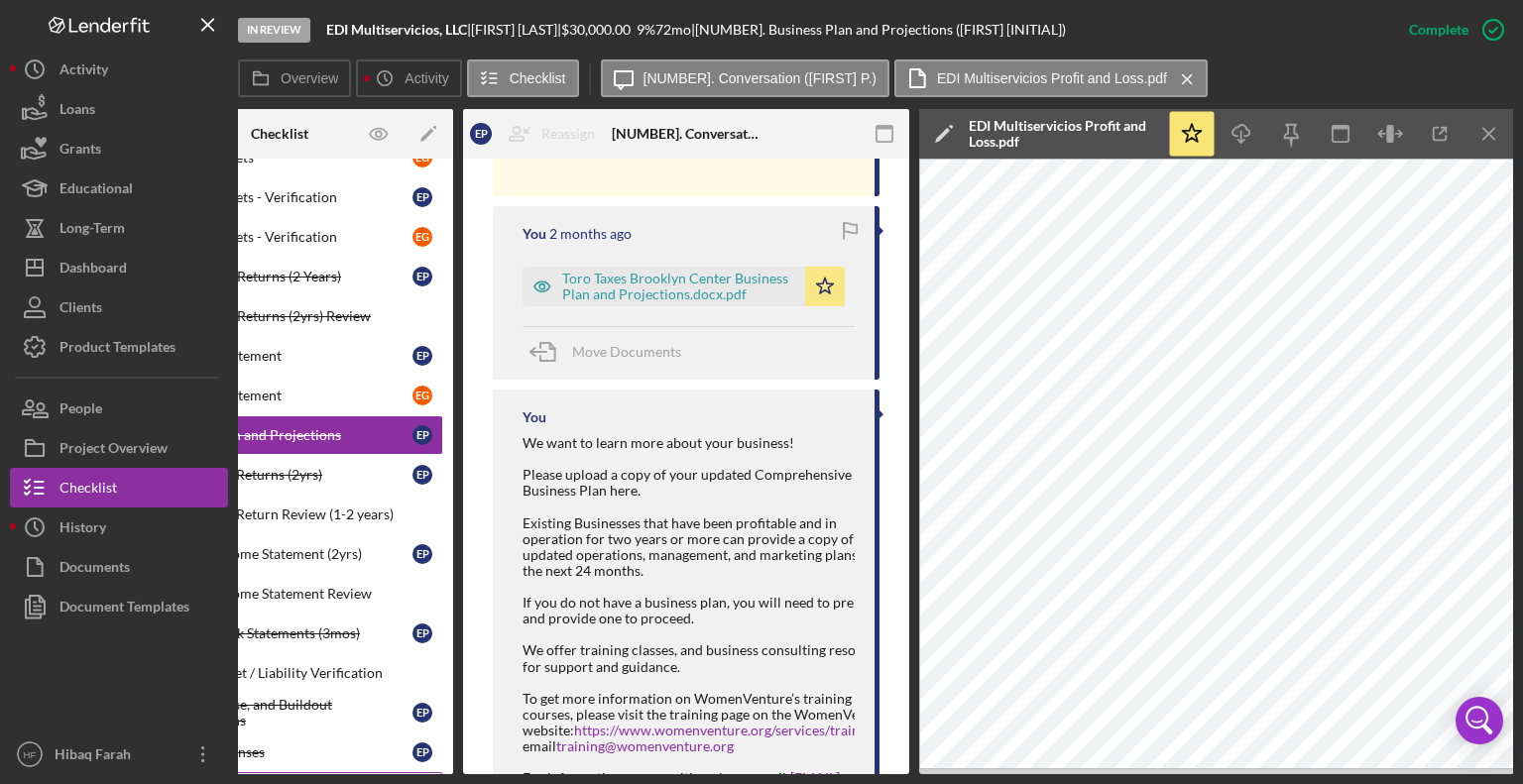 drag, startPoint x: 419, startPoint y: 775, endPoint x: 321, endPoint y: 768, distance: 98.24968 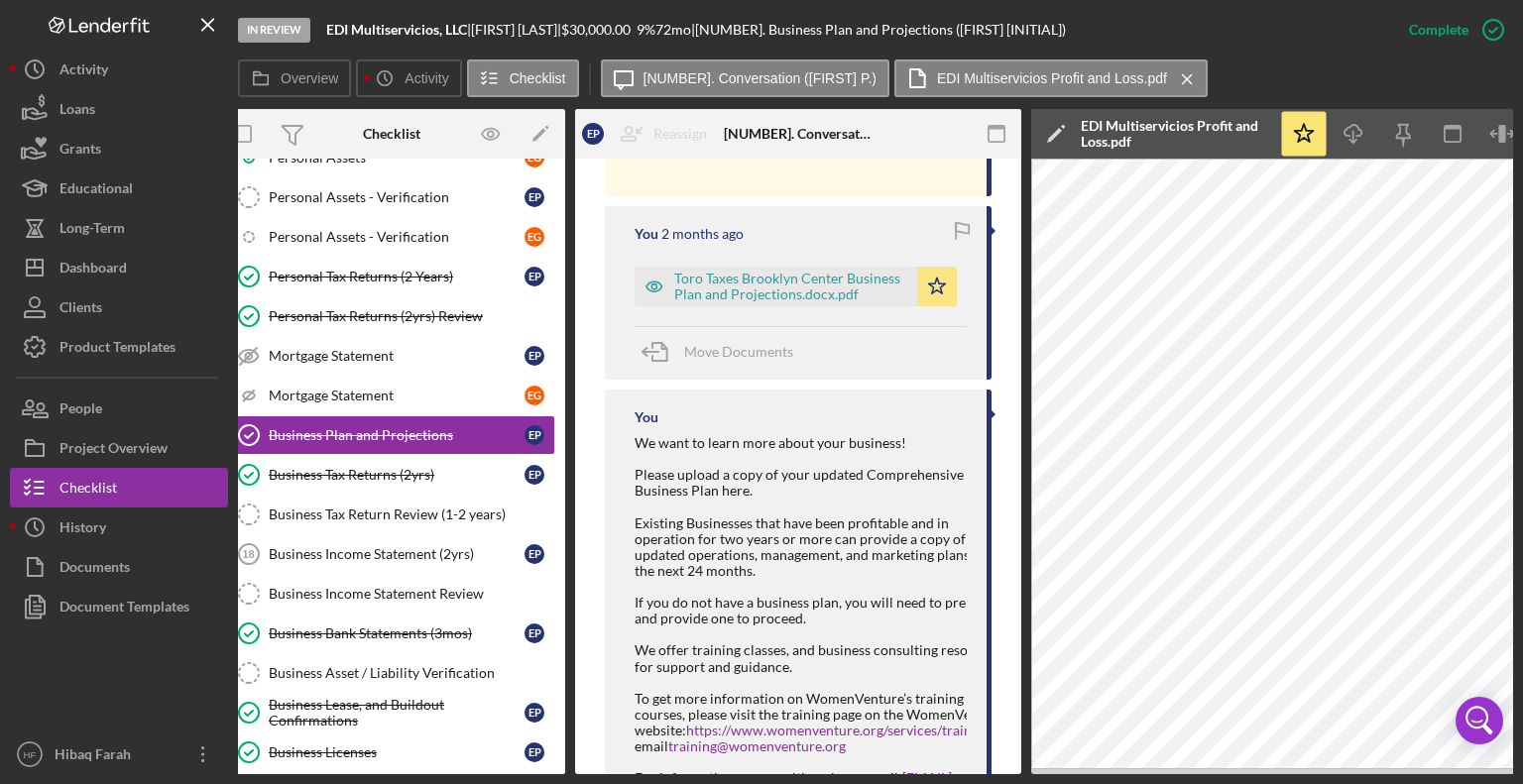 scroll, scrollTop: 0, scrollLeft: 2, axis: horizontal 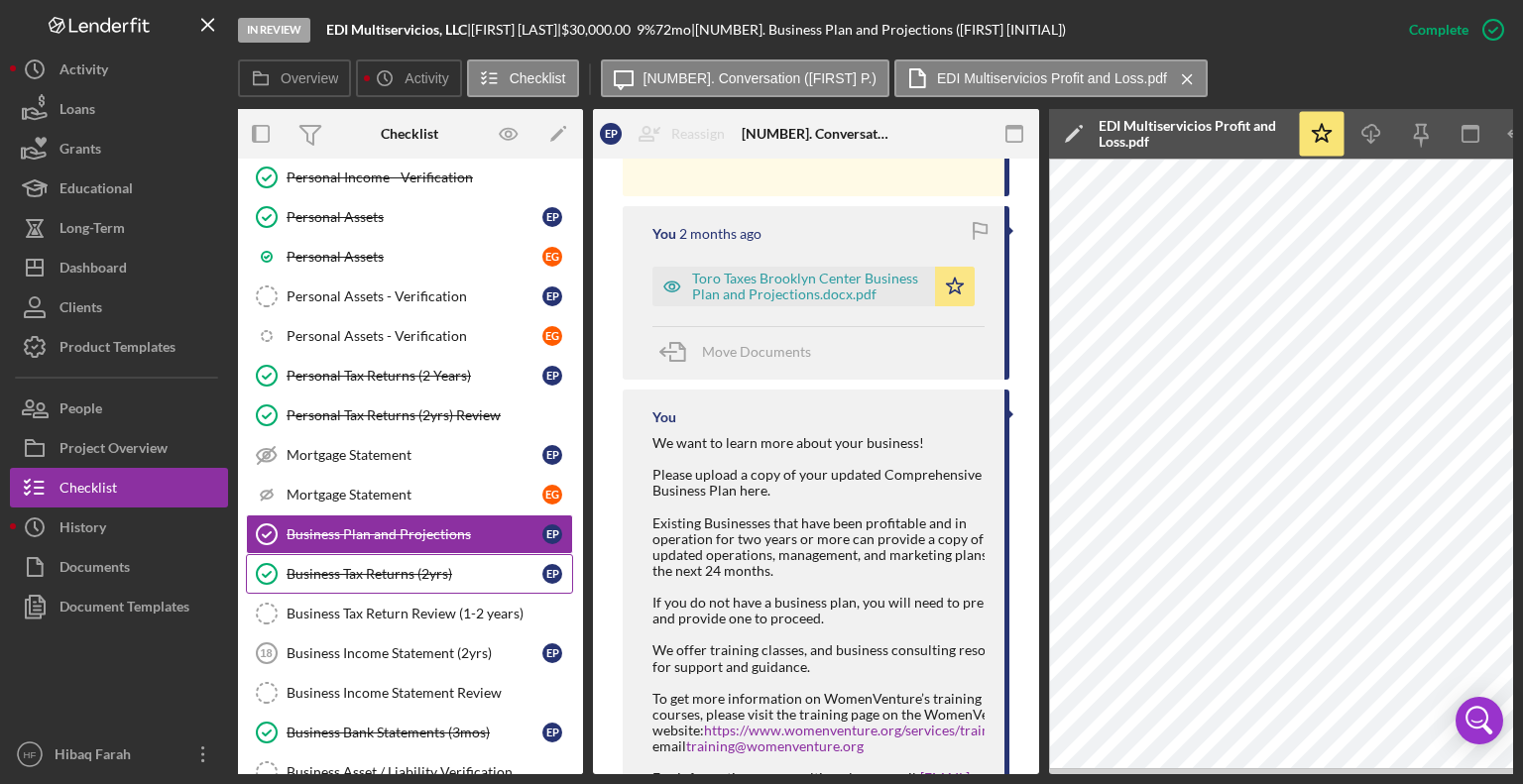 click on "Business Tax Returns (2yrs)" at bounding box center [414, 574] 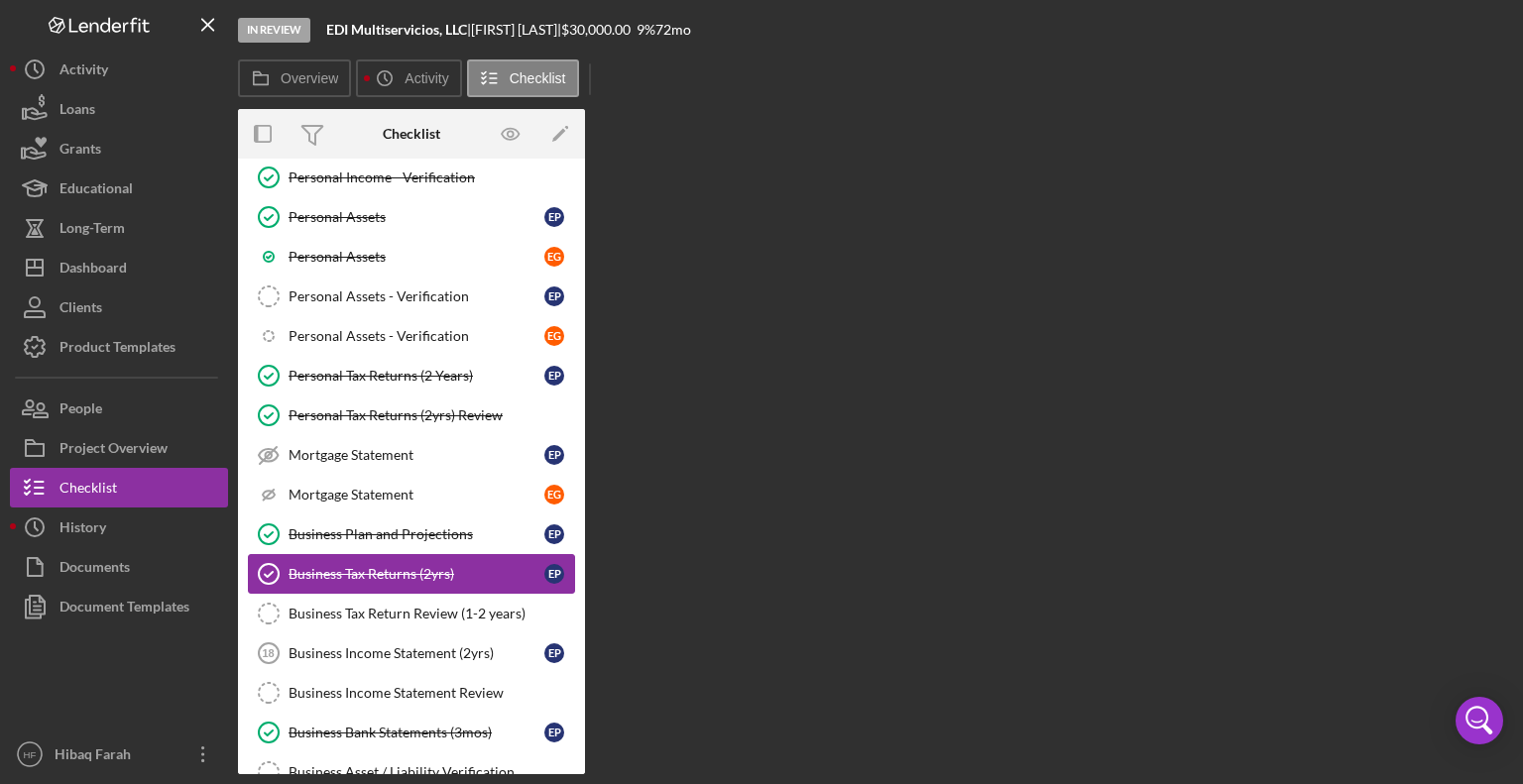 scroll, scrollTop: 0, scrollLeft: 0, axis: both 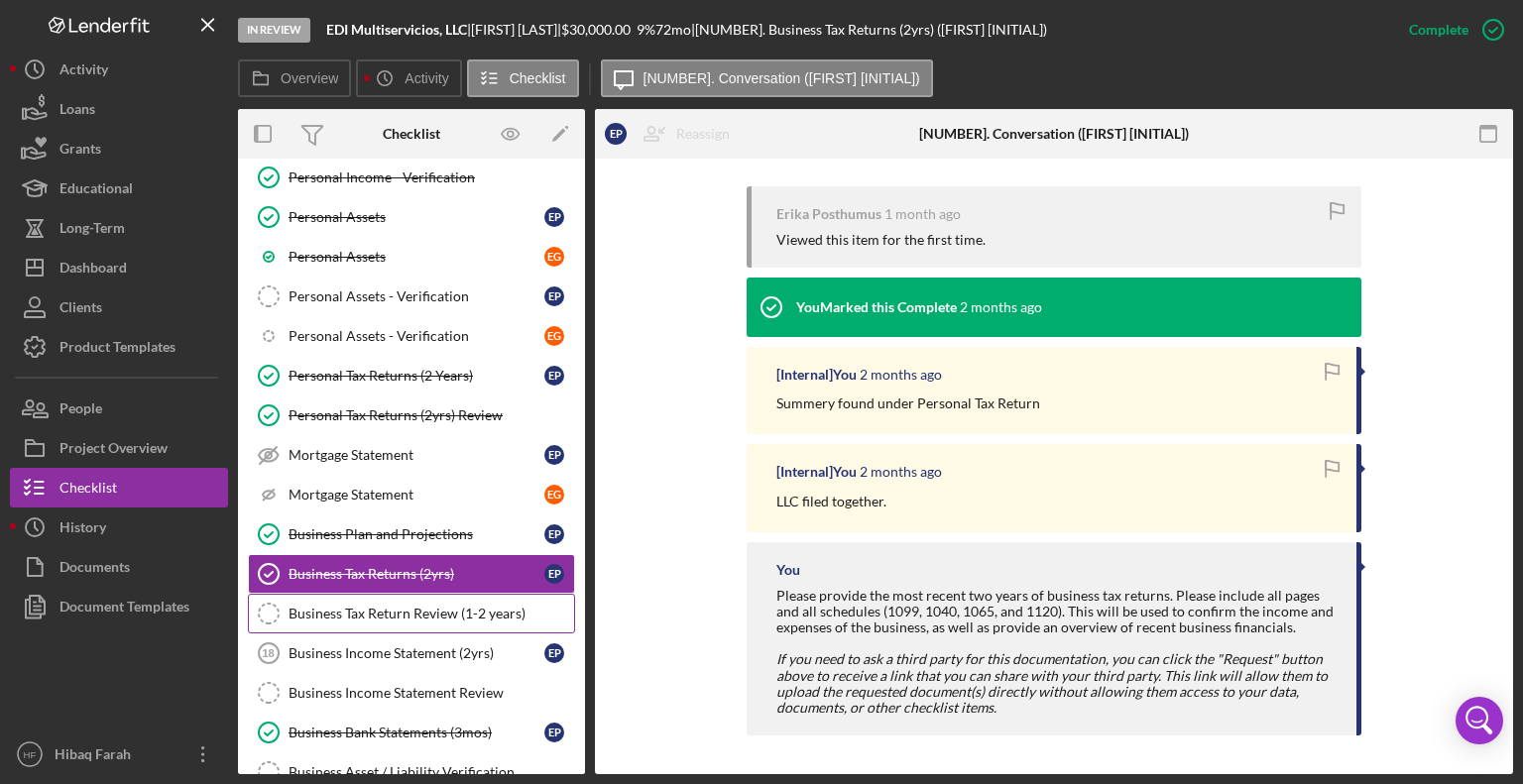click on "Business Tax Return Review (1-2 years) Business Tax Return Review (1-2 years)" at bounding box center (411, 614) 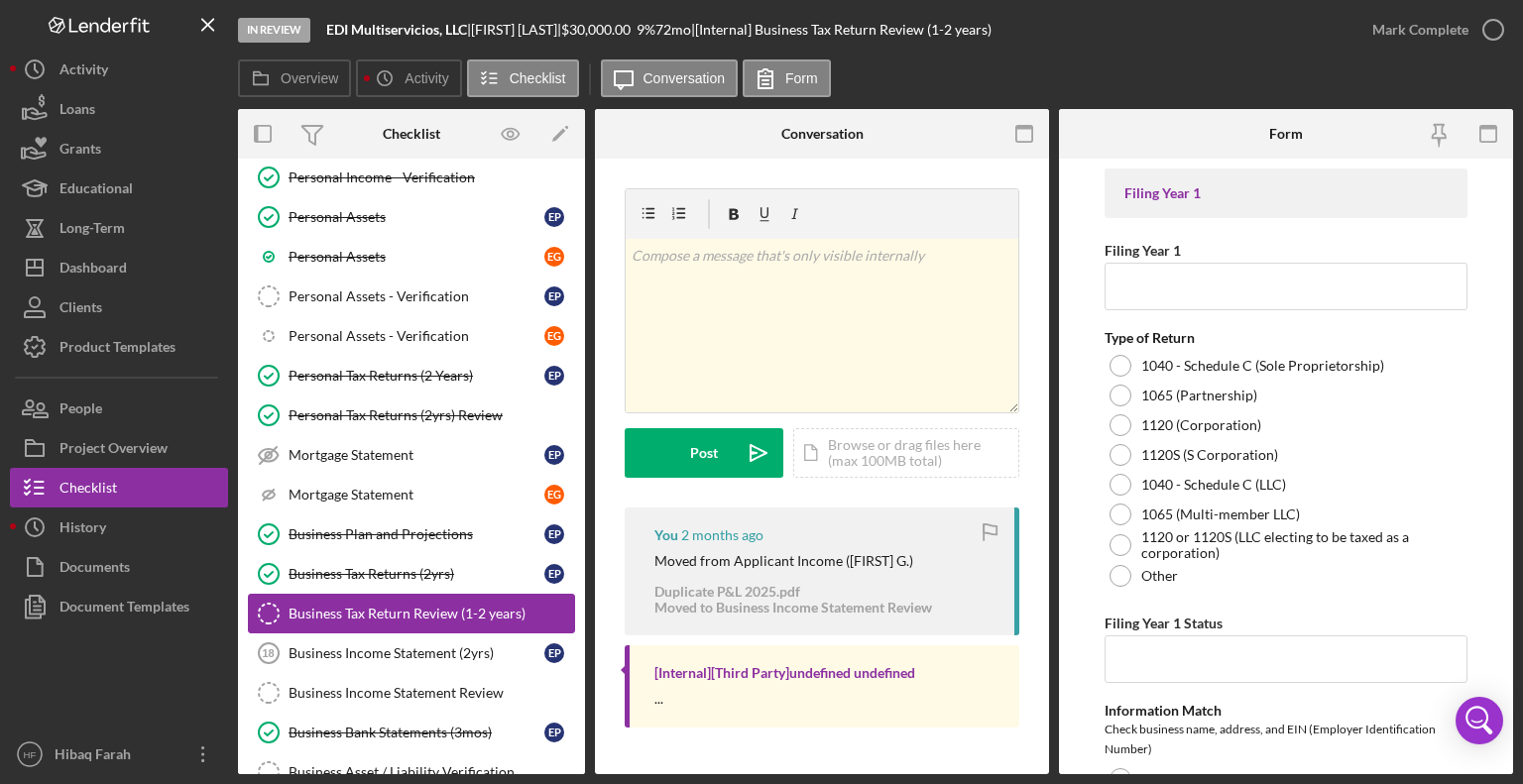 scroll, scrollTop: 2046, scrollLeft: 0, axis: vertical 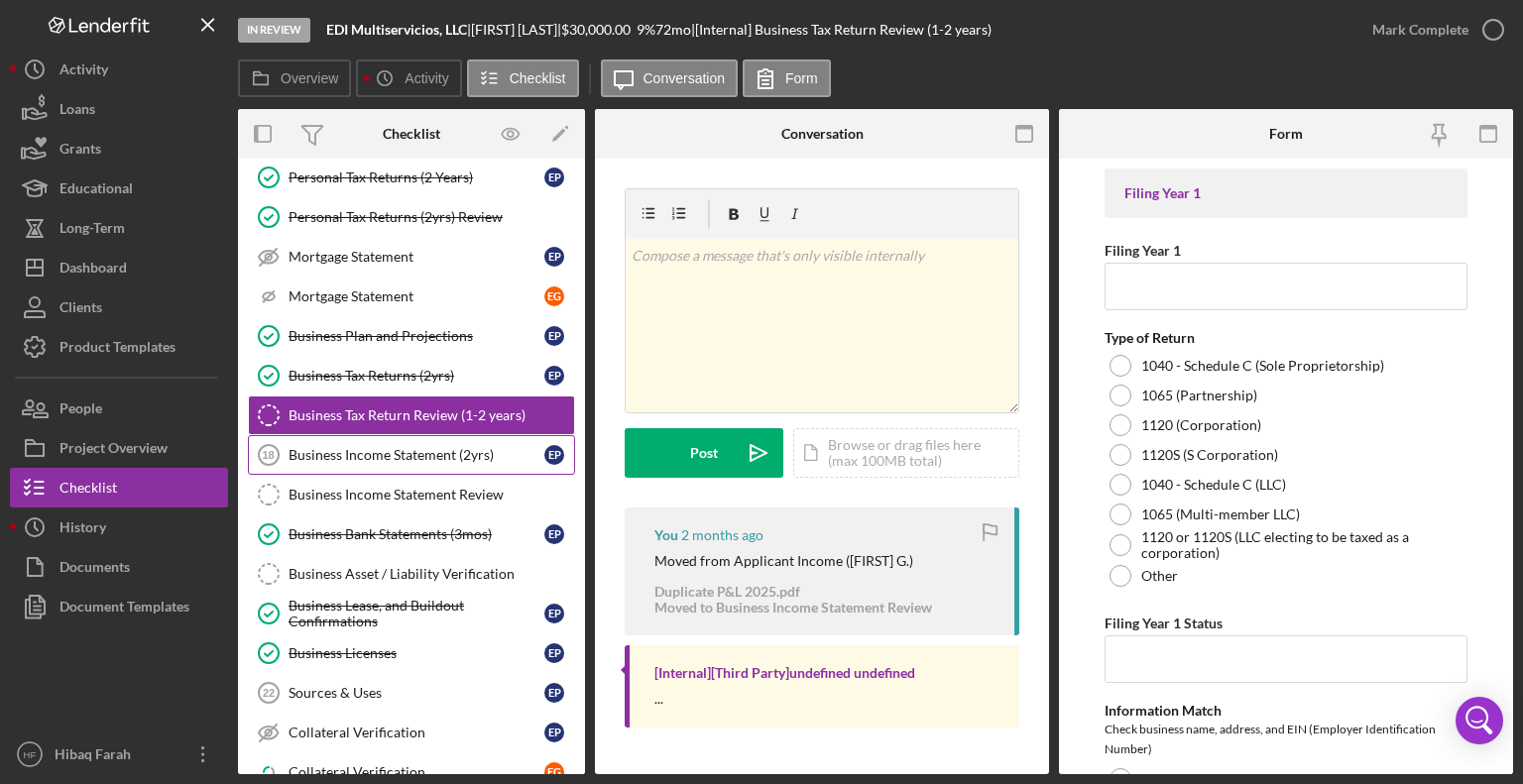 click on "Business Income Statement (2yrs) 18 Business Income Statement (2yrs) E P" at bounding box center [411, 455] 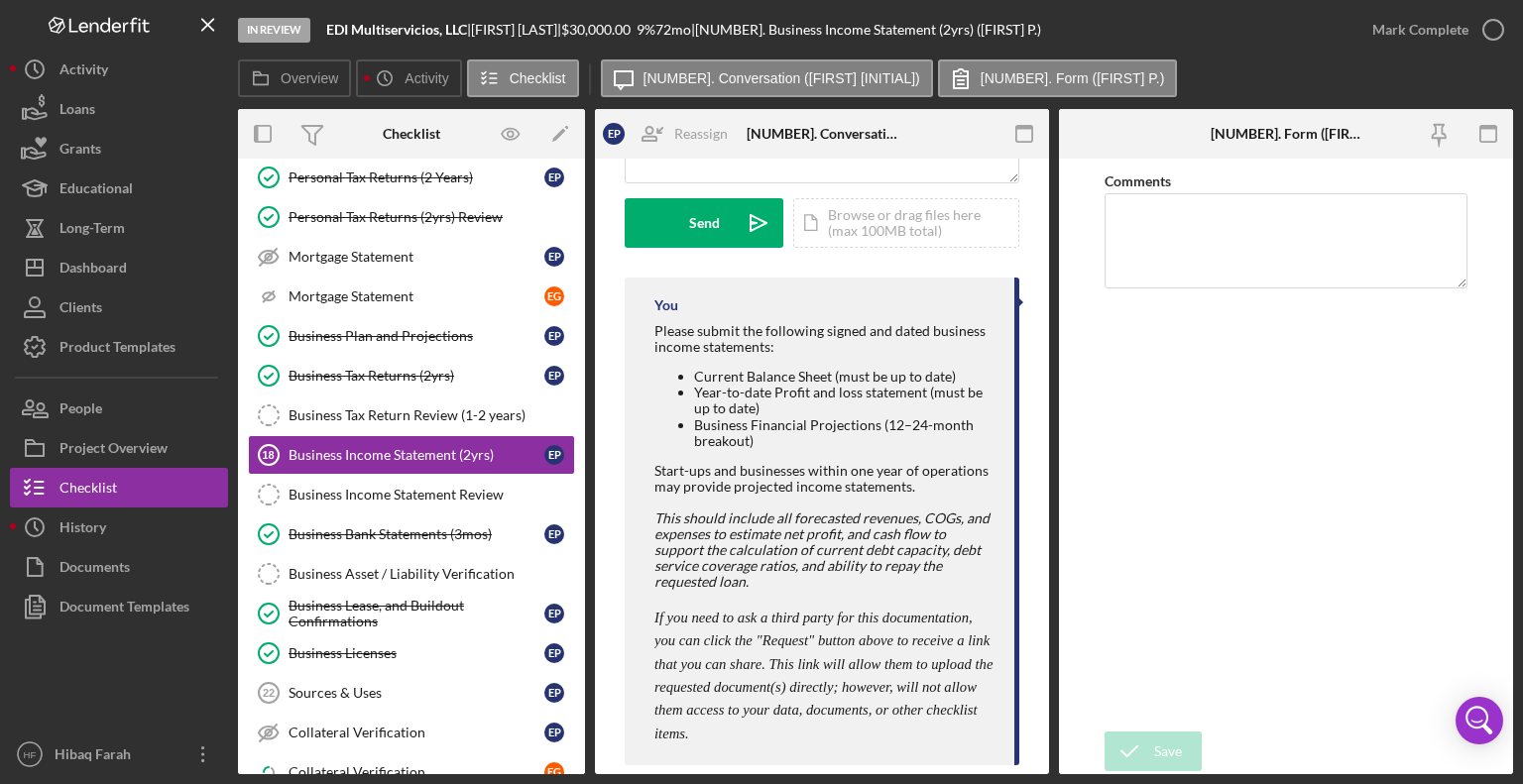 scroll, scrollTop: 299, scrollLeft: 0, axis: vertical 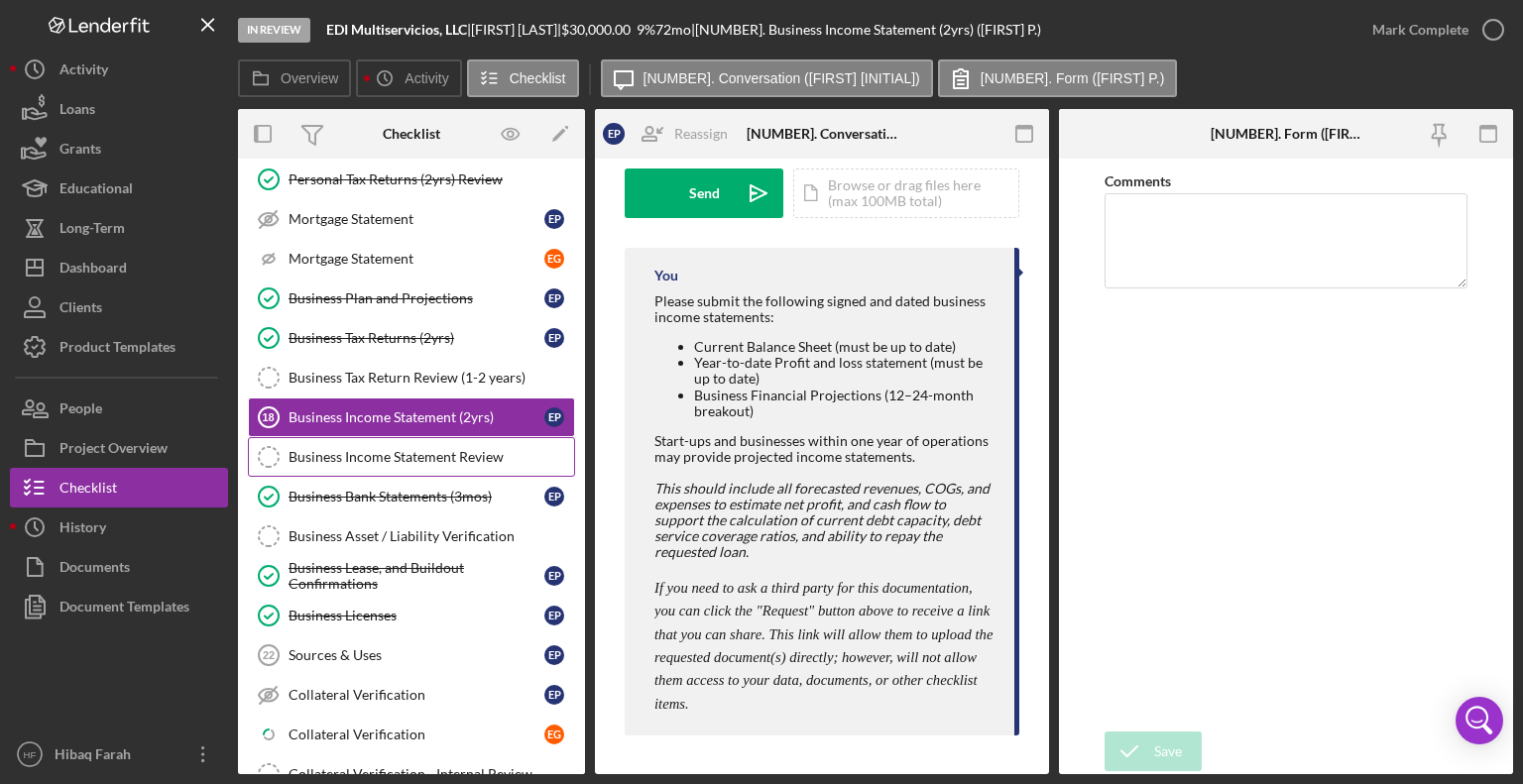 click on "Personal and Household Expenses Personal and Household Expenses [FIRST] [FIRST] Personal and Household Expenses [FIRST] [FIRST] Applicant Income [NUMBER] Applicant Income [FIRST] [FIRST] W2's and Paystubs W2's and Paystubs [FIRST] [FIRST] W2's and Paystubs W2's and Paystubs [FIRST] [FIRST] Personal Income - Verification Personal Income - Verification Personal Assets Personal Assets [FIRST] [FIRST] Personal Assets - Verification Personal Assets - Verification [FIRST] [FIRST] Icon/Checklist Item Sub Partial Personal Assets - Verification [FIRST] [FIRST] Personal Tax Returns (2 Years) Personal Tax Returns (2 Years) [FIRST] [FIRST] Personal Tax Returns (2yrs) Review Personal Tax Returns (2yrs) Review Mortgage Statement Mortgage Statement [FIRST] [FIRST] Icon/Checklist Item Sub Partial Mortgage Statement [FIRST] [FIRST] Business Plan and Projections Business Plan and Projections [FIRST] [FIRST] Business Tax Returns (2yrs) Business Tax Returns (2yrs) [FIRST] [FIRST] Business Tax Return Review (1-2 years) Business Tax Return Review (1-2 years) Business Income Statement (2yrs) [NUMBER] Business Income Statement (2yrs) [FIRST] [FIRST]" at bounding box center [411, 383] 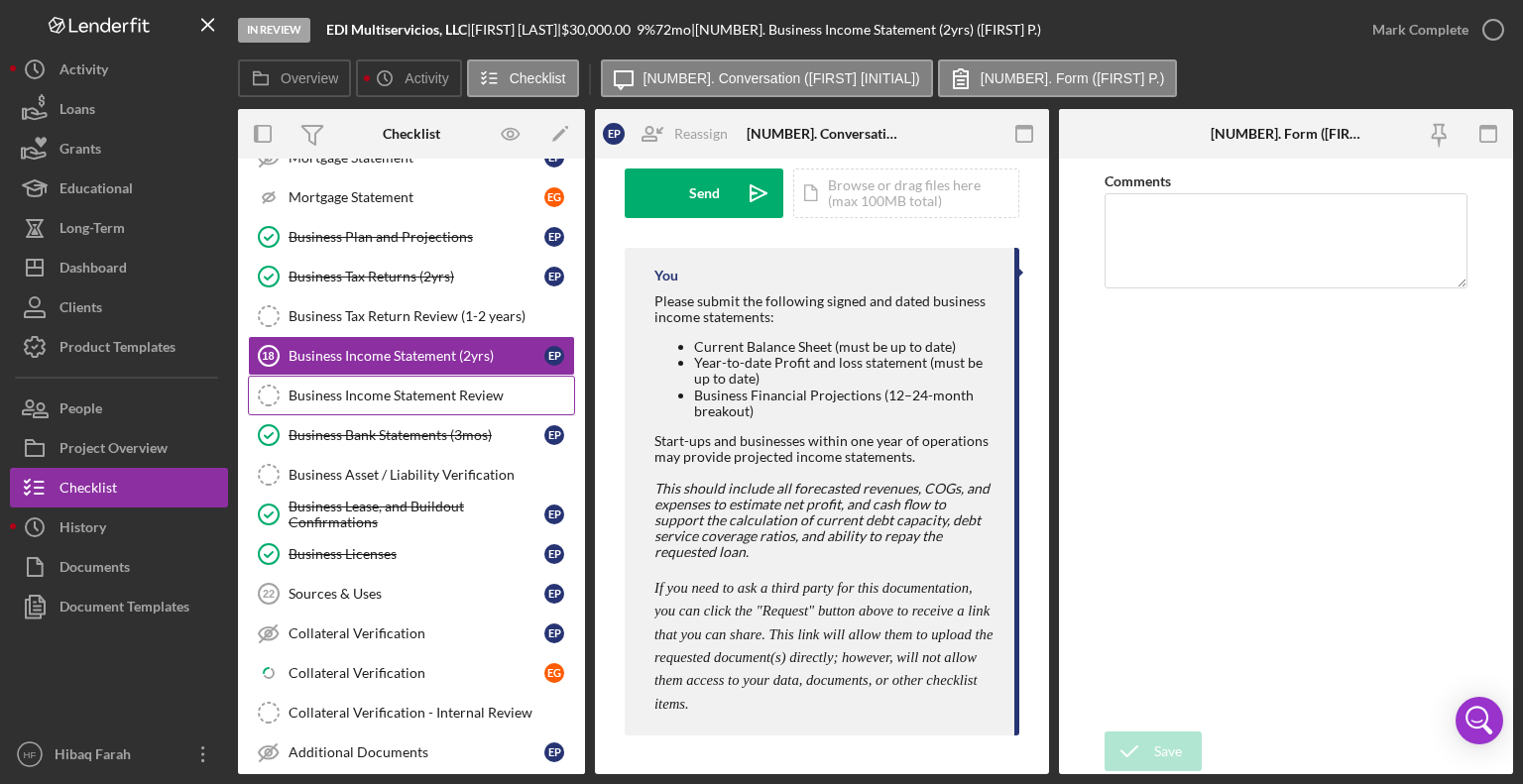 click on "Business Income Statement Review" at bounding box center [431, 395] 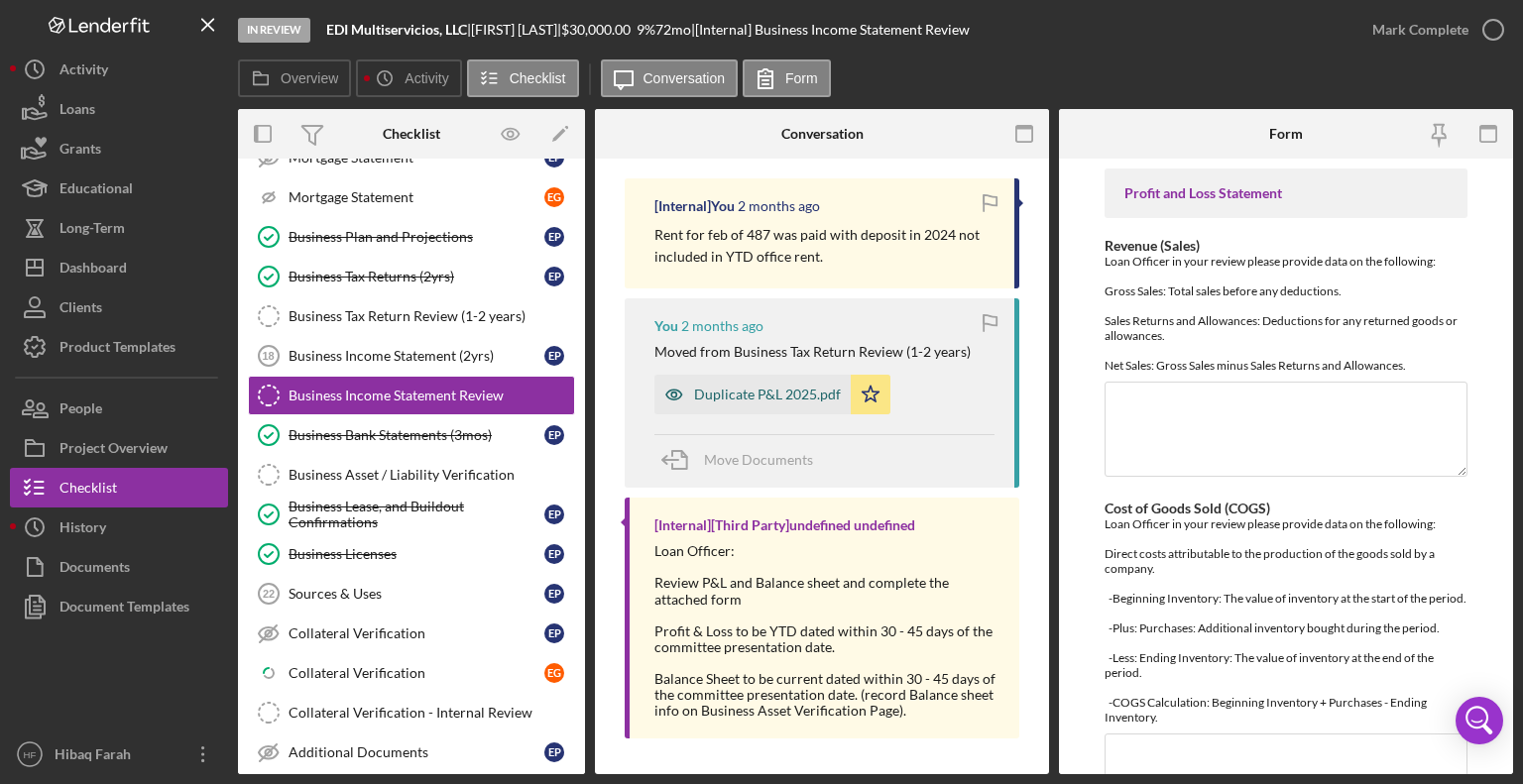 scroll, scrollTop: 332, scrollLeft: 0, axis: vertical 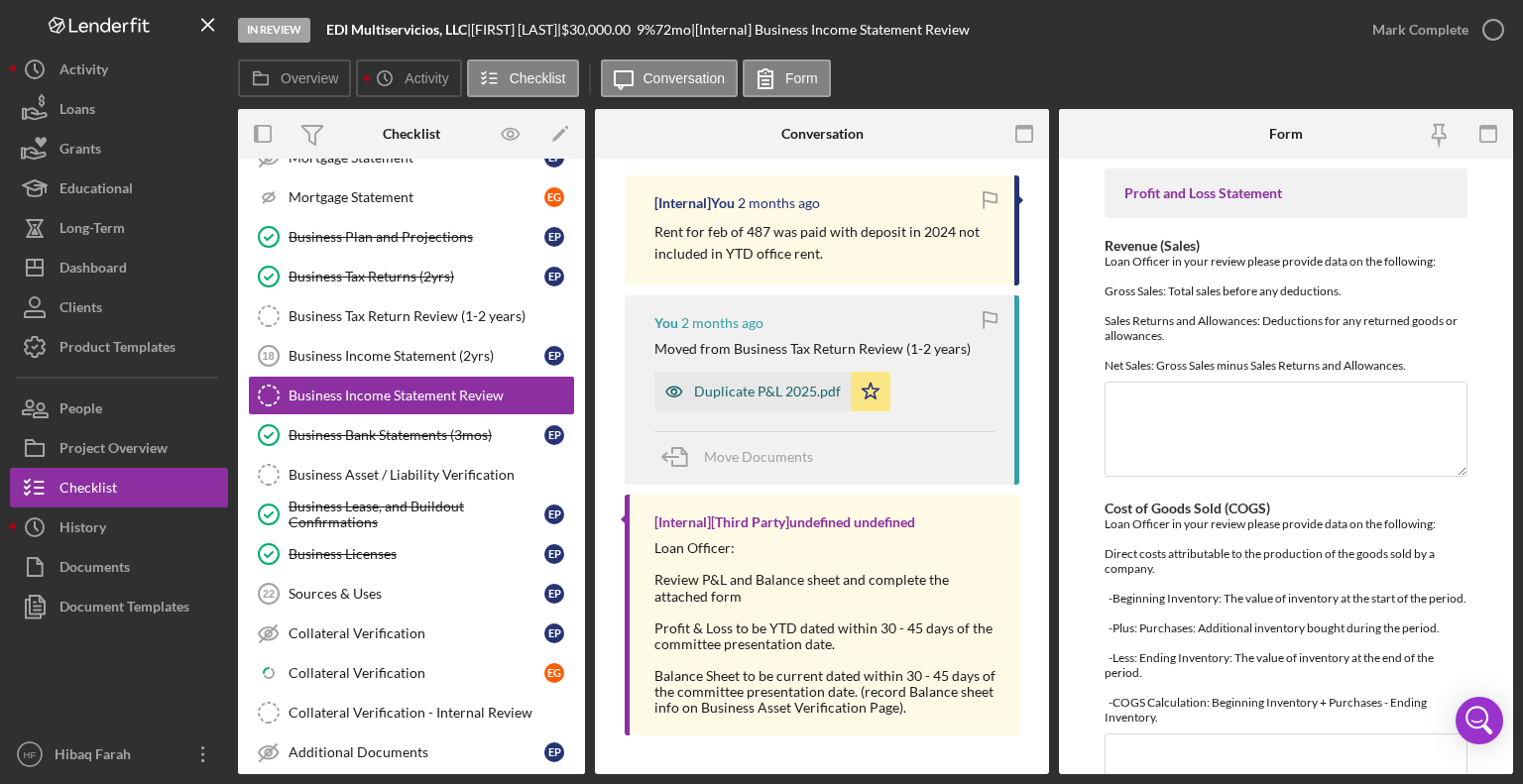 click on "Duplicate P&L 2025.pdf" at bounding box center [767, 392] 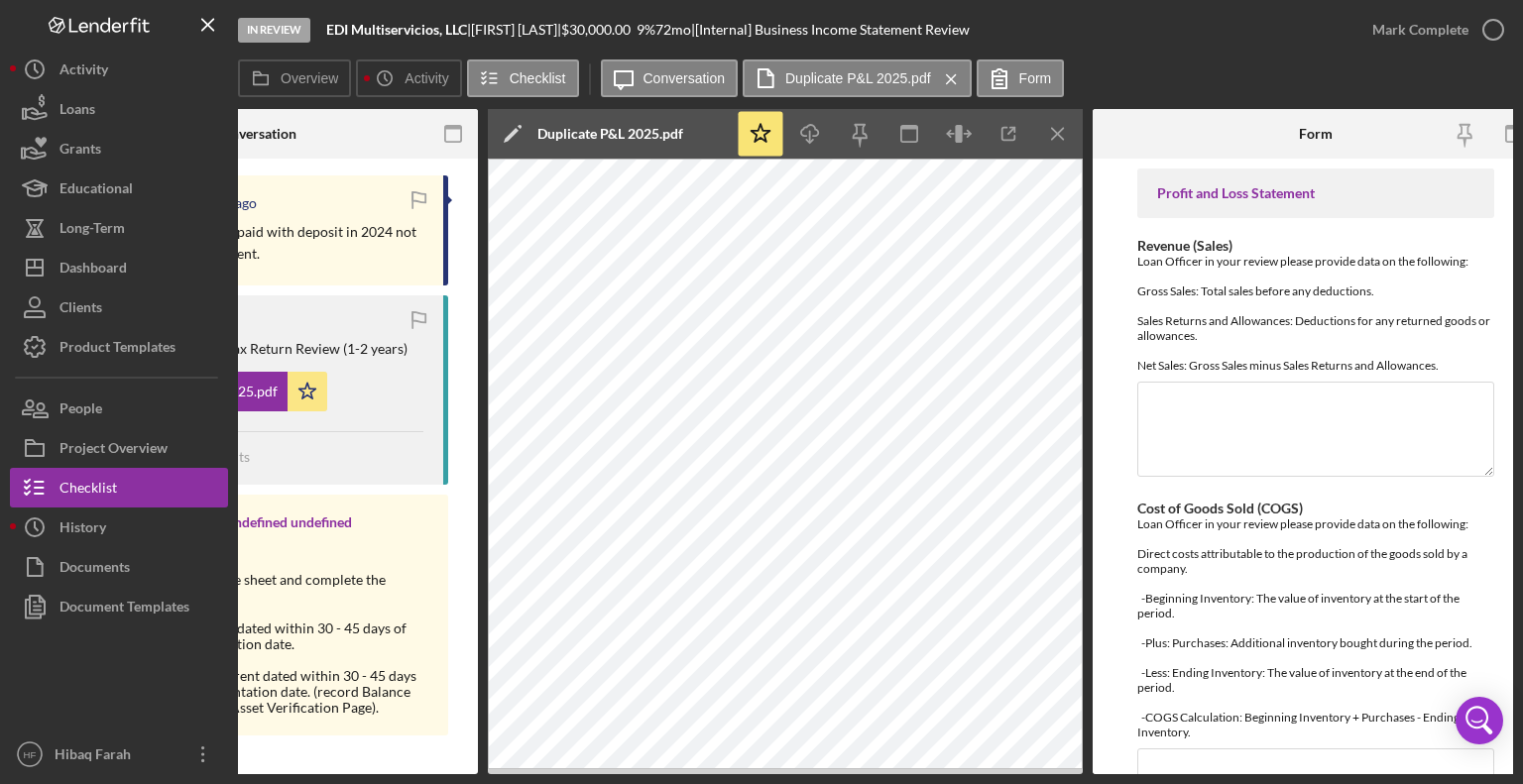scroll, scrollTop: 0, scrollLeft: 588, axis: horizontal 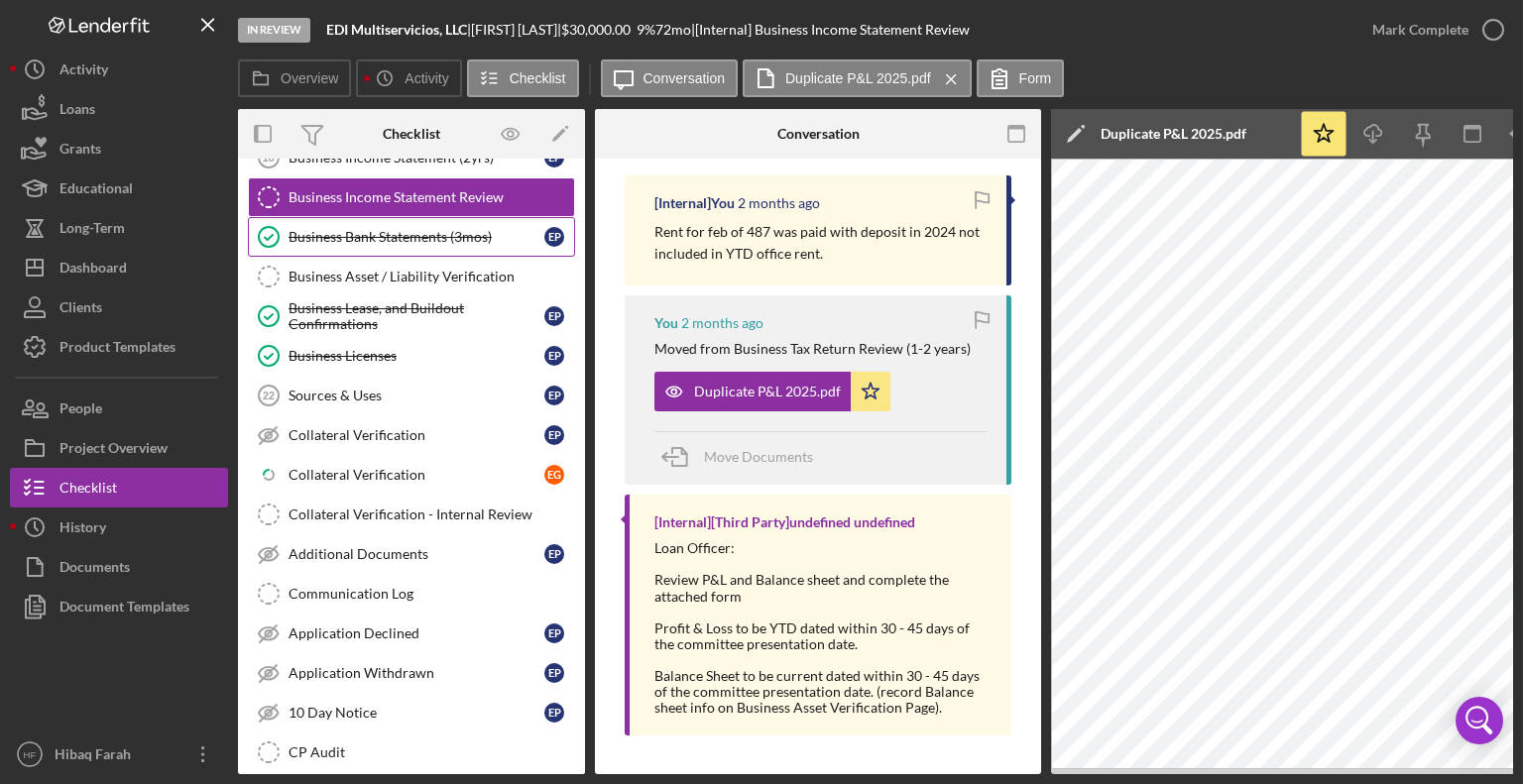 click on "Business Bank Statements (3mos) Business Bank Statements (3mos) [FIRST] [FIRST]" at bounding box center [411, 237] 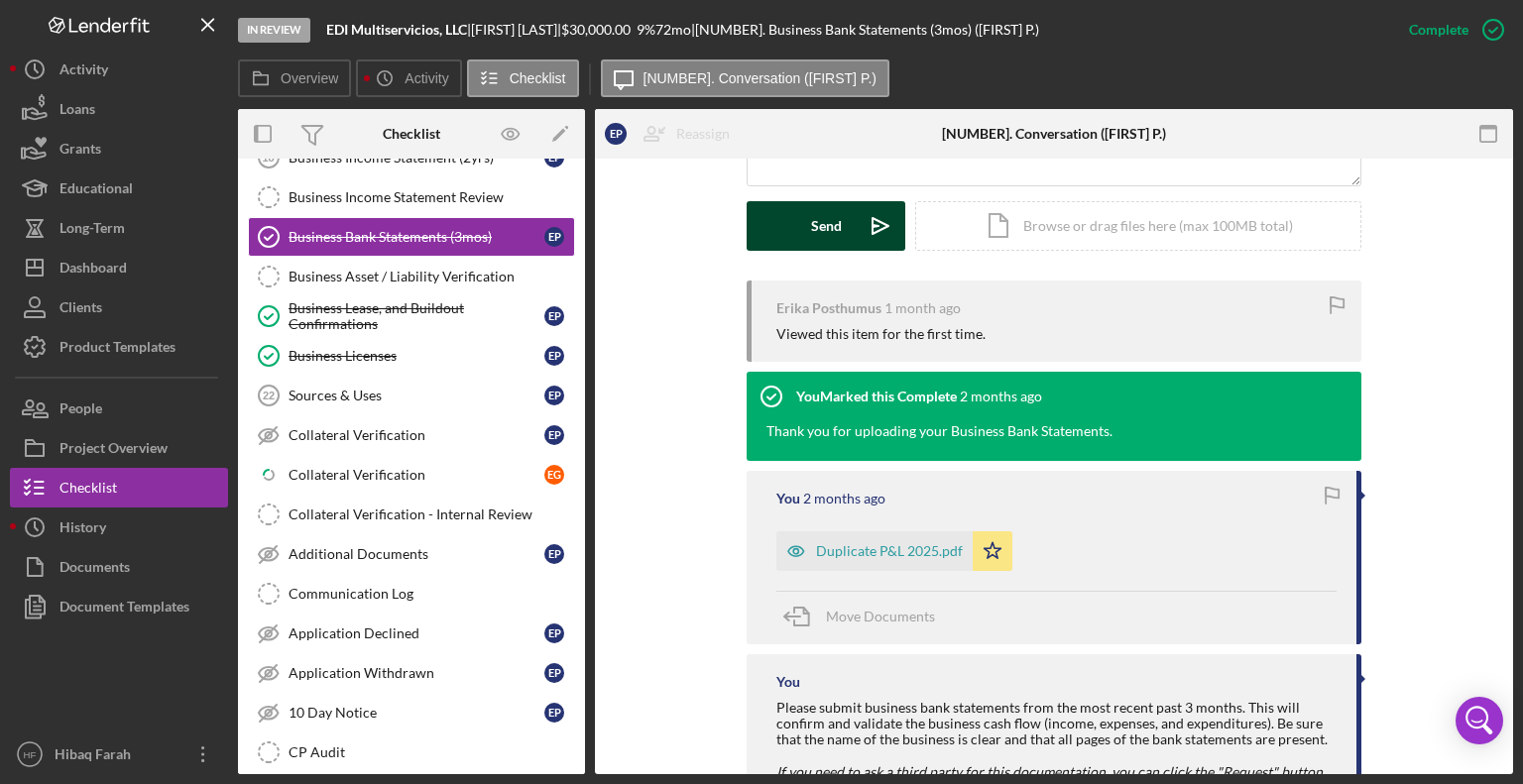 scroll, scrollTop: 551, scrollLeft: 0, axis: vertical 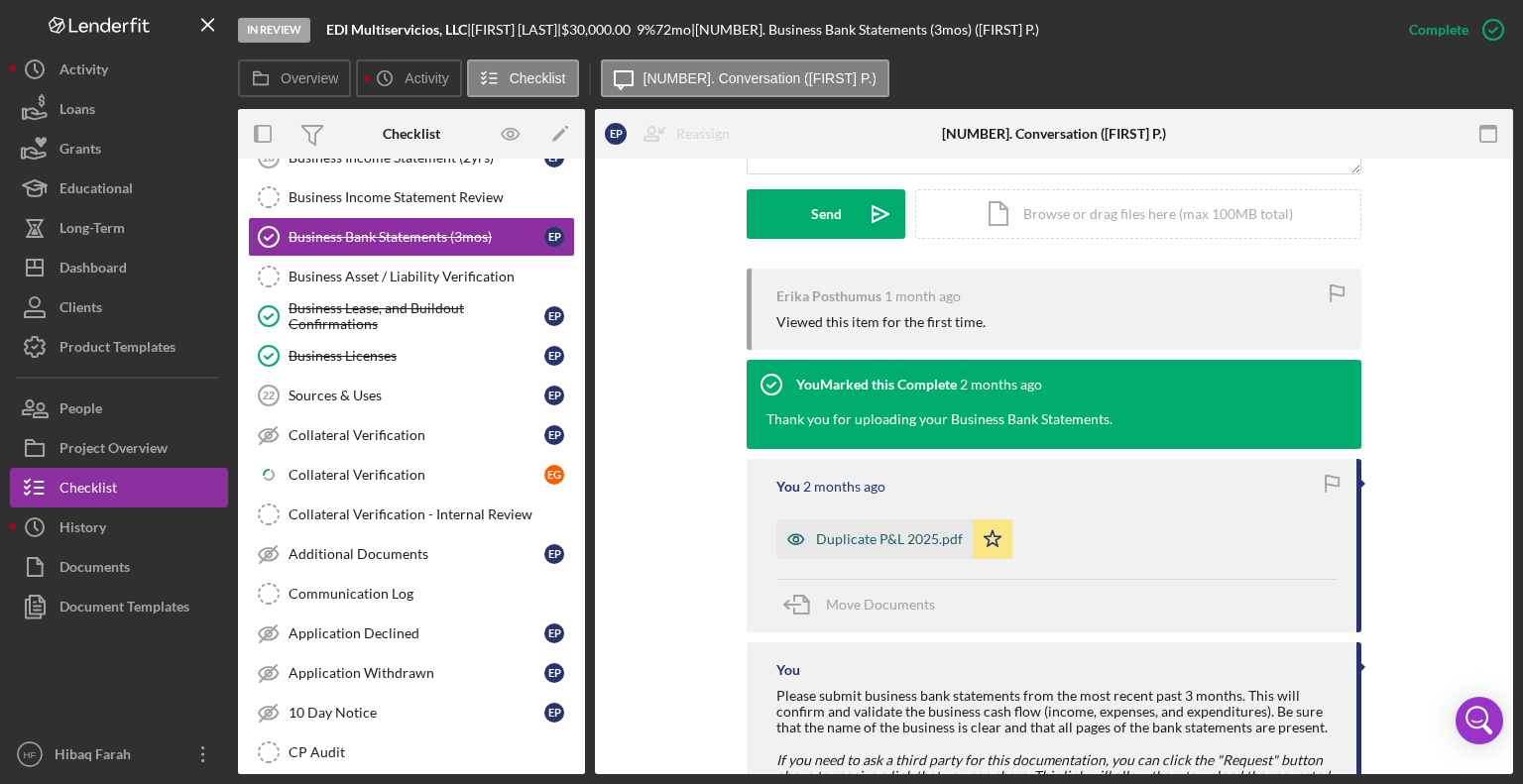 click on "Duplicate P&L 2025.pdf" at bounding box center [889, 539] 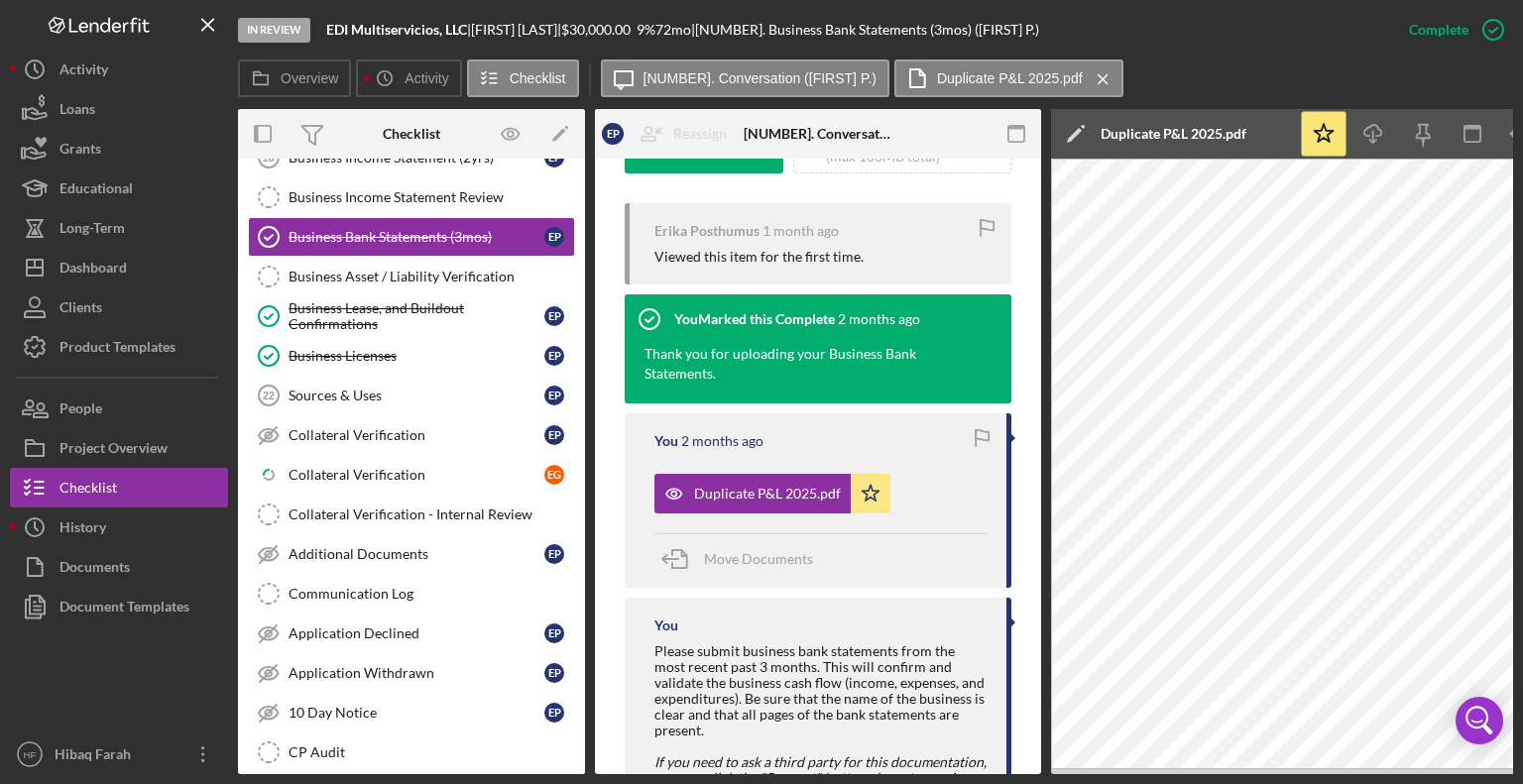 scroll, scrollTop: 673, scrollLeft: 0, axis: vertical 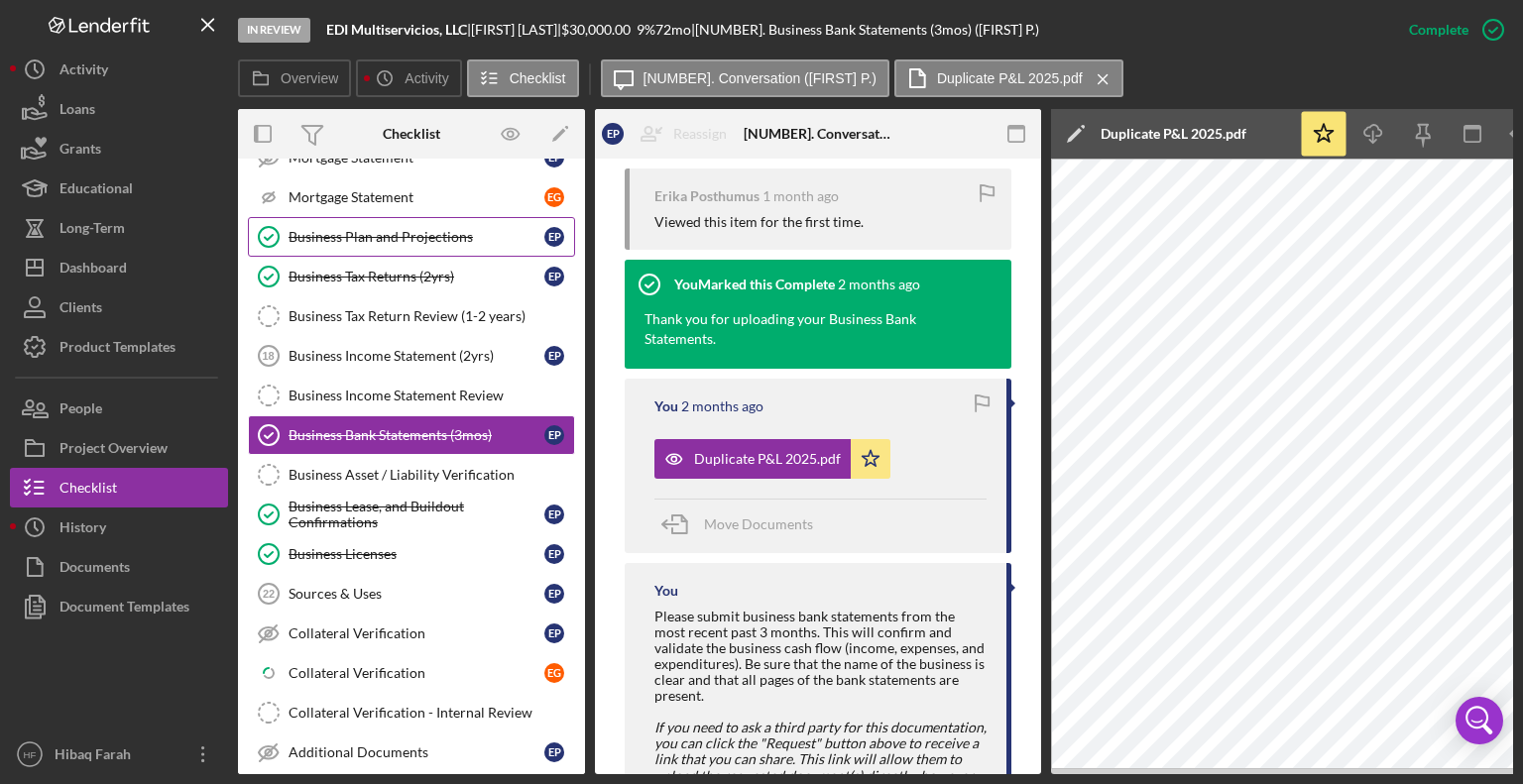 click on "Business Plan and Projections" at bounding box center [416, 237] 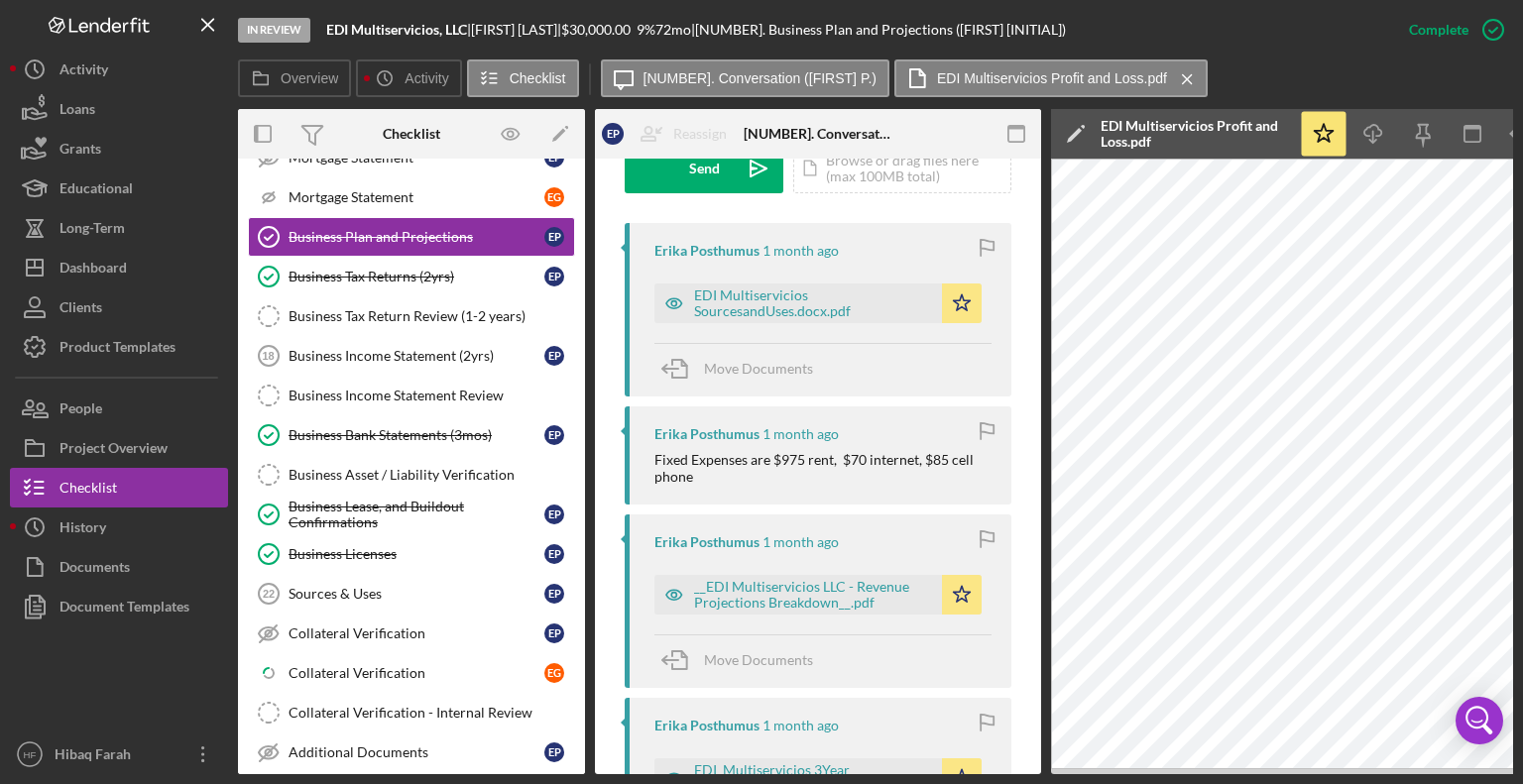 scroll, scrollTop: 694, scrollLeft: 0, axis: vertical 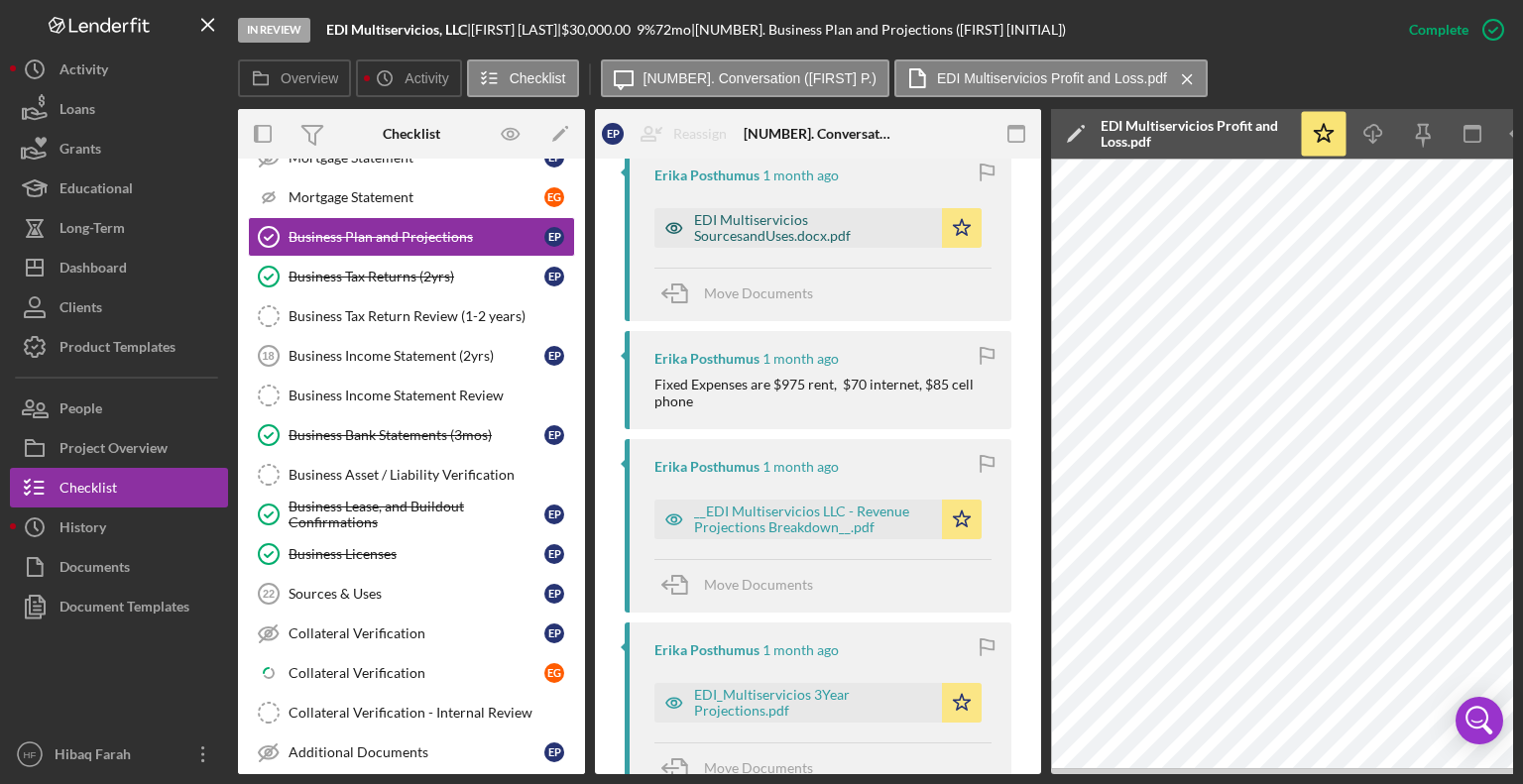 click on "EDI Multiservicios SourcesandUses.docx.pdf" at bounding box center [813, 228] 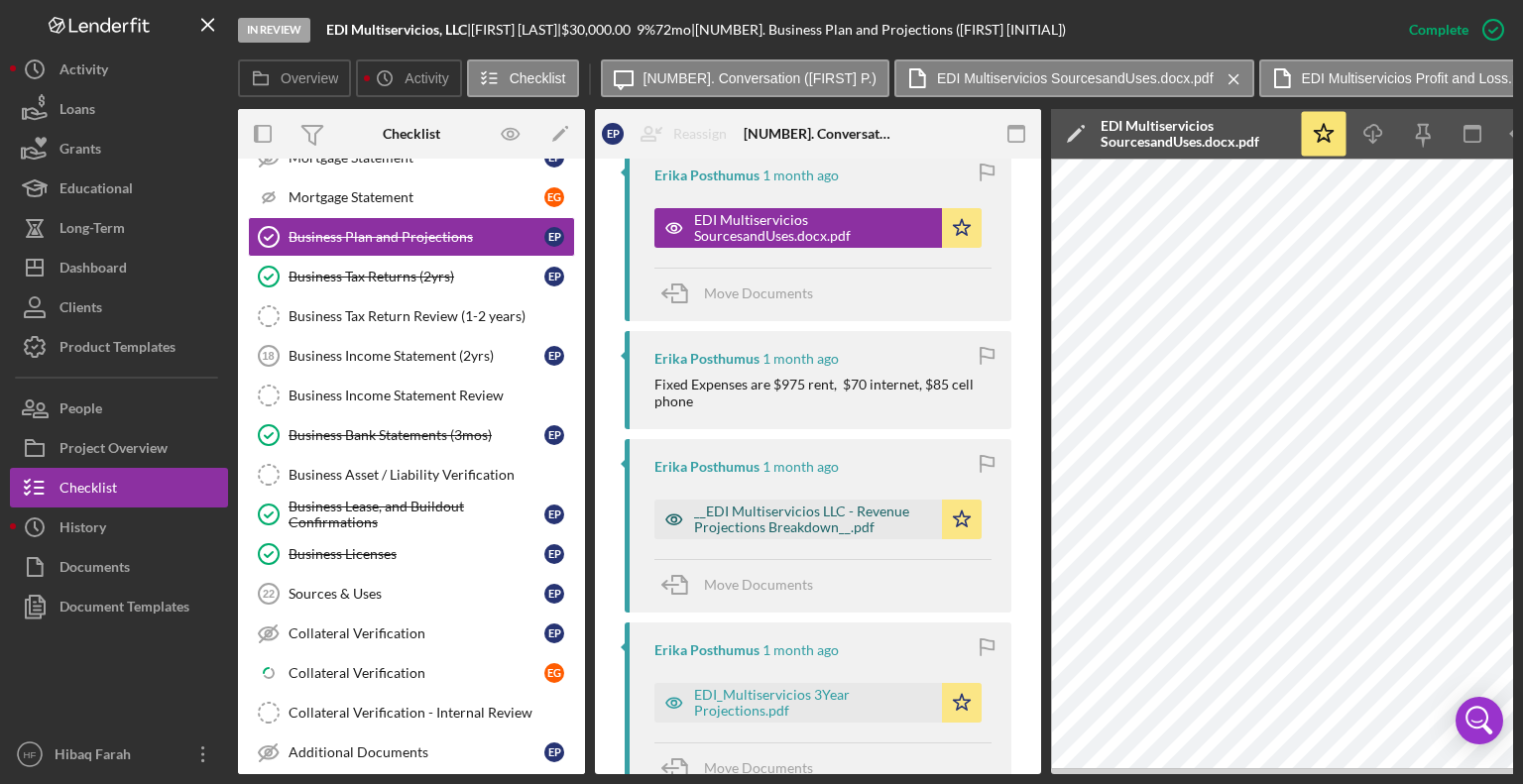 click on "__EDI Multiservicios LLC - Revenue Projections Breakdown__.pdf" at bounding box center (813, 519) 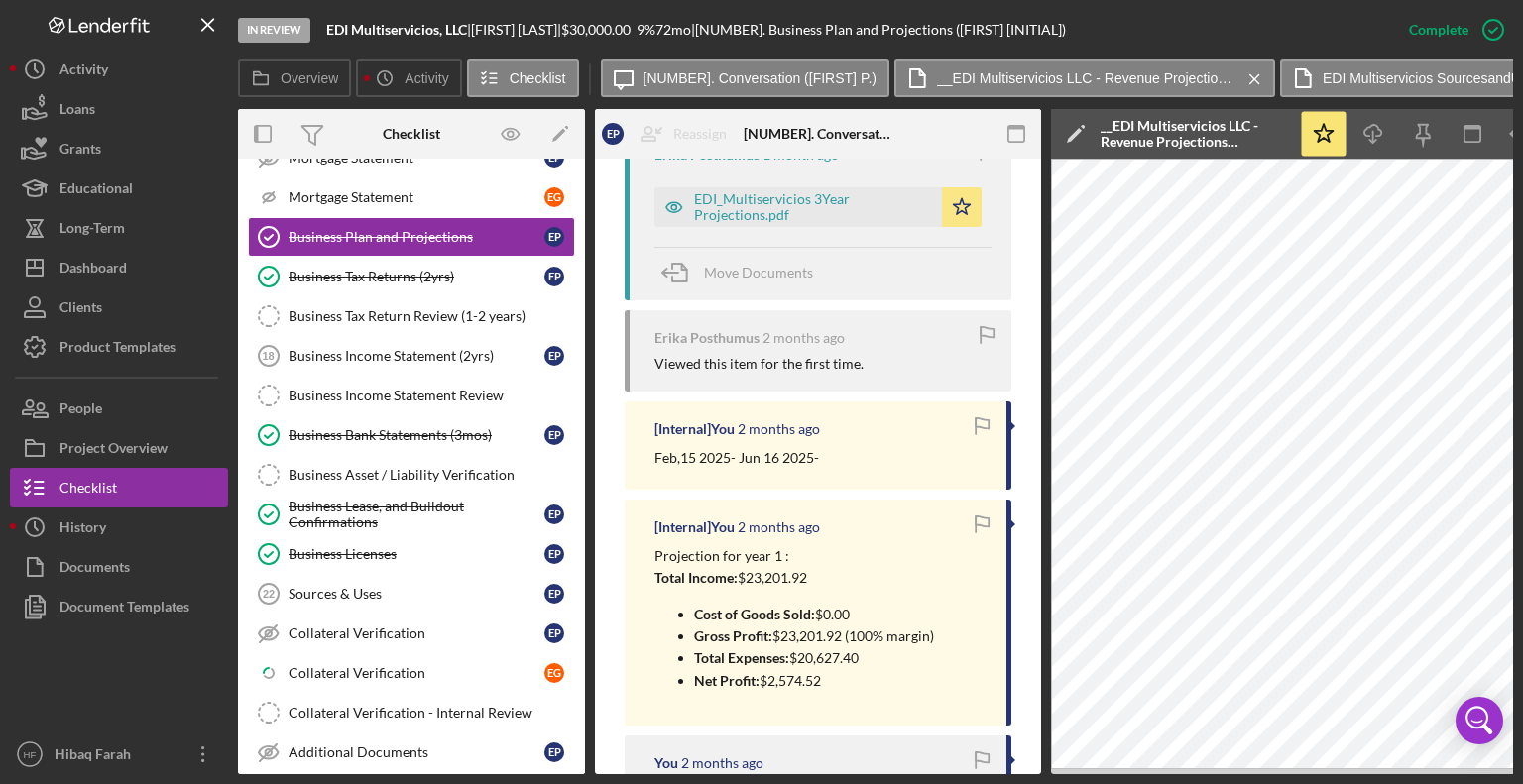 scroll, scrollTop: 1090, scrollLeft: 0, axis: vertical 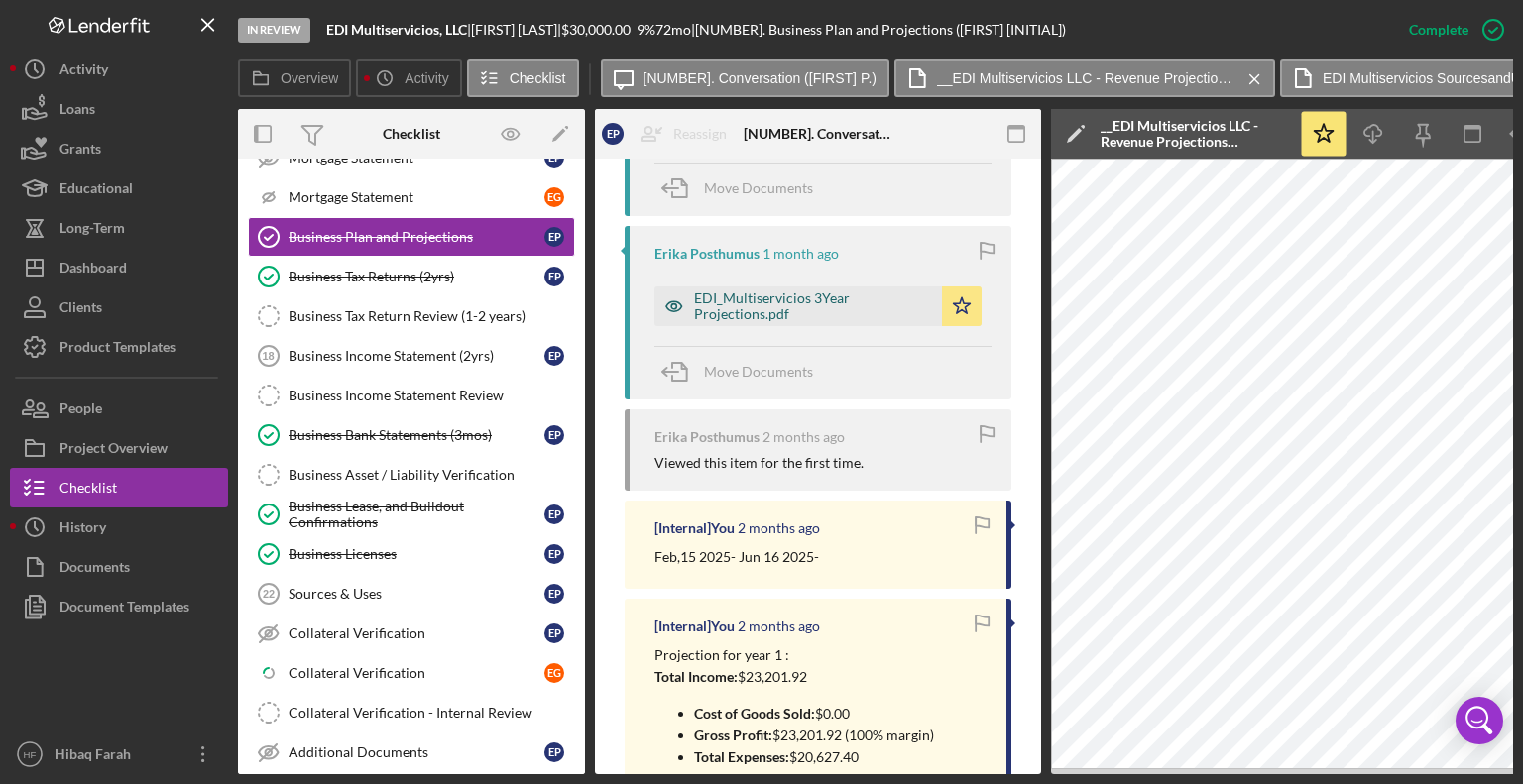 click on "EDI_Multiservicios 3Year Projections.pdf" at bounding box center [813, 306] 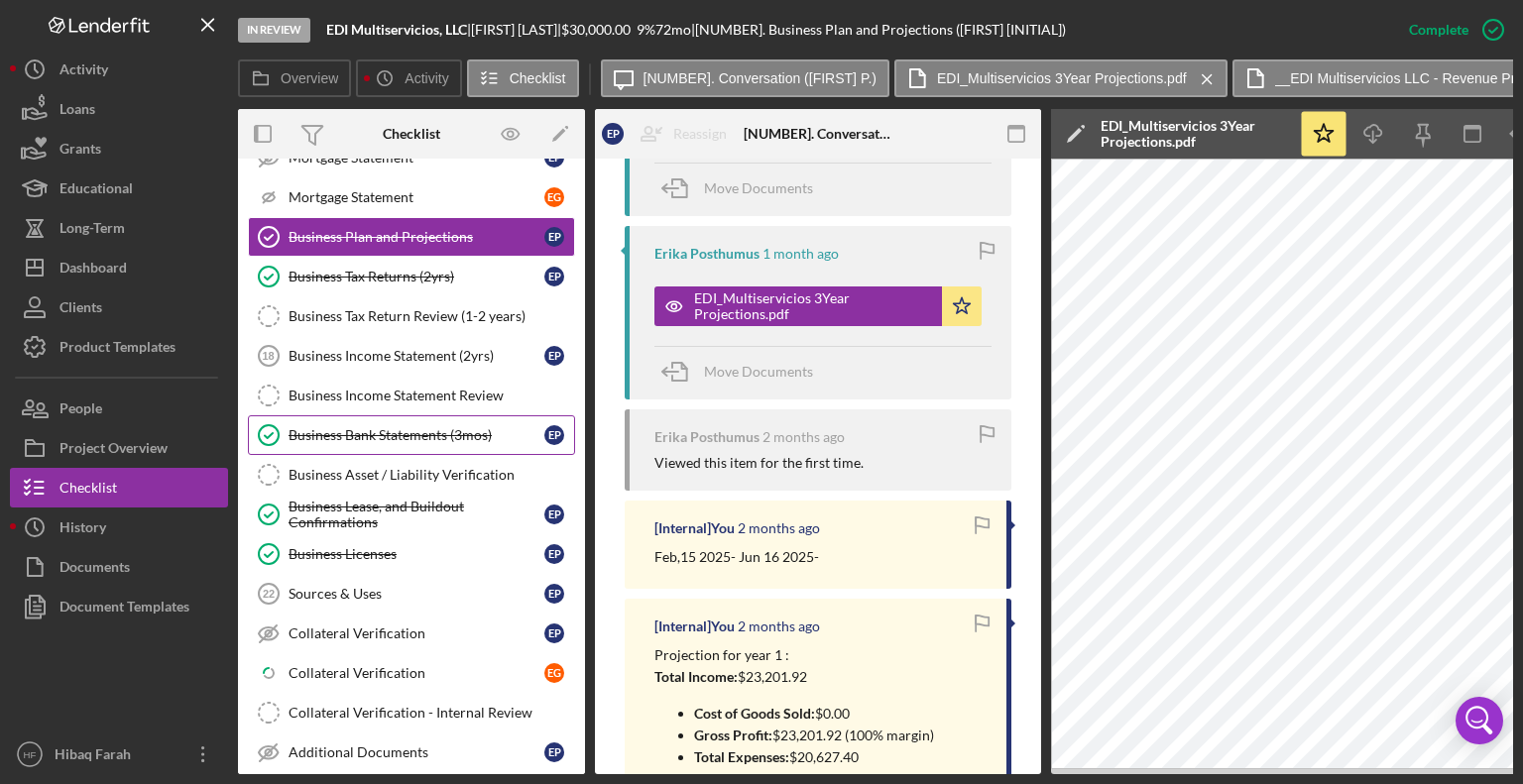 drag, startPoint x: 371, startPoint y: 407, endPoint x: 386, endPoint y: 415, distance: 17 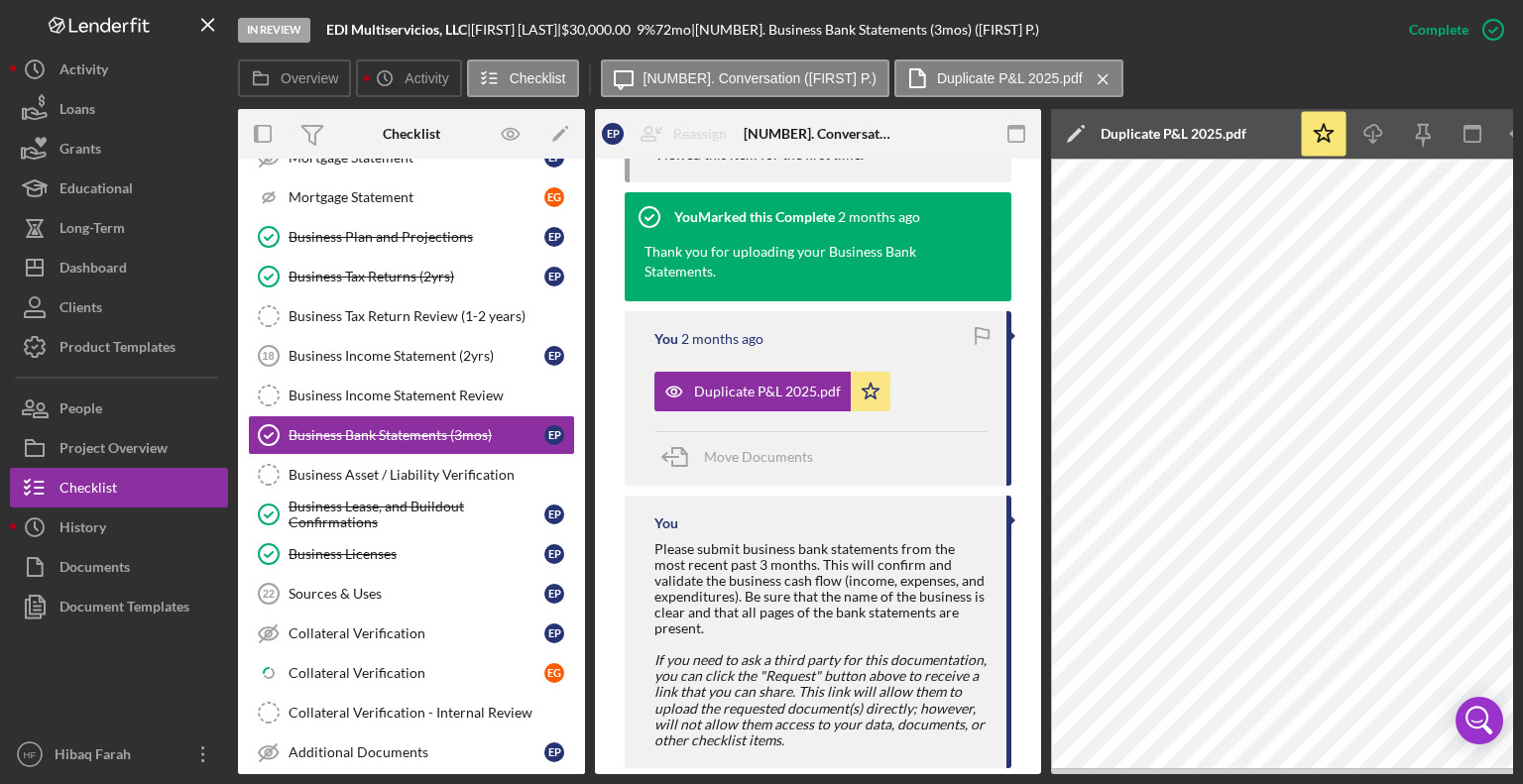 scroll, scrollTop: 778, scrollLeft: 0, axis: vertical 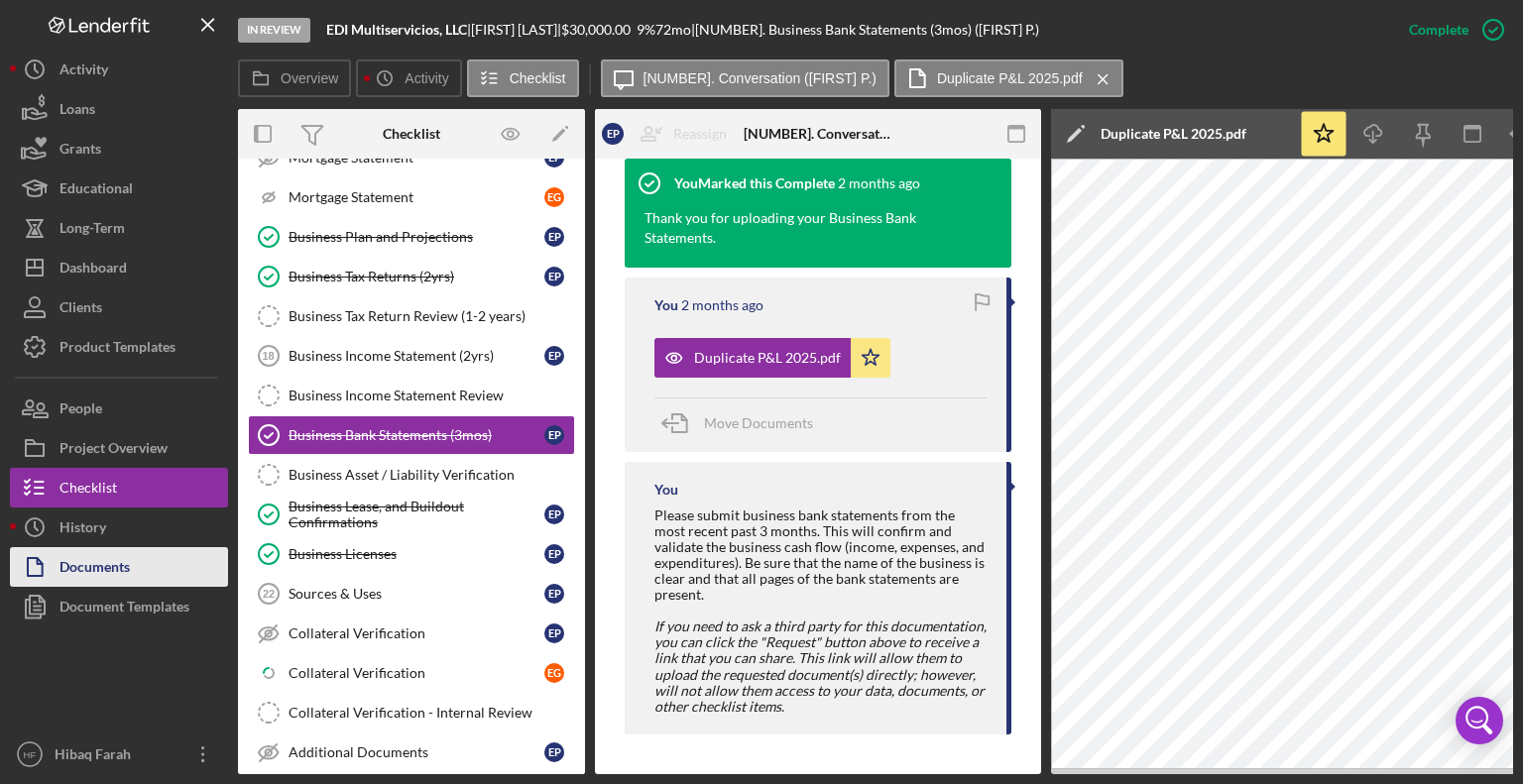 click on "Documents" at bounding box center [94, 569] 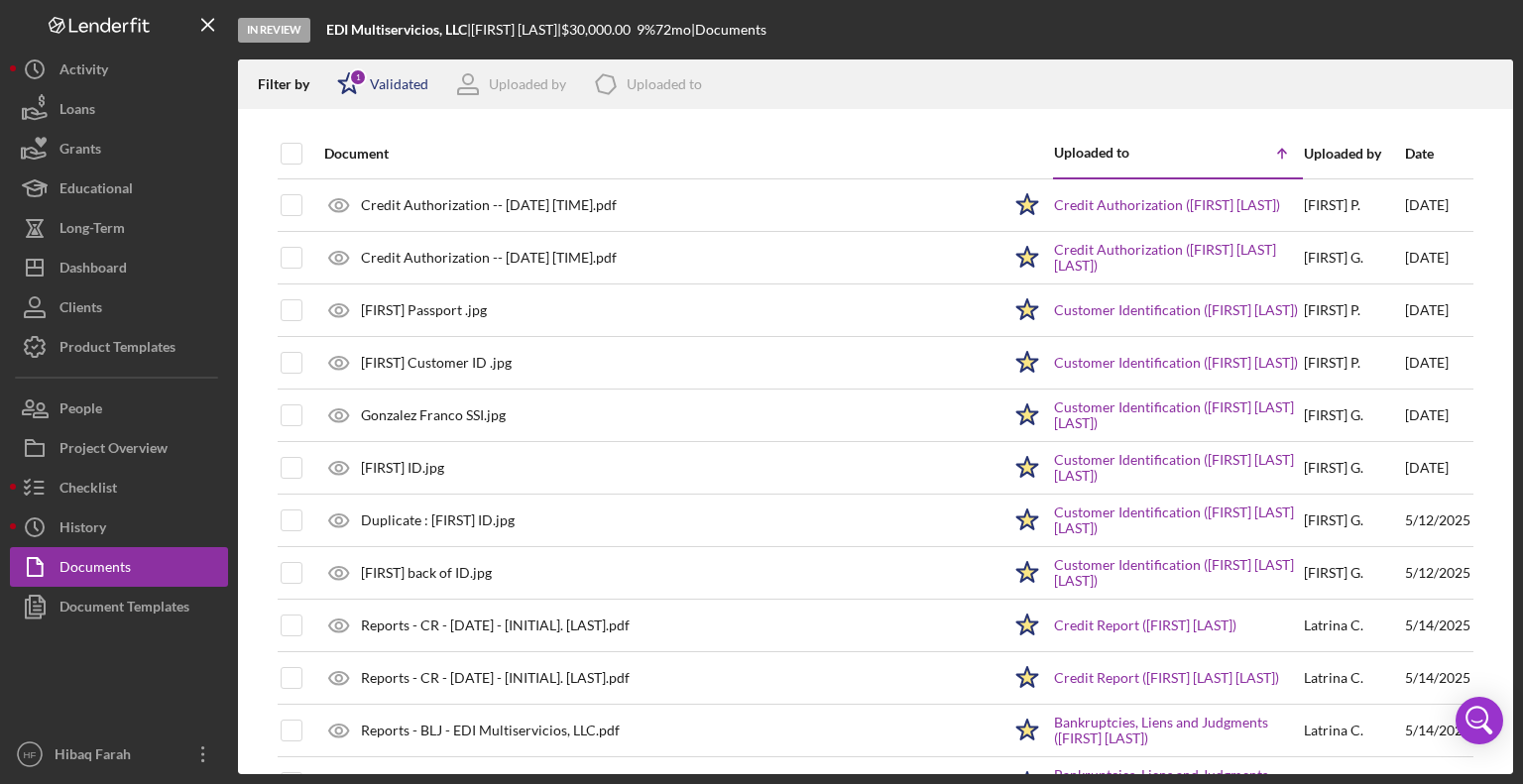 click 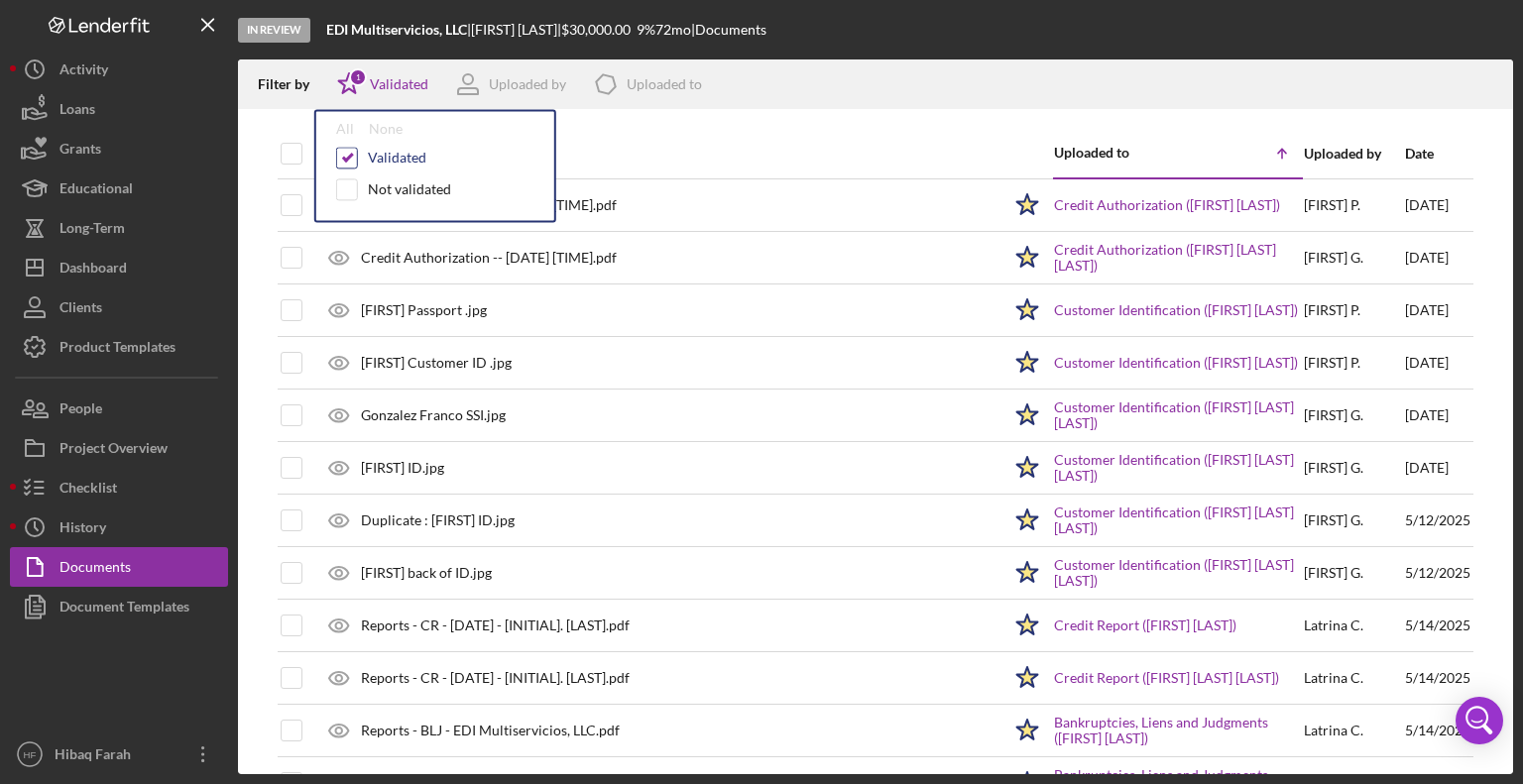 click at bounding box center [347, 158] 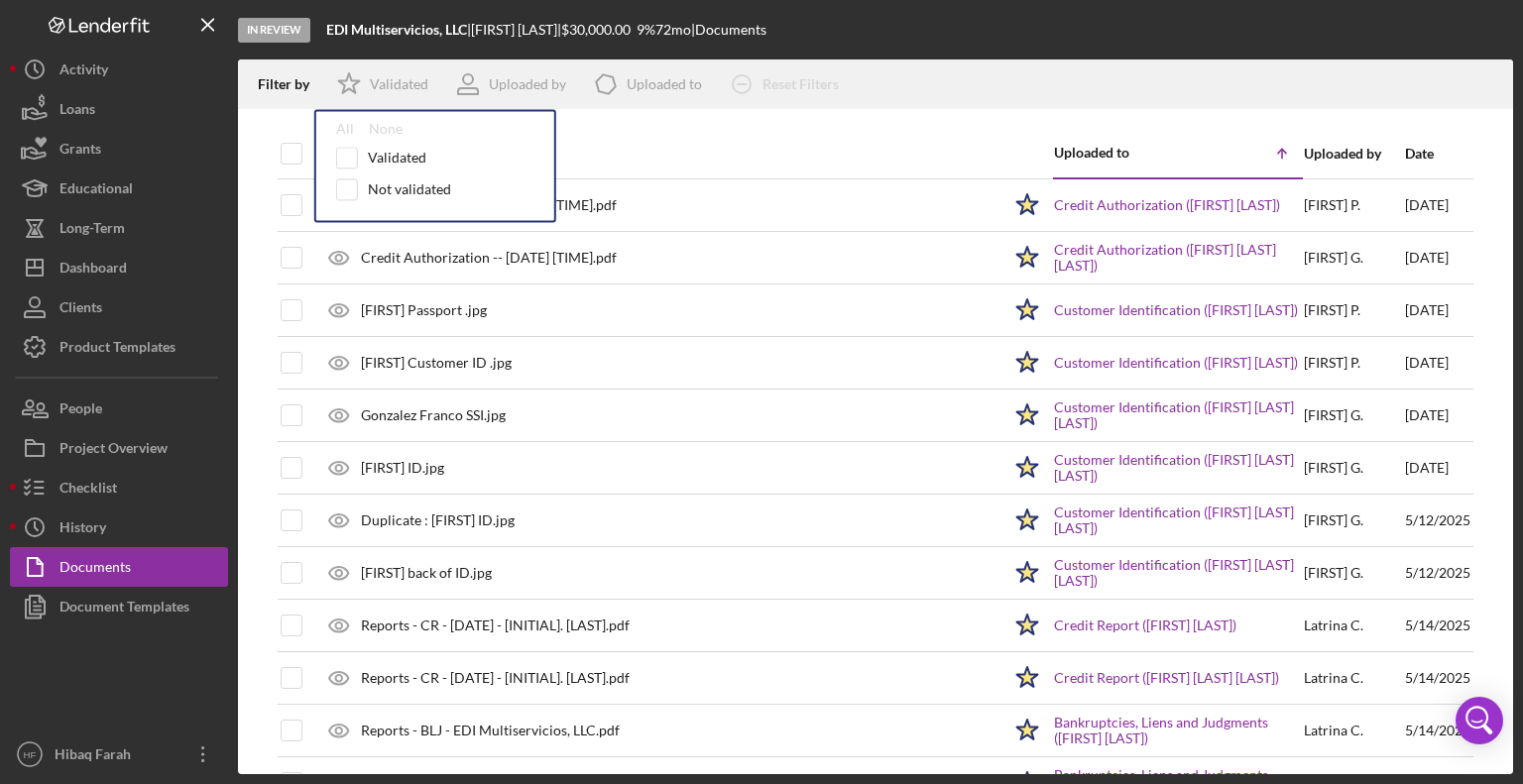 click on "Document" at bounding box center [662, 154] 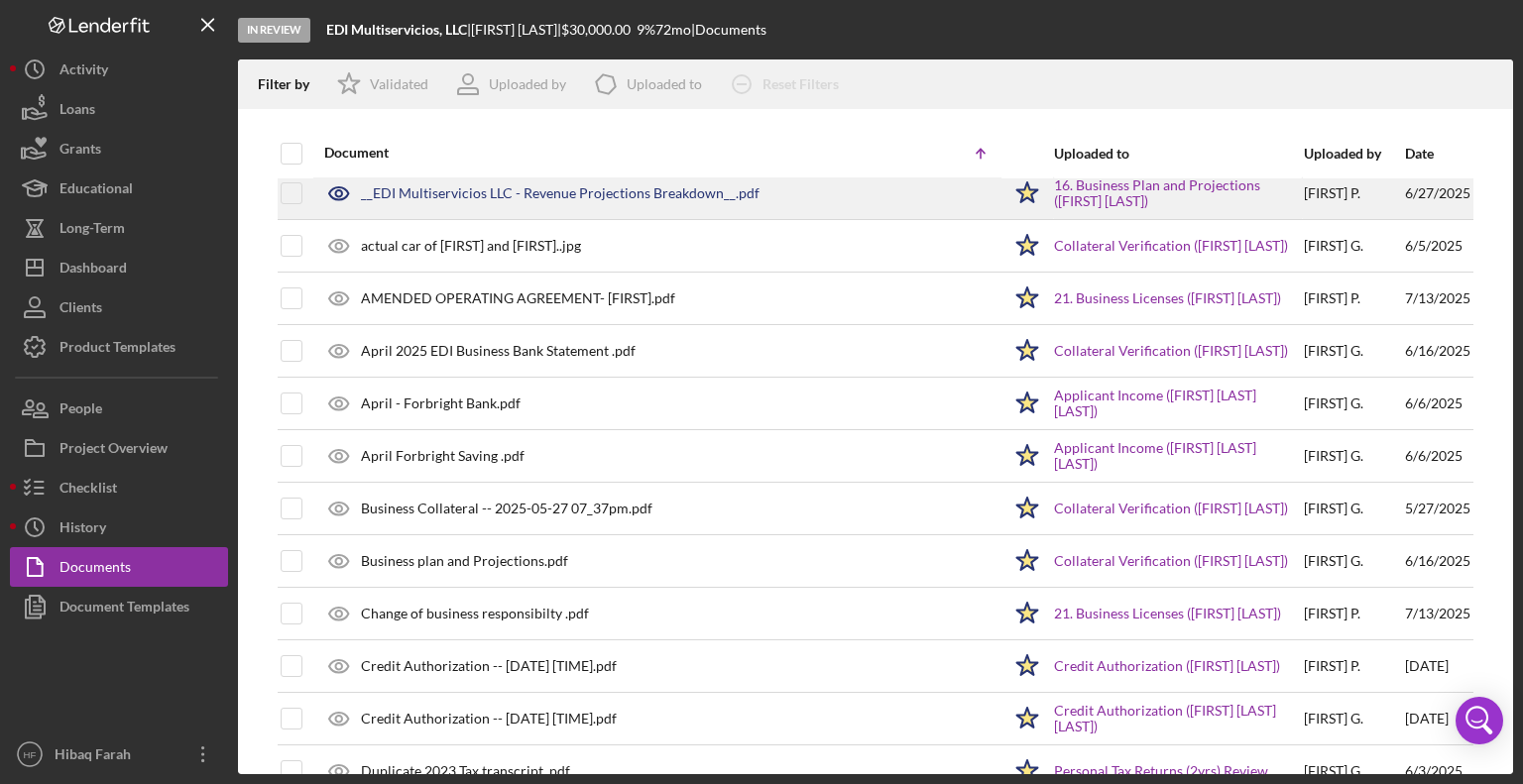 scroll, scrollTop: 99, scrollLeft: 0, axis: vertical 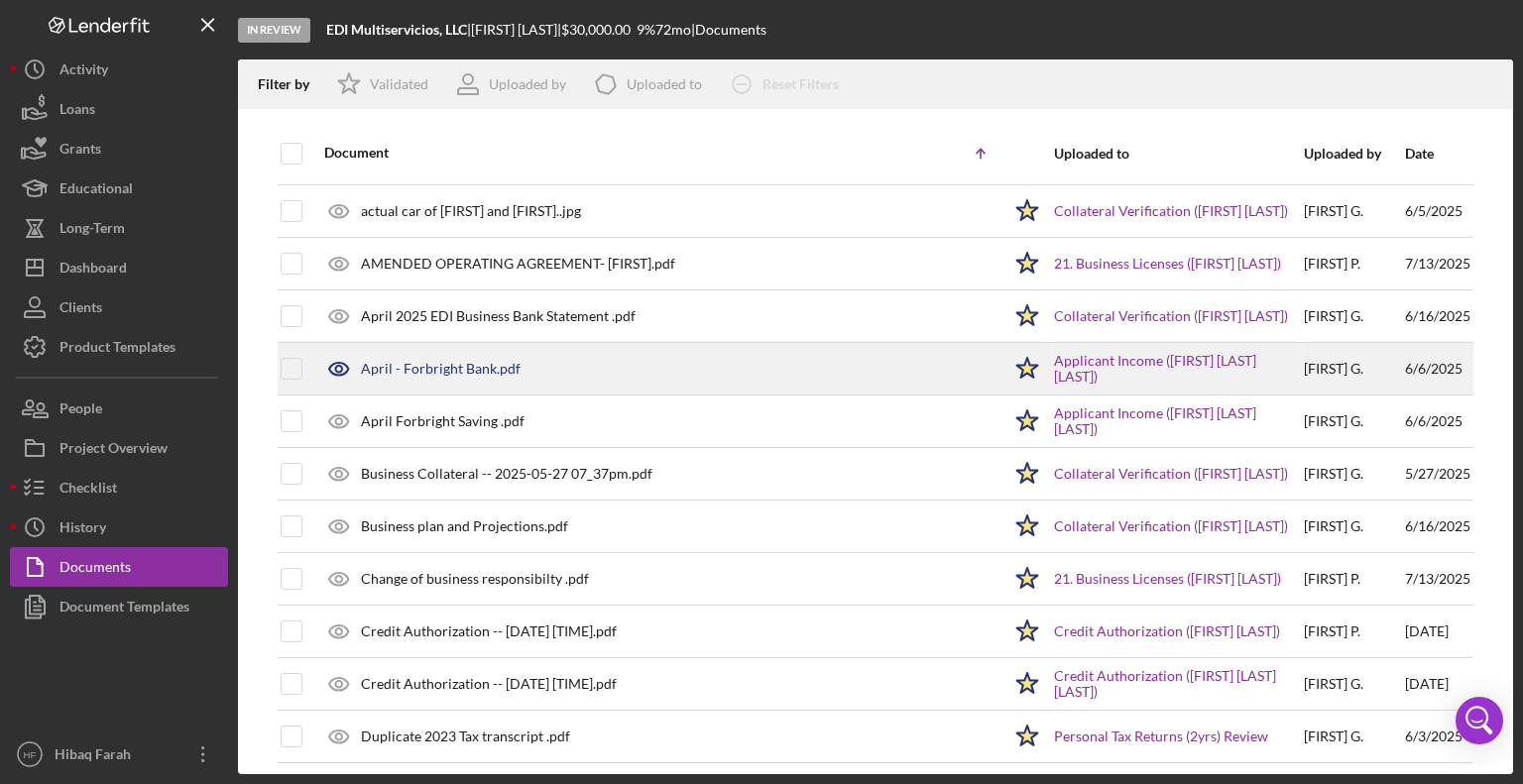 click on "April - Forbright Bank.pdf" at bounding box center (657, 369) 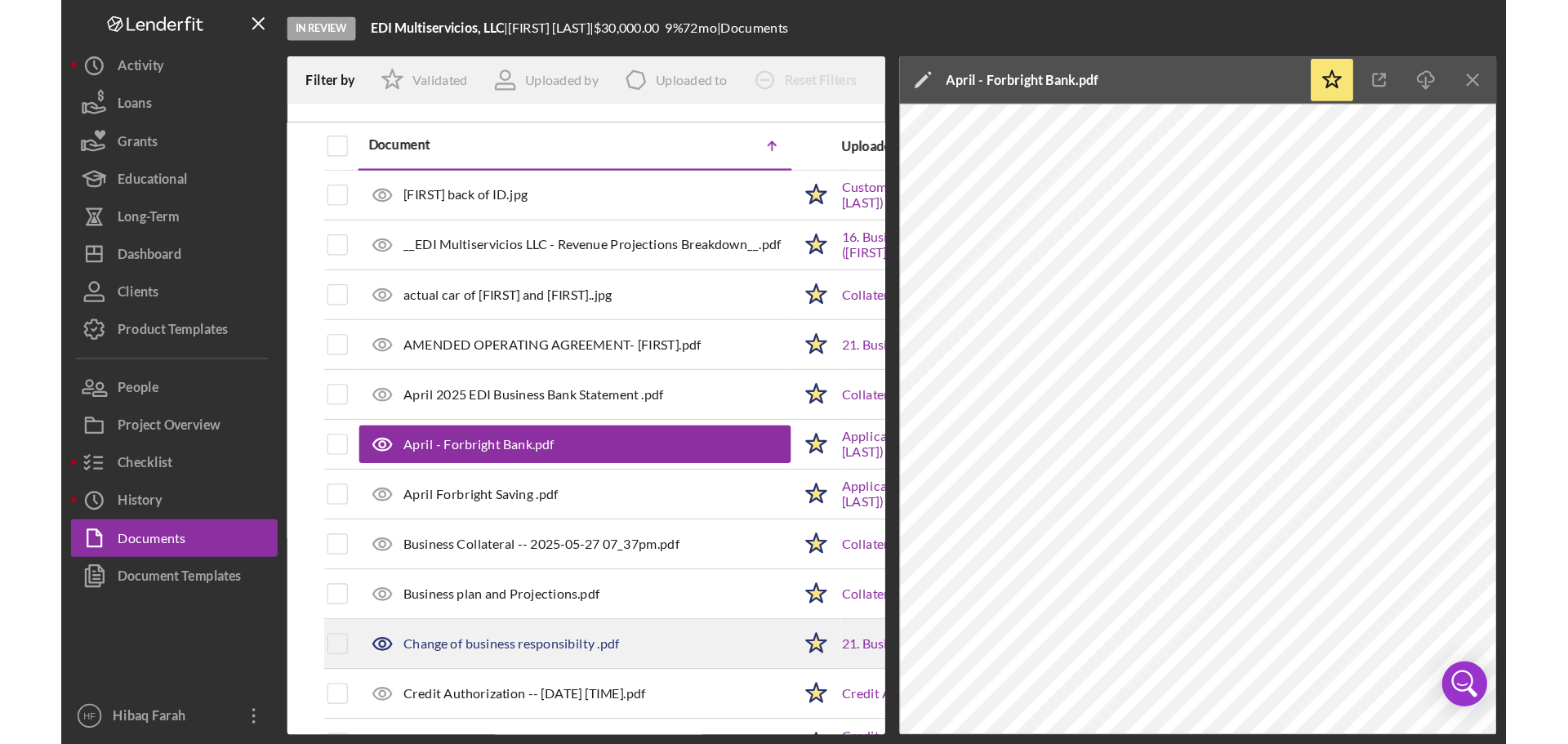 scroll, scrollTop: 0, scrollLeft: 0, axis: both 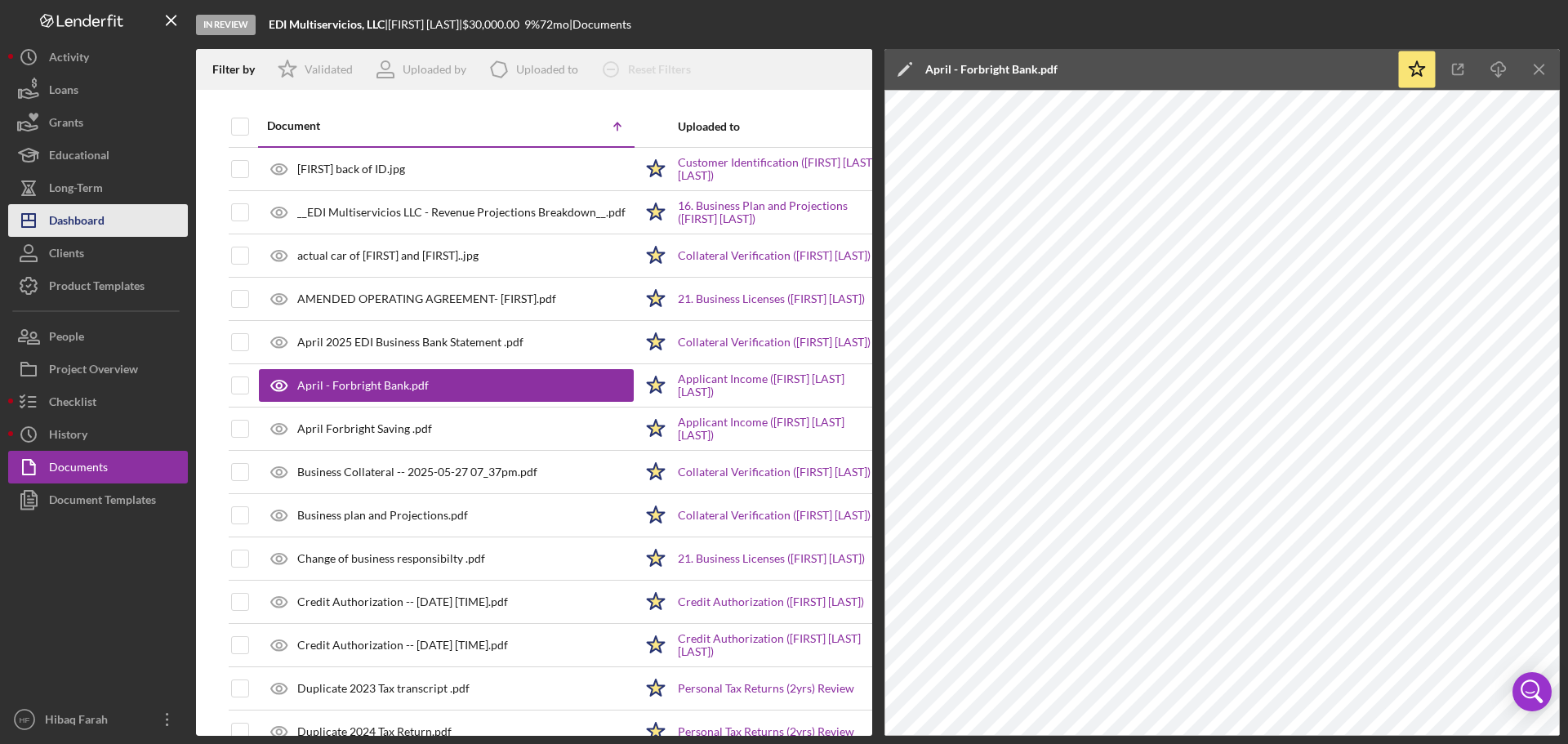 click on "Dashboard" at bounding box center (77, 222) 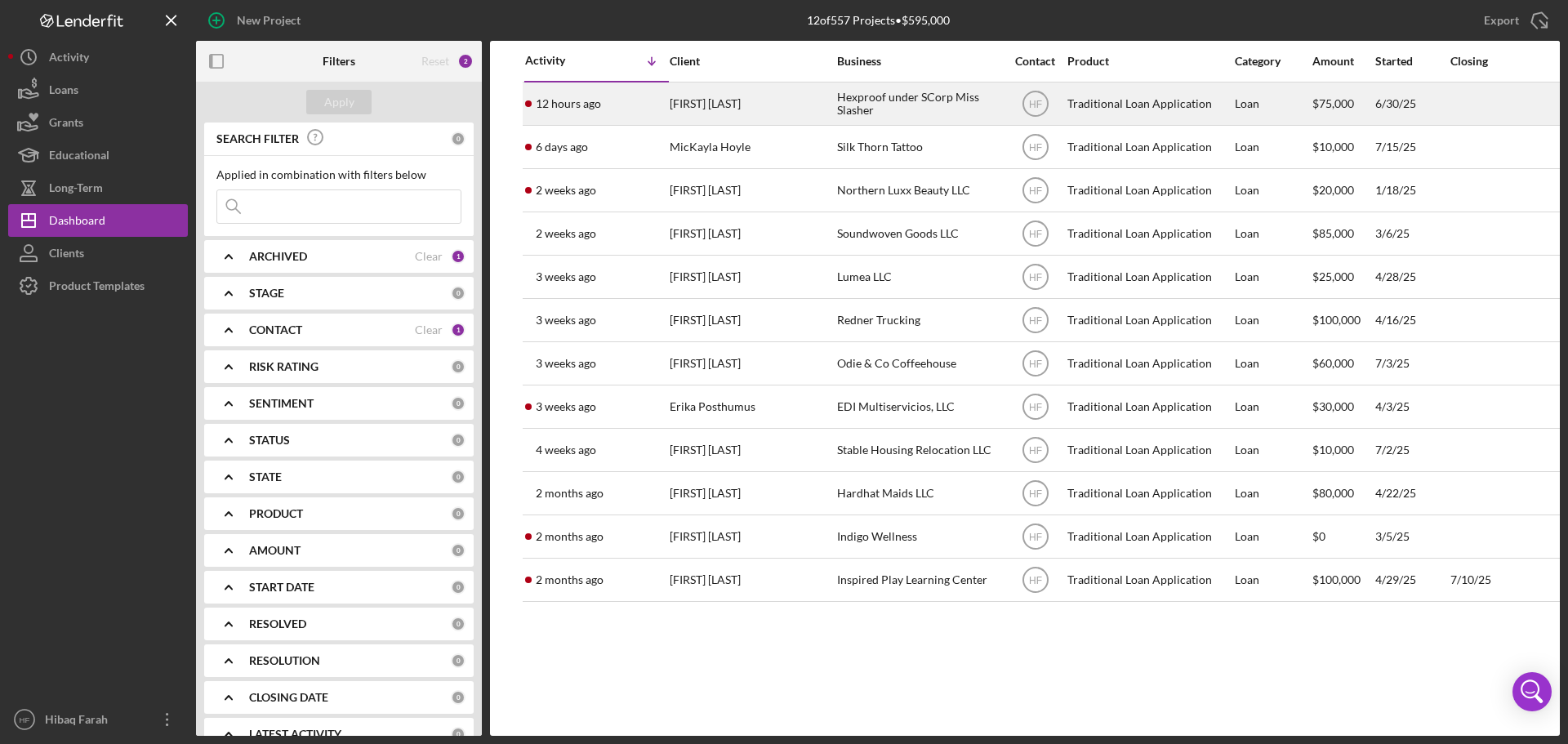 click on "[FIRST] [LAST]" at bounding box center (751, 104) 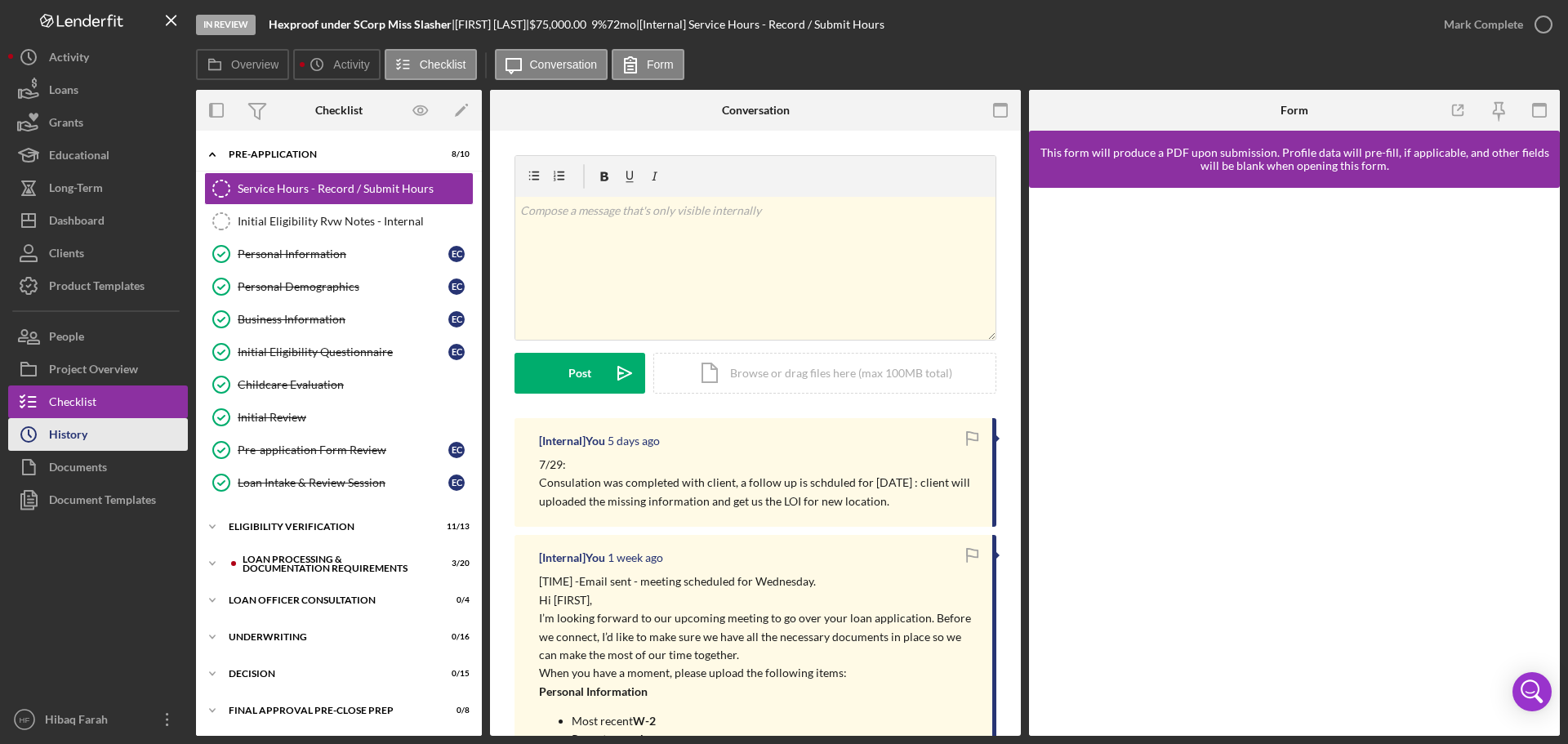 click on "Icon/History History" at bounding box center (98, 434) 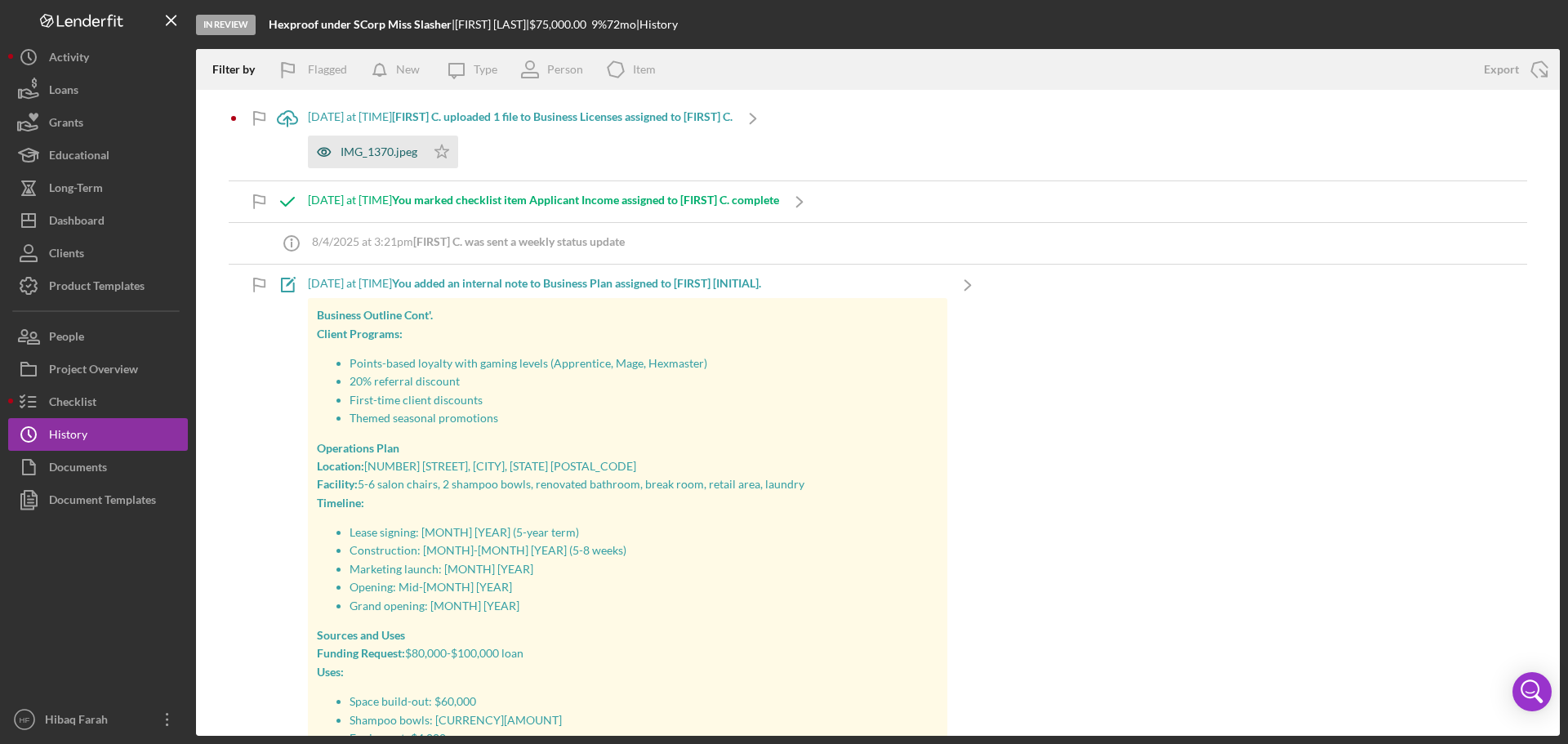 click on "IMG_1370.jpeg" at bounding box center [367, 152] 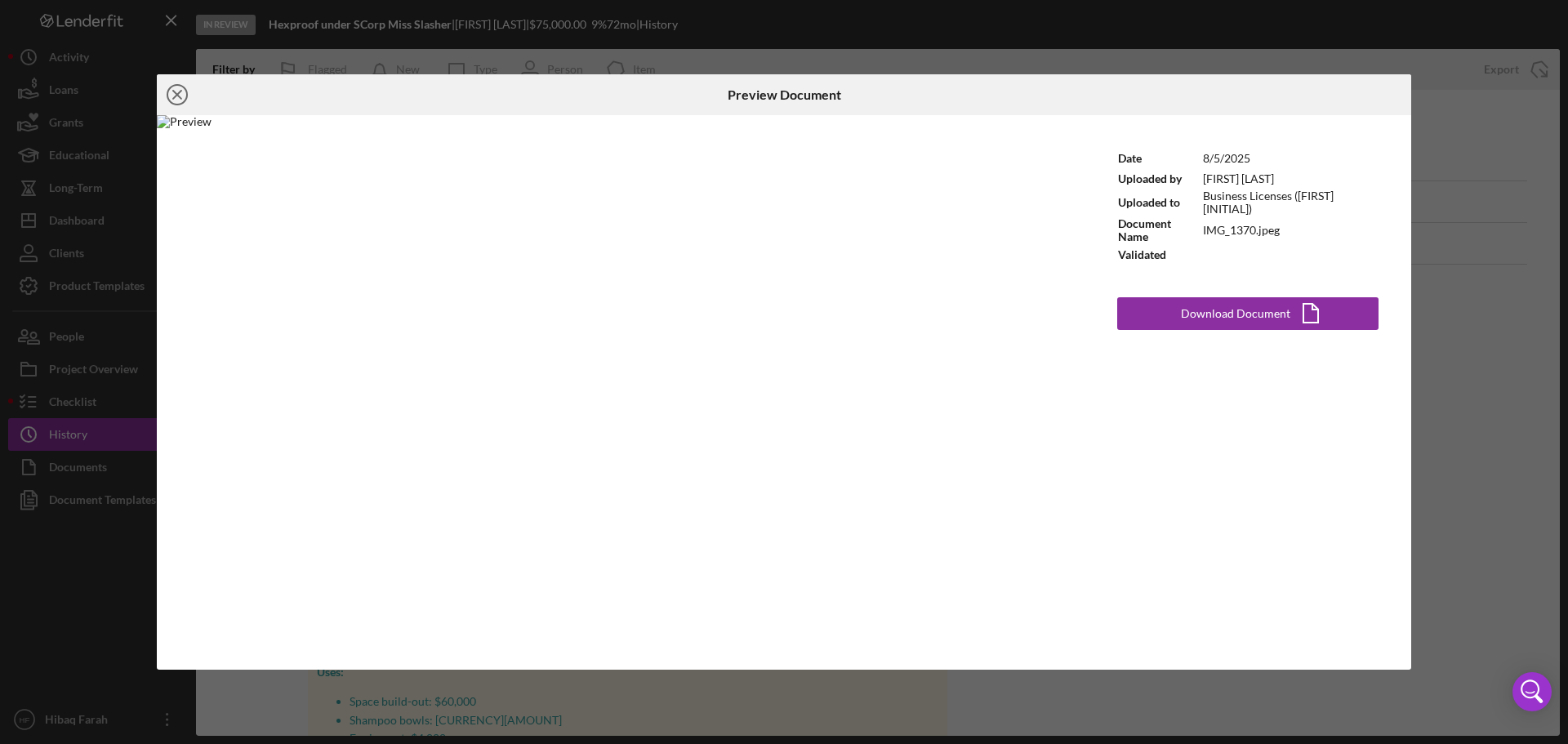 click on "Icon/Close" 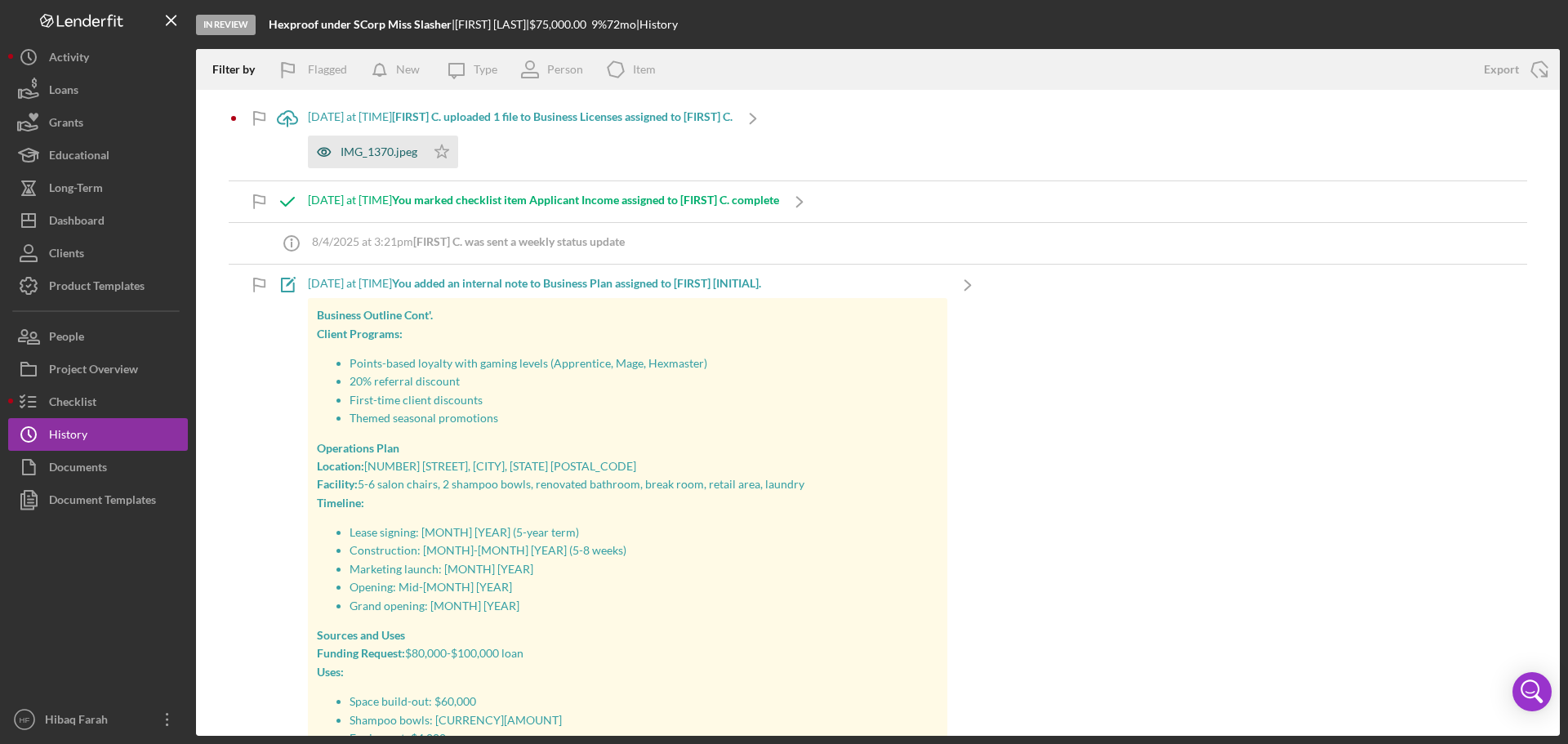 click on "IMG_1370.jpeg" at bounding box center [379, 152] 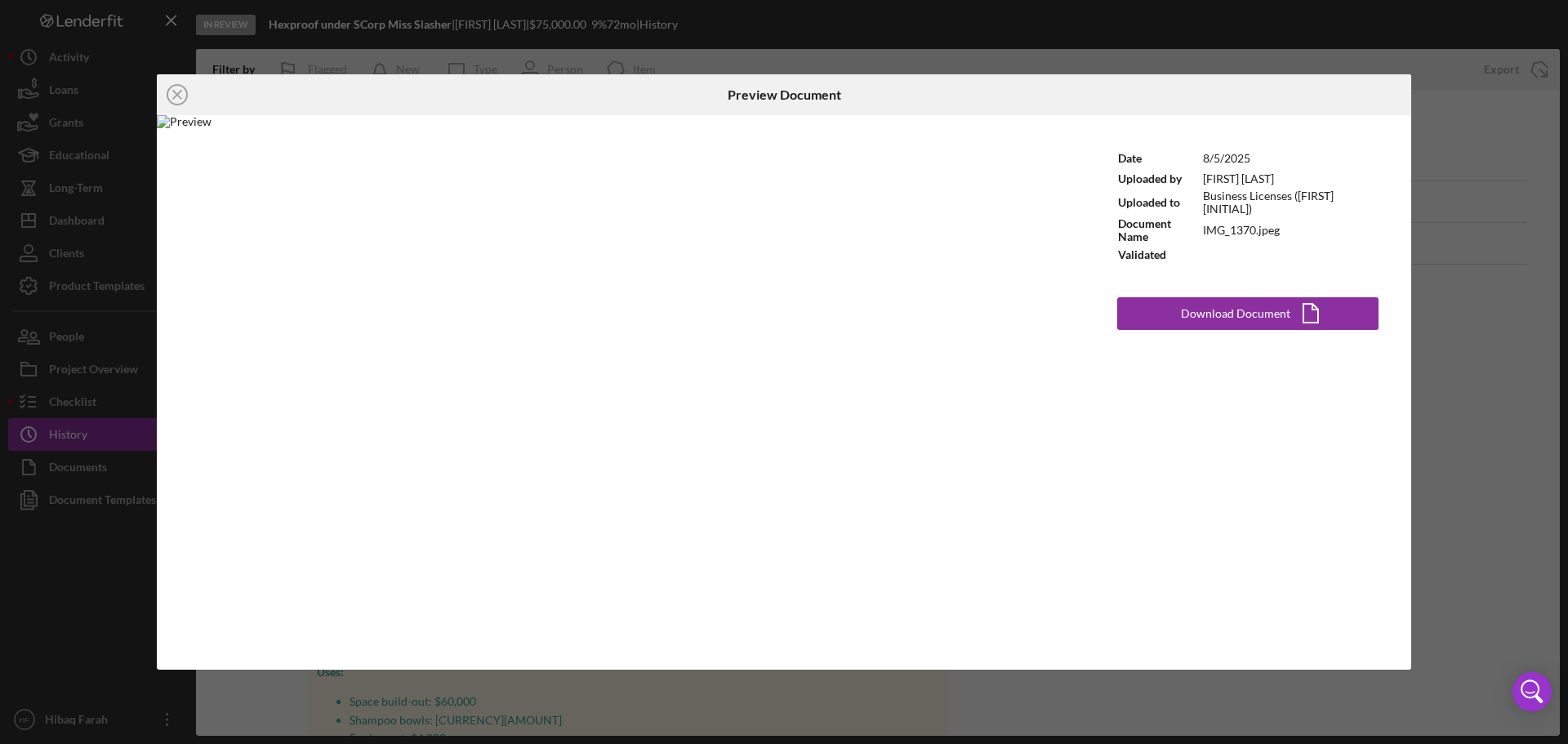 click on "Icon/Close Preview Document Date [DATE] Uploaded by [FIRST] [LAST] Uploaded to Business Licenses ([FIRST] [INITIAL]) Document Name IMG_1370.jpeg Validated    Download Document Icon/Document" at bounding box center (784, 372) 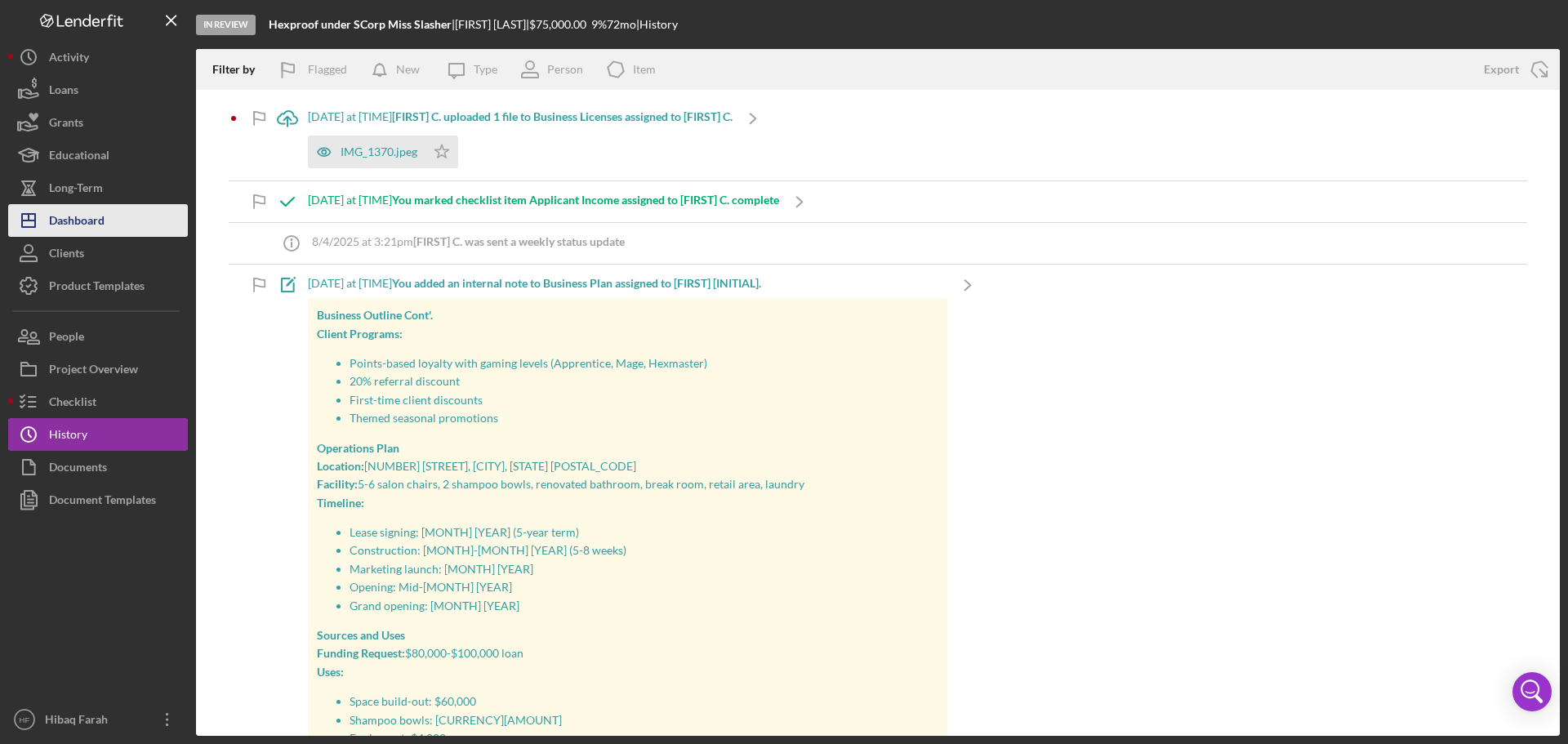 click on "Dashboard" at bounding box center [77, 222] 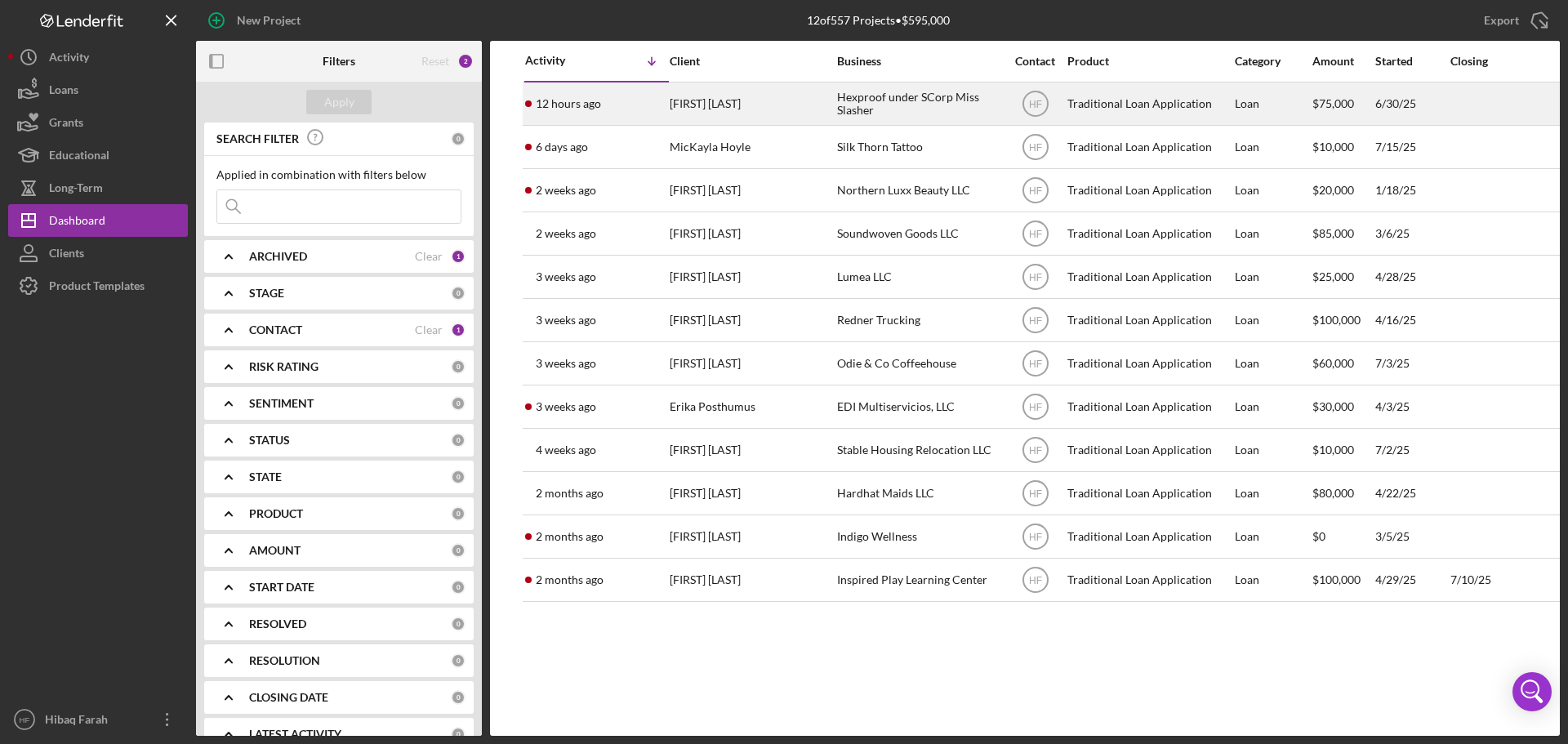 click on "[FIRST] [LAST]" at bounding box center (751, 104) 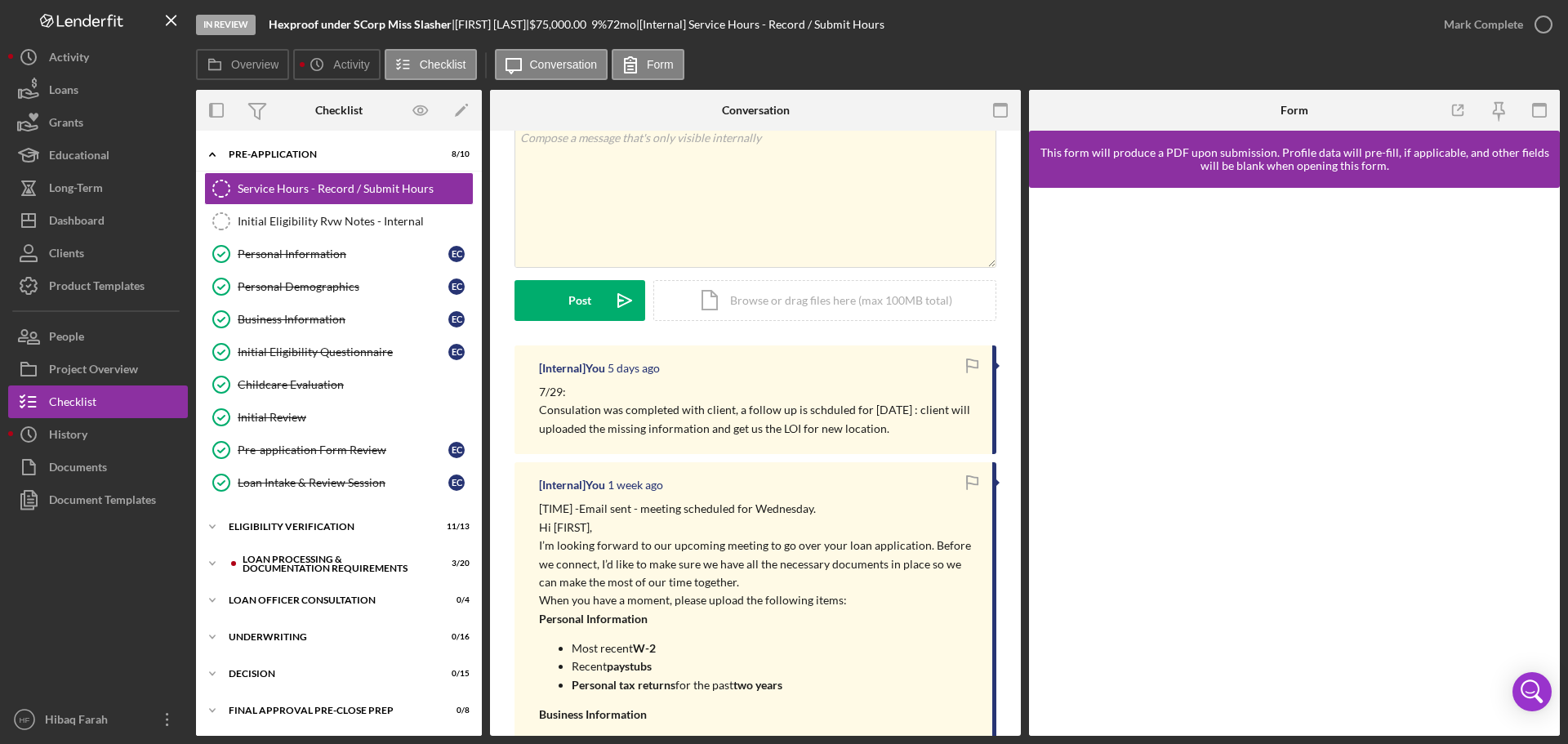 scroll, scrollTop: 245, scrollLeft: 0, axis: vertical 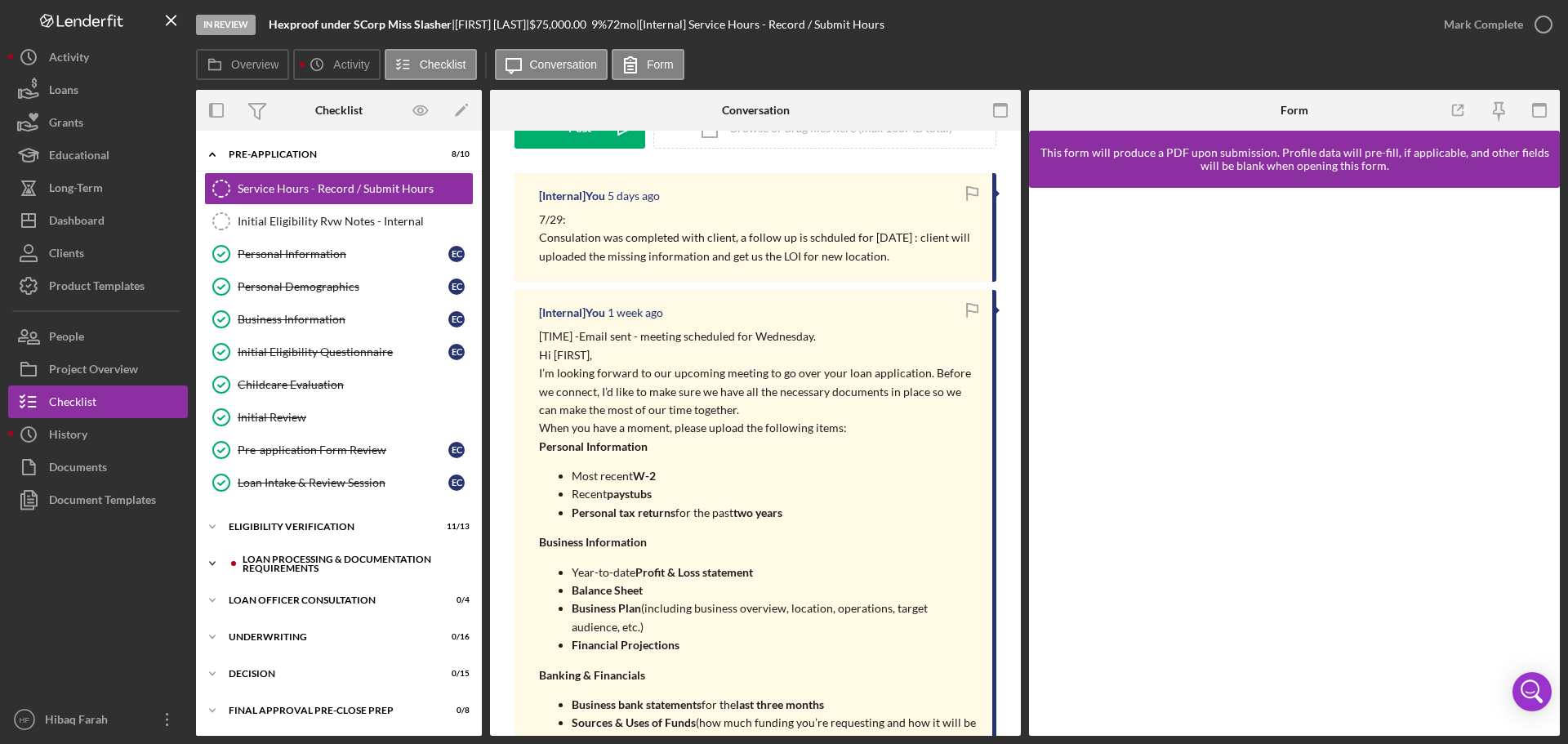 click on "Icon/Expander" 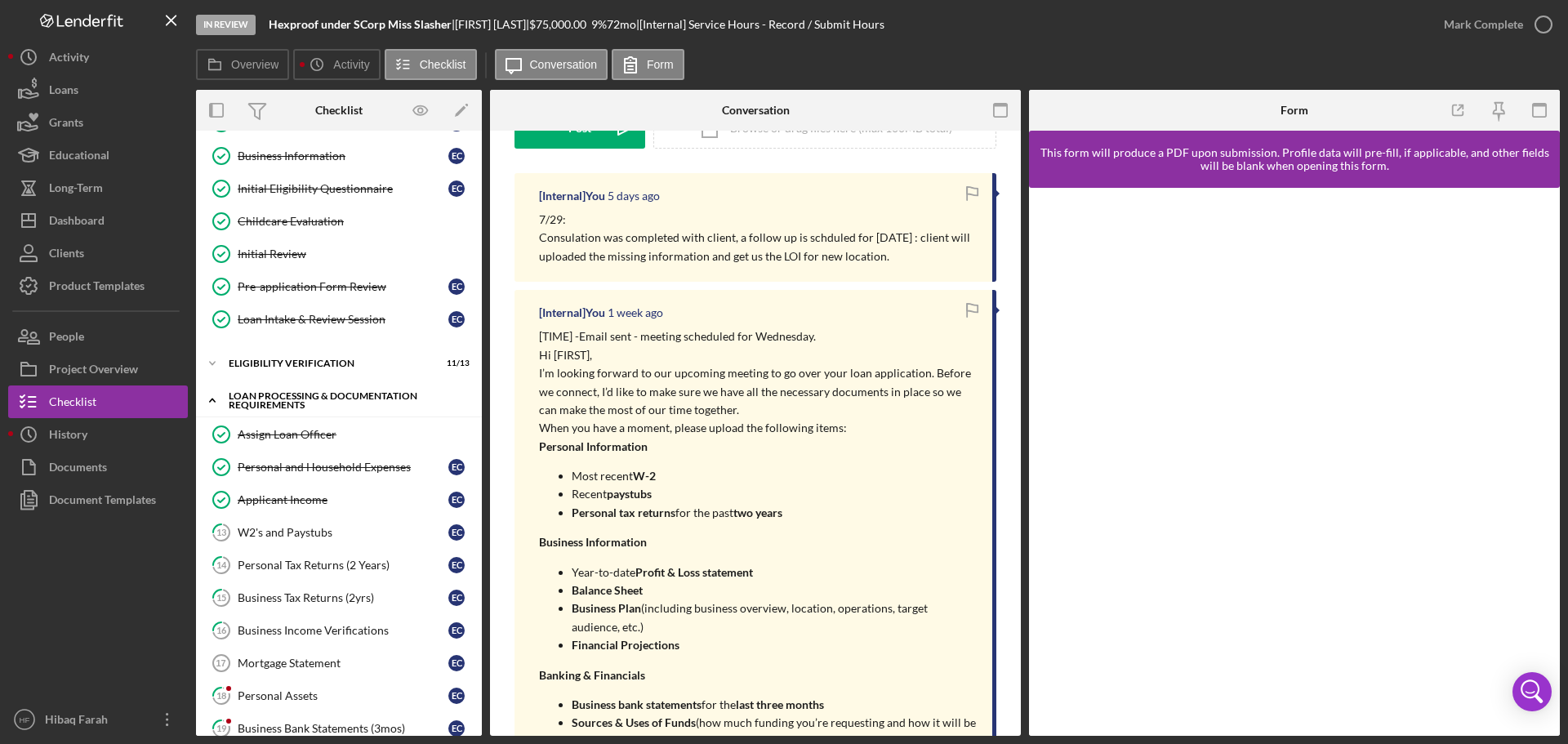 scroll, scrollTop: 245, scrollLeft: 0, axis: vertical 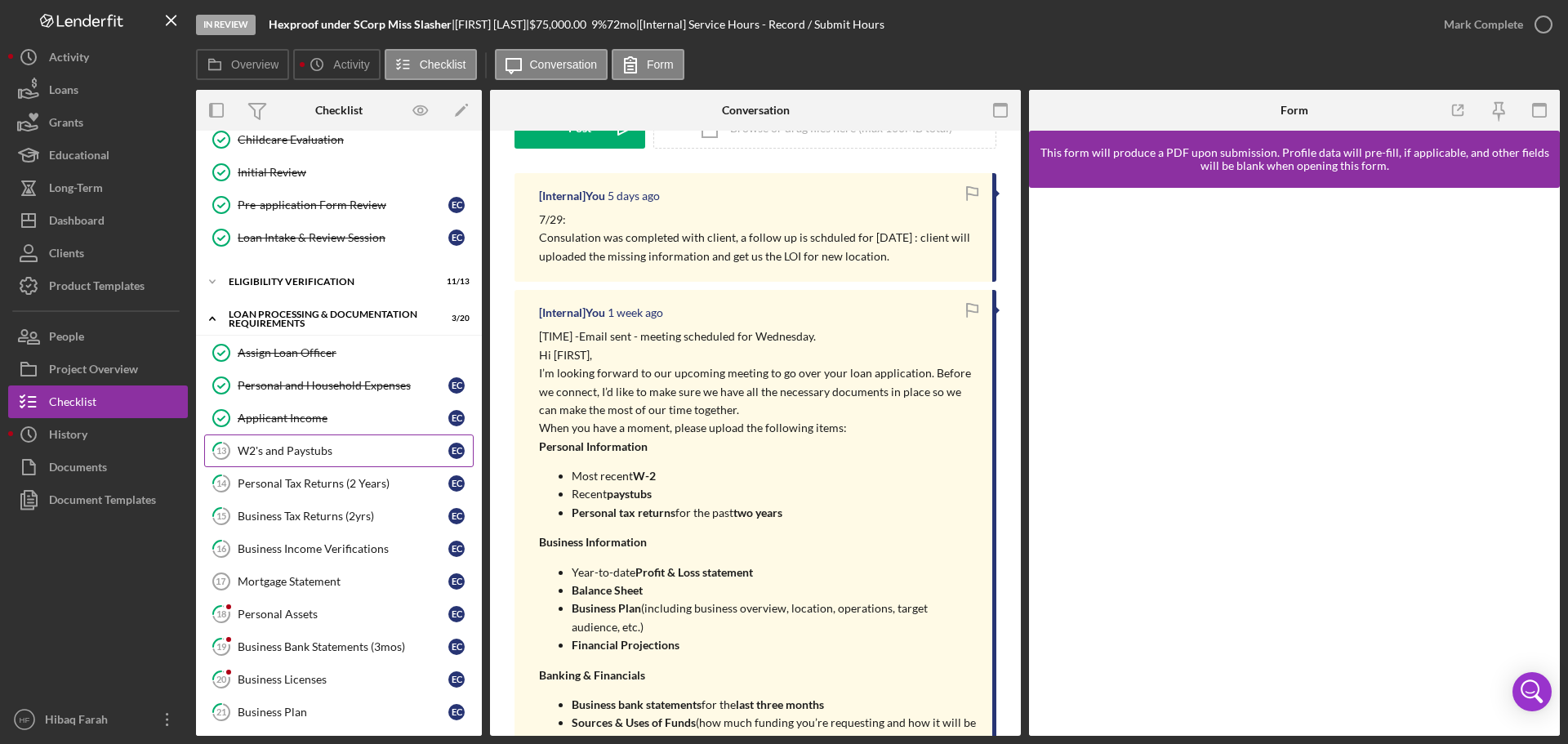 click on "W2's and Paystubs" at bounding box center [343, 451] 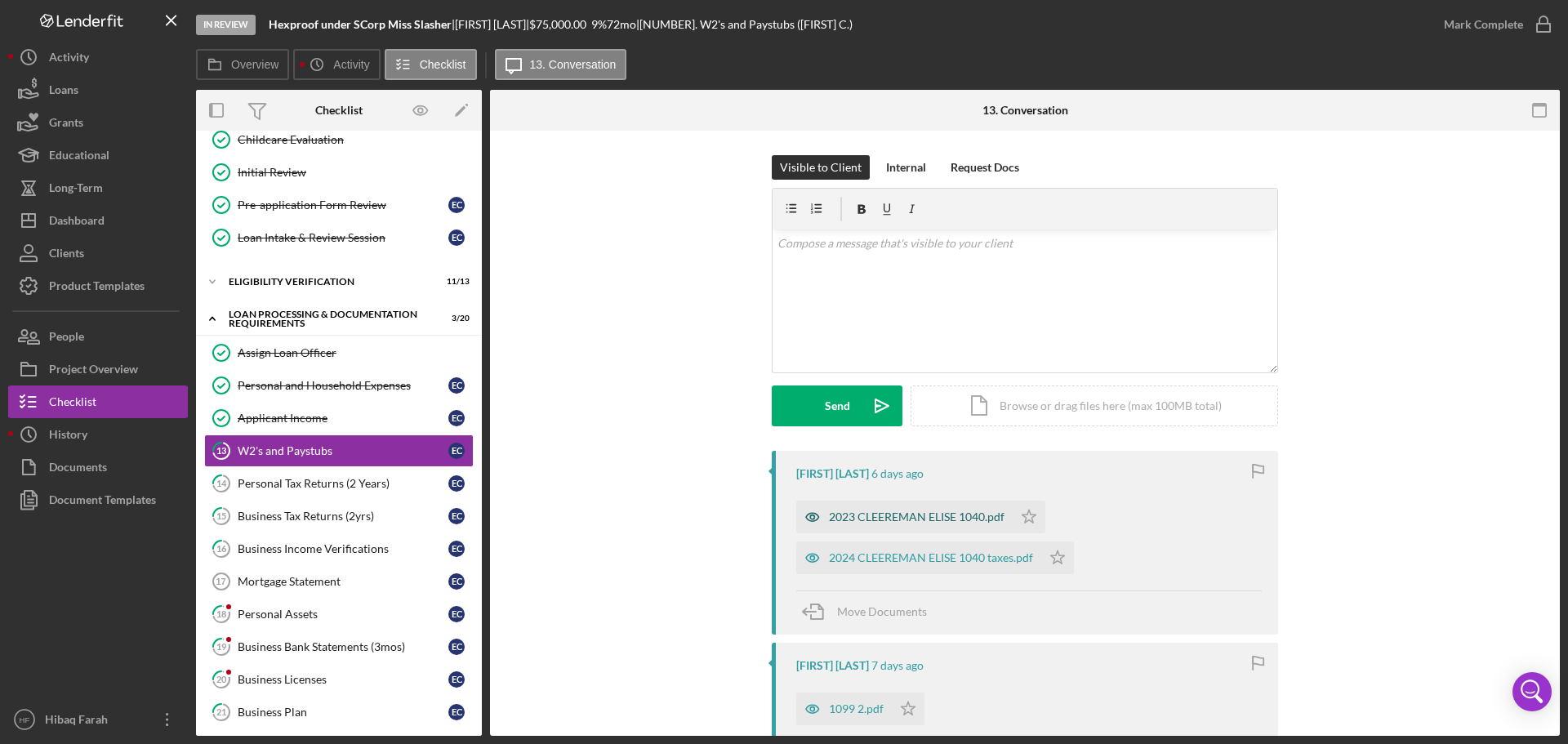 click on "2023 CLEEREMAN ELISE 1040.pdf" at bounding box center [916, 517] 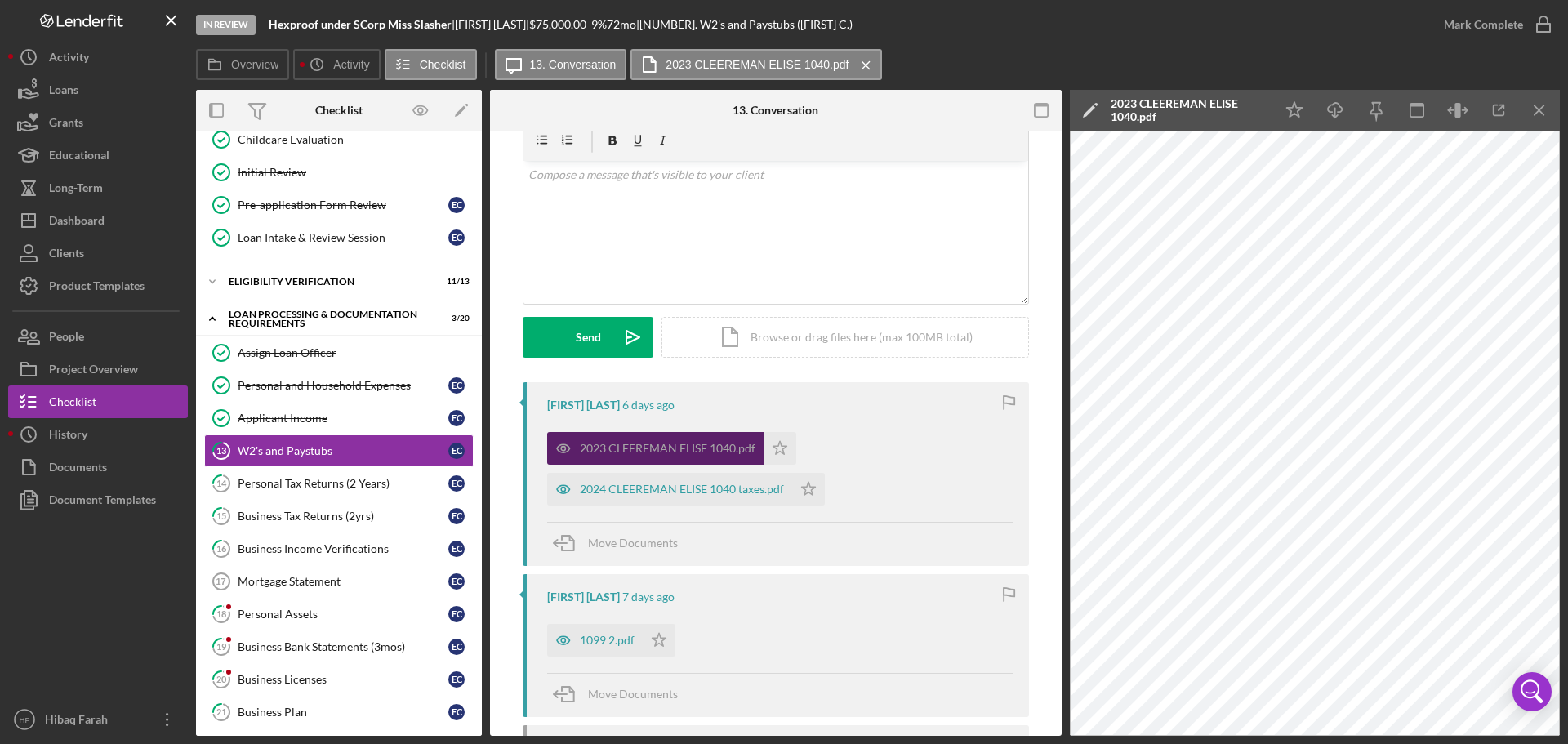 scroll, scrollTop: 327, scrollLeft: 0, axis: vertical 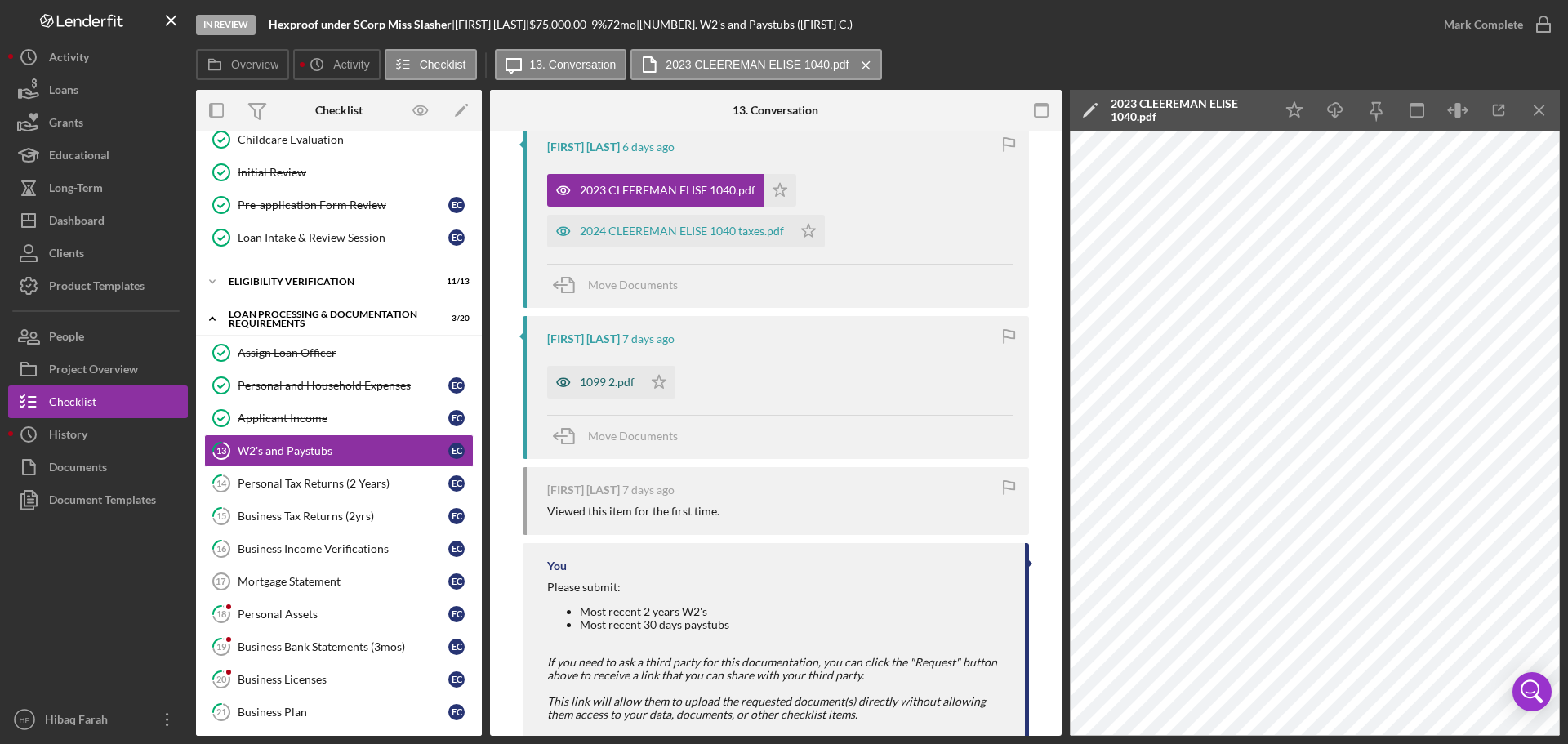 click on "1099 2.pdf" at bounding box center (607, 382) 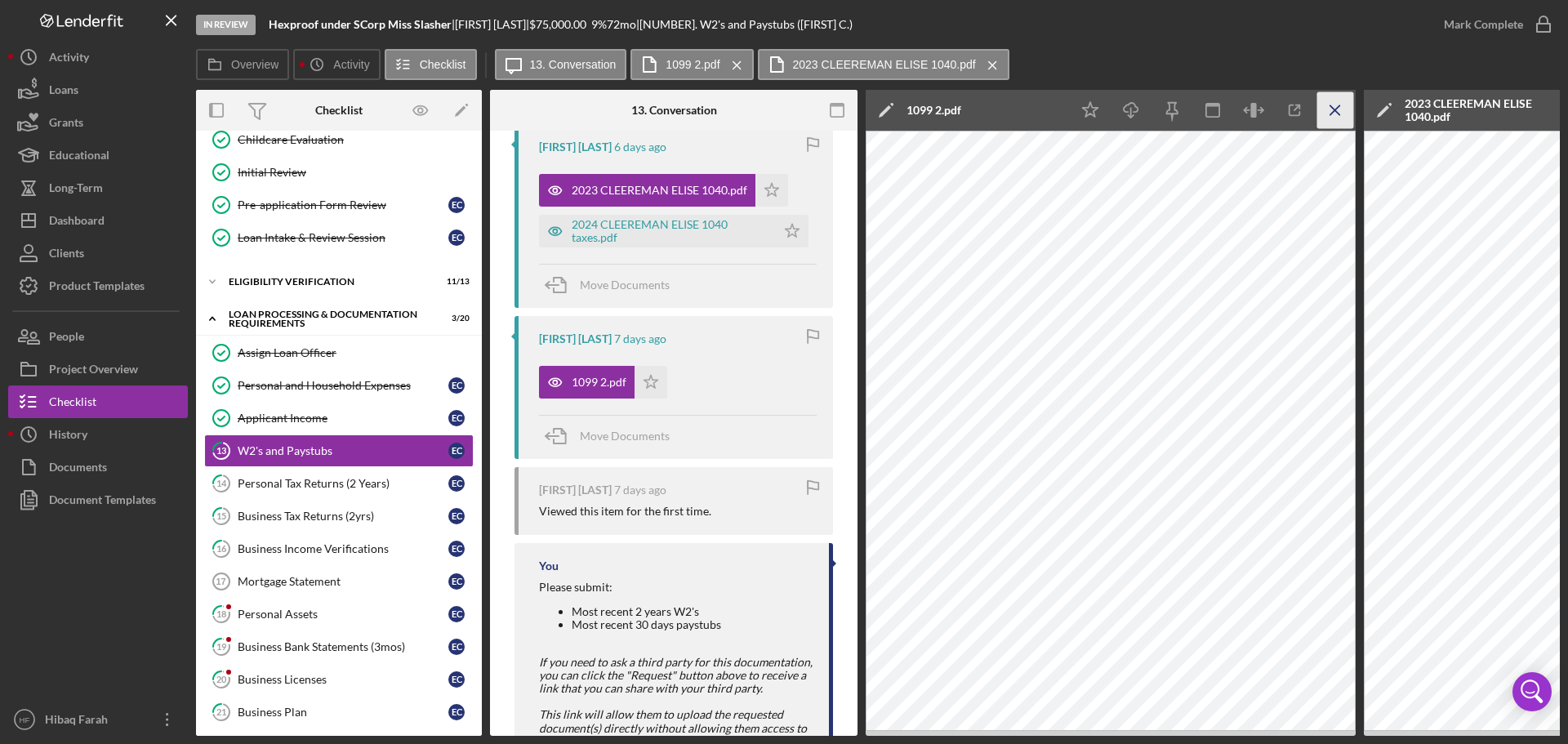 click on "Icon/Menu Close" 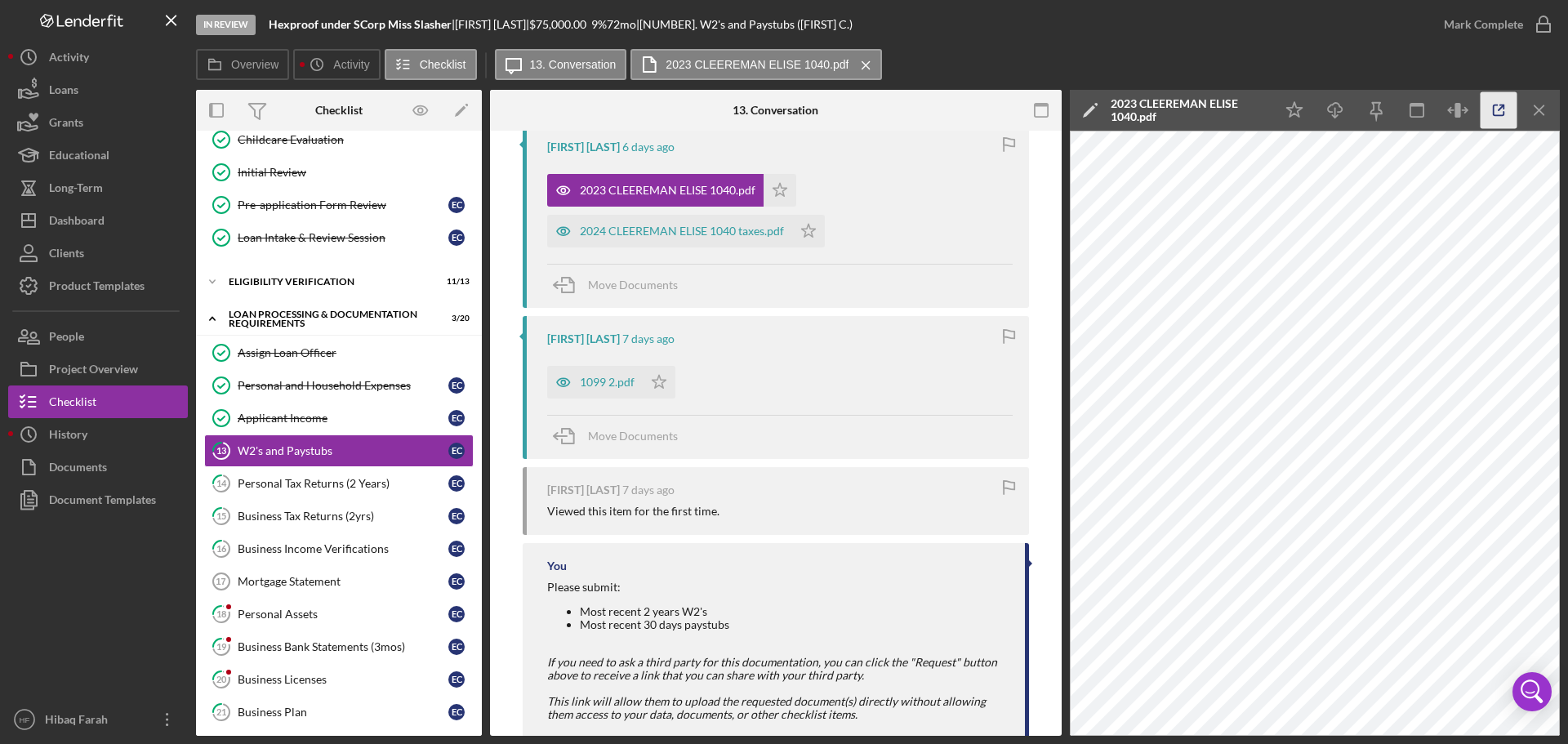 click 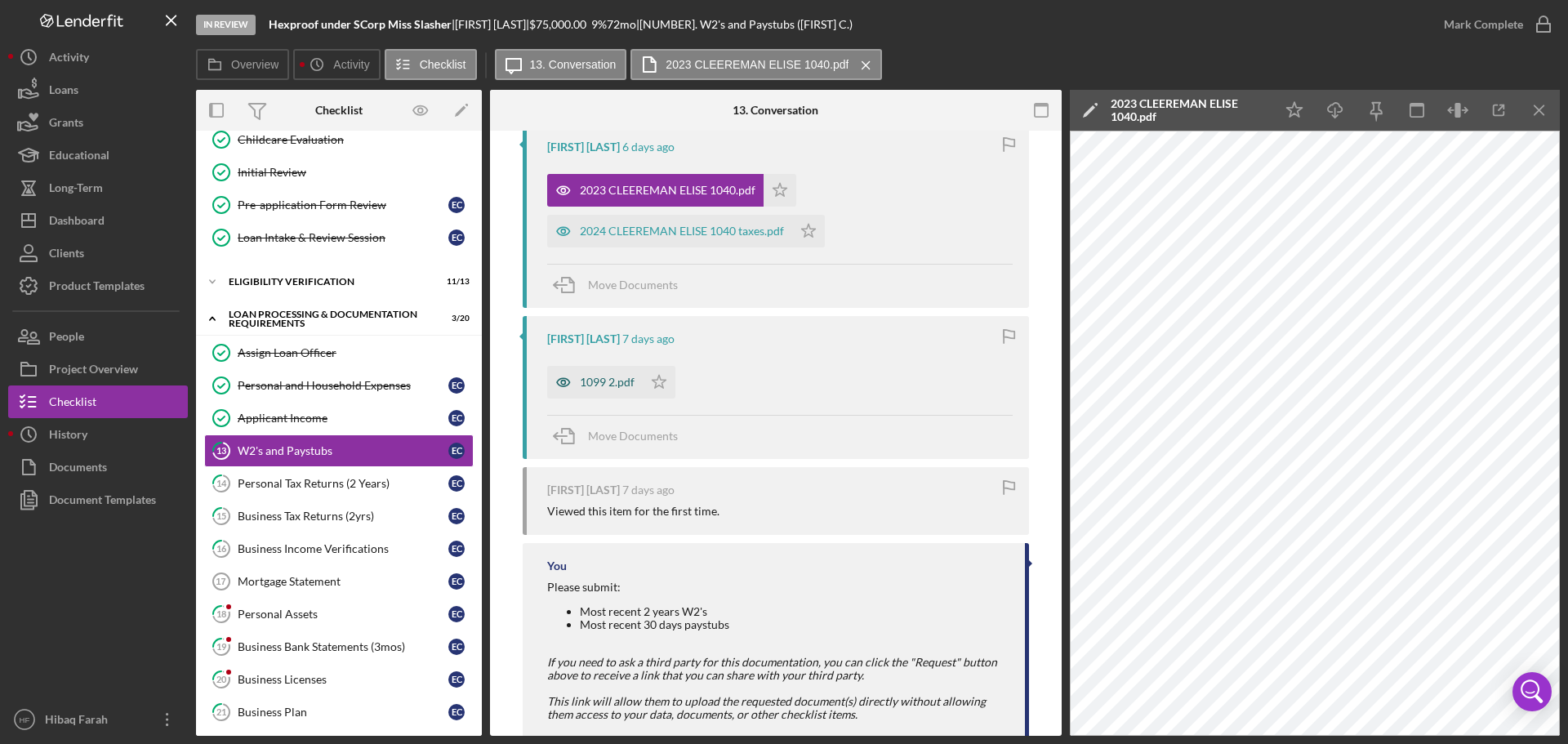click on "1099 2.pdf" at bounding box center [607, 382] 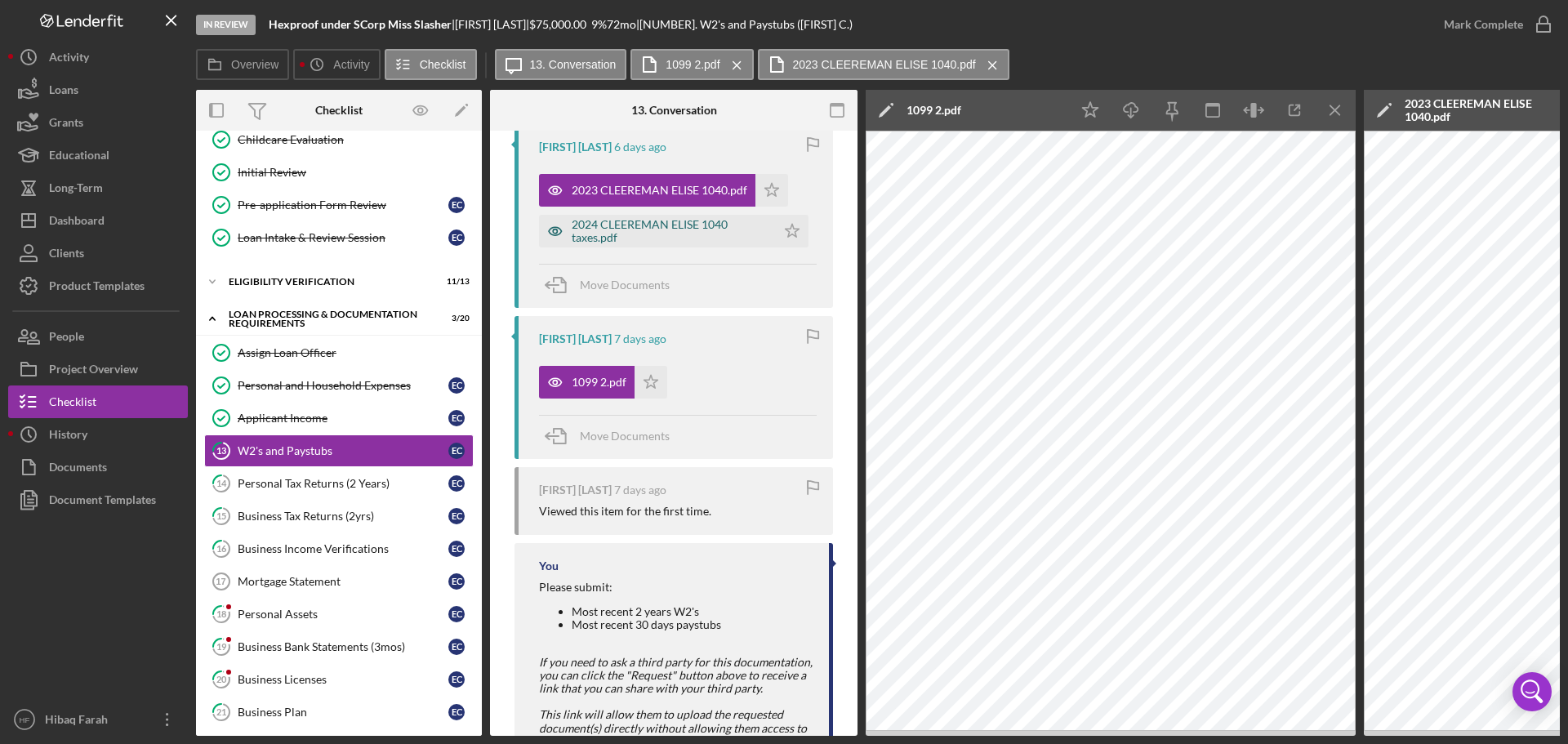 click on "2024 CLEEREMAN ELISE 1040 taxes.pdf" at bounding box center (670, 231) 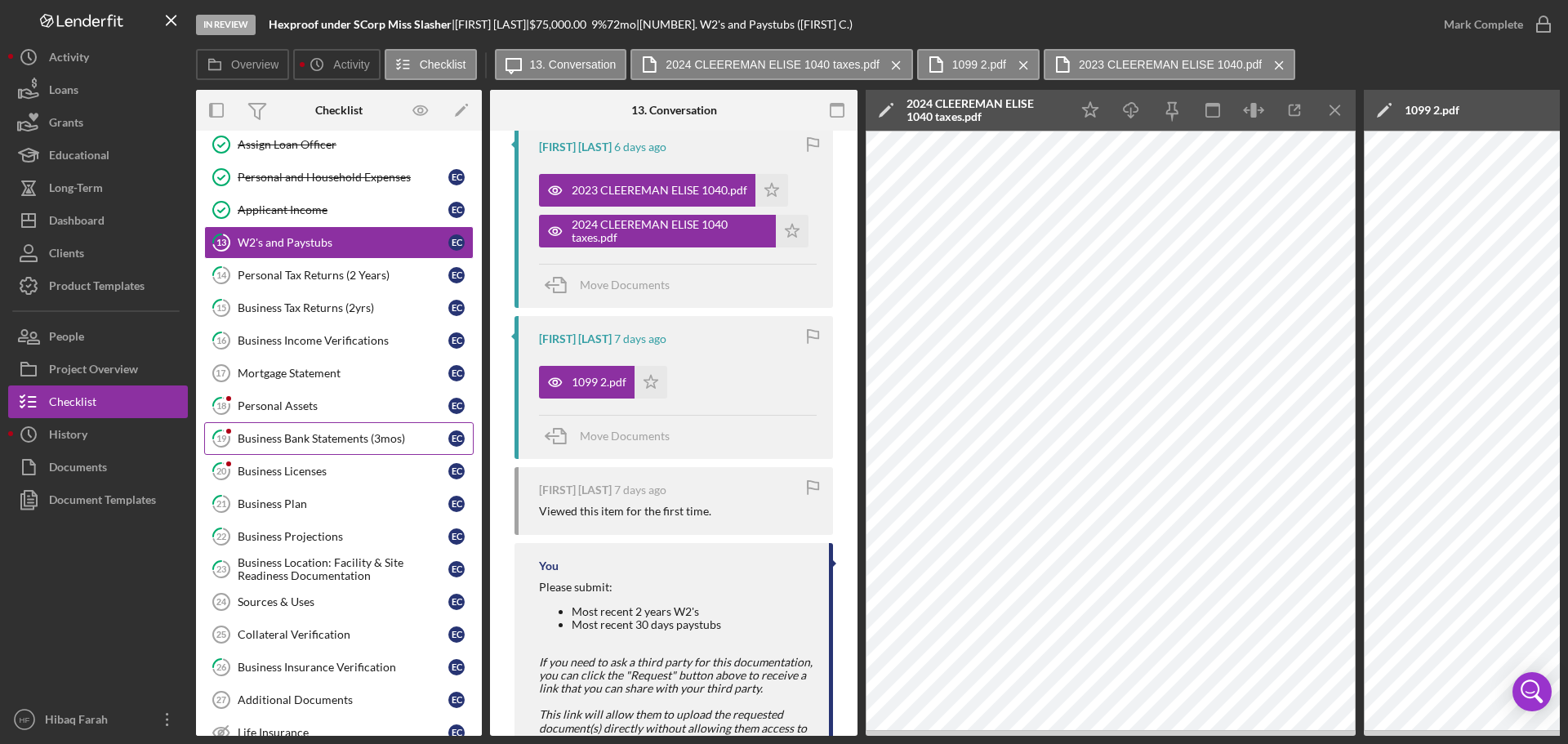 scroll, scrollTop: 572, scrollLeft: 0, axis: vertical 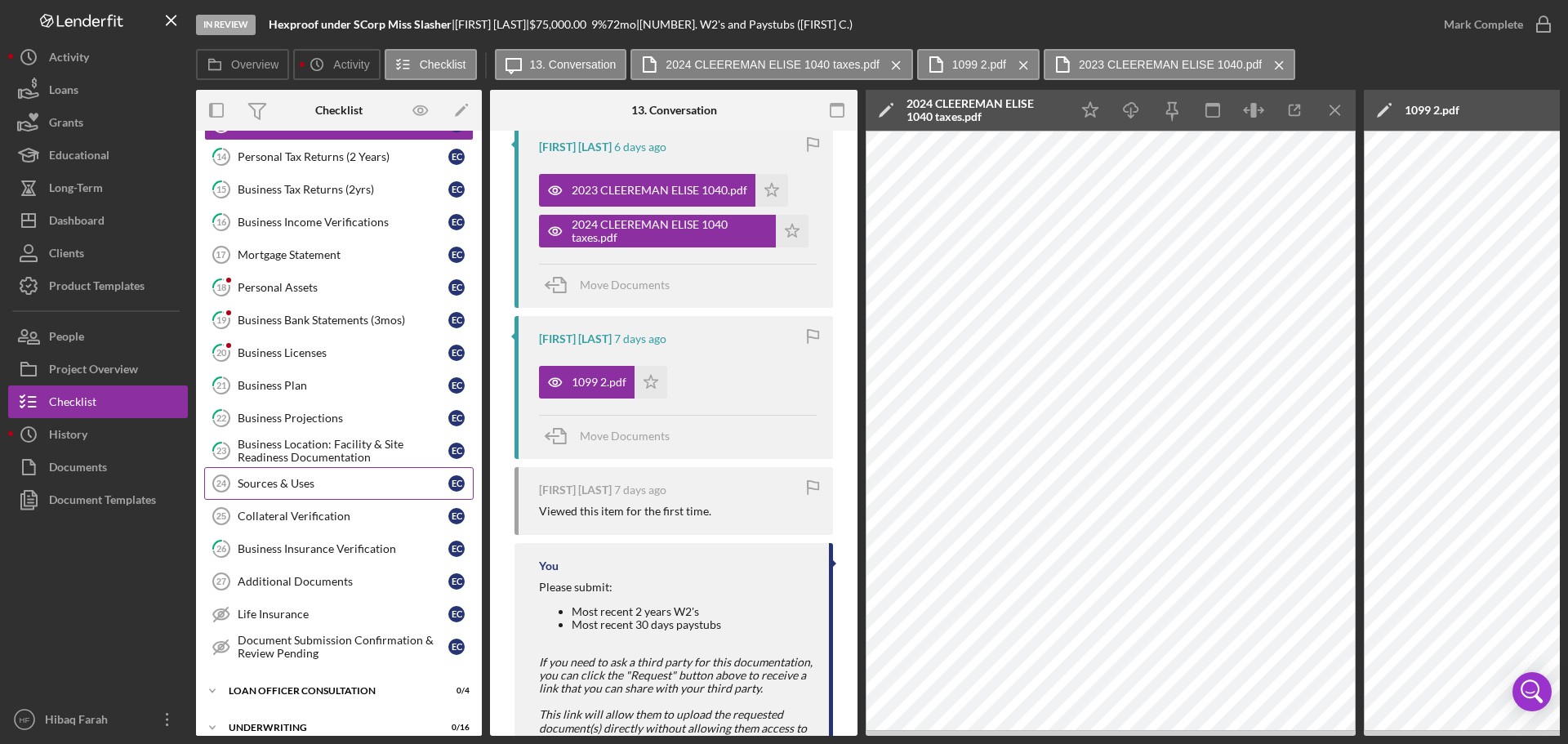 click on "Sources & Uses" at bounding box center (343, 483) 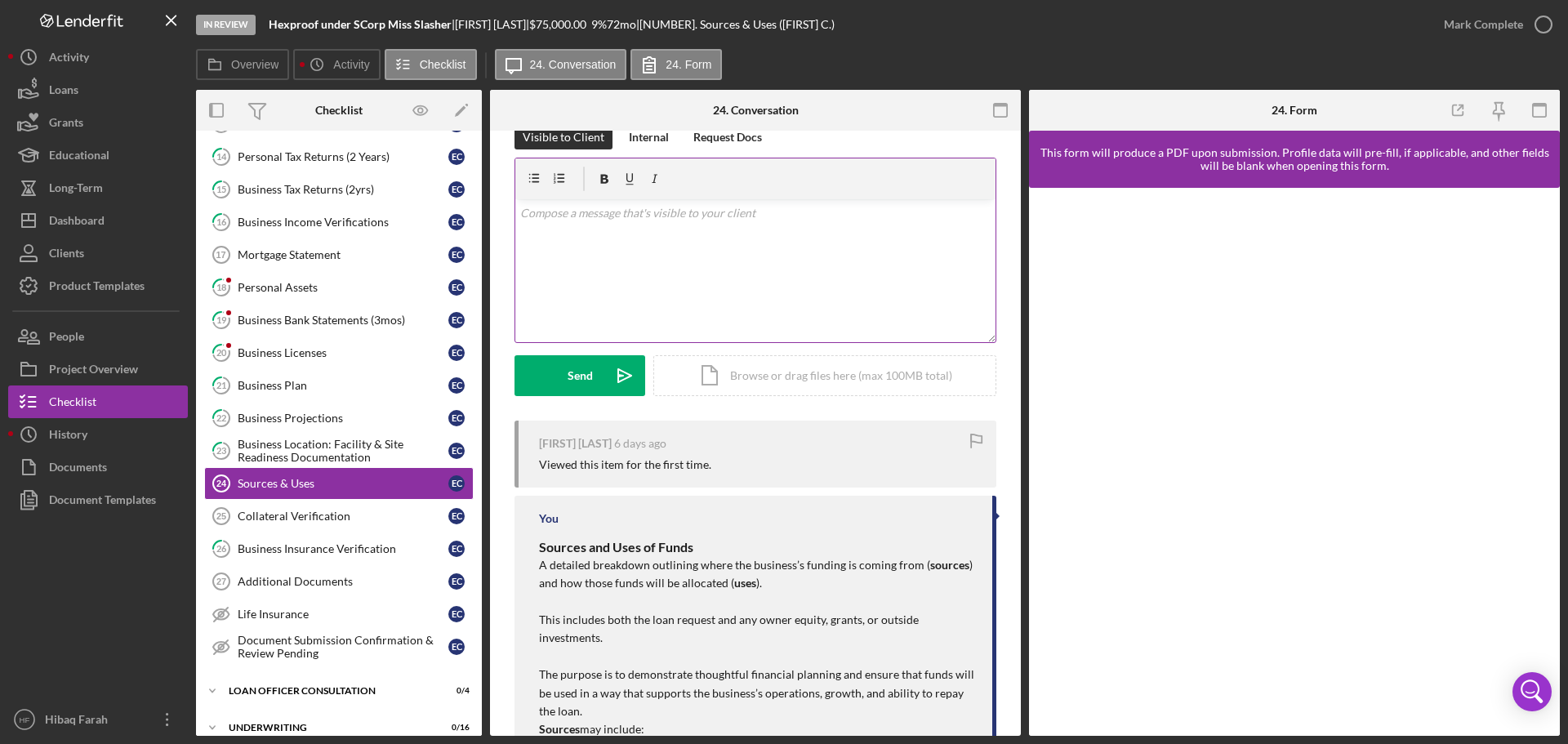 scroll, scrollTop: 0, scrollLeft: 0, axis: both 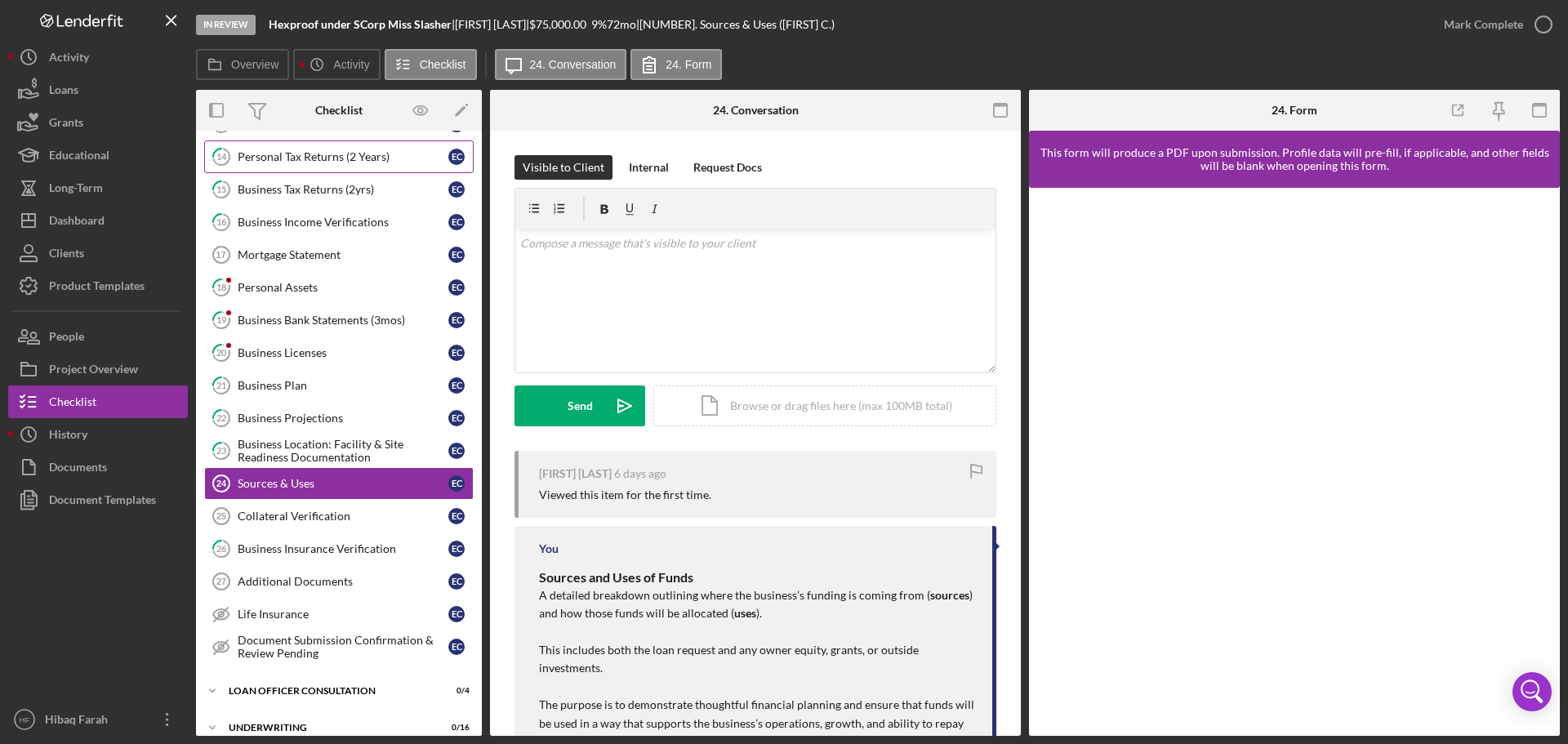 click on "Personal Tax Returns (2 Years)" at bounding box center (343, 157) 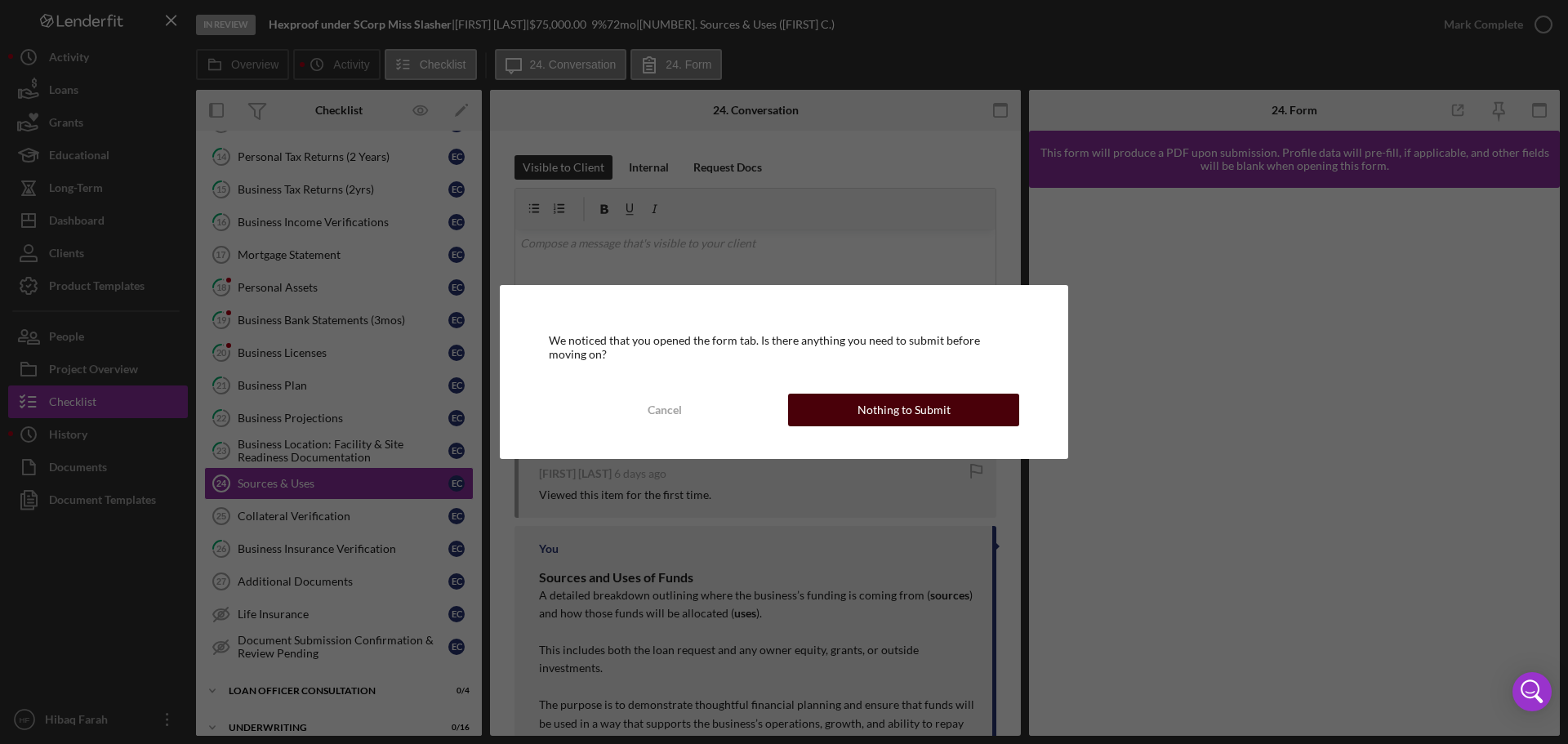 click on "Nothing to Submit" at bounding box center (903, 410) 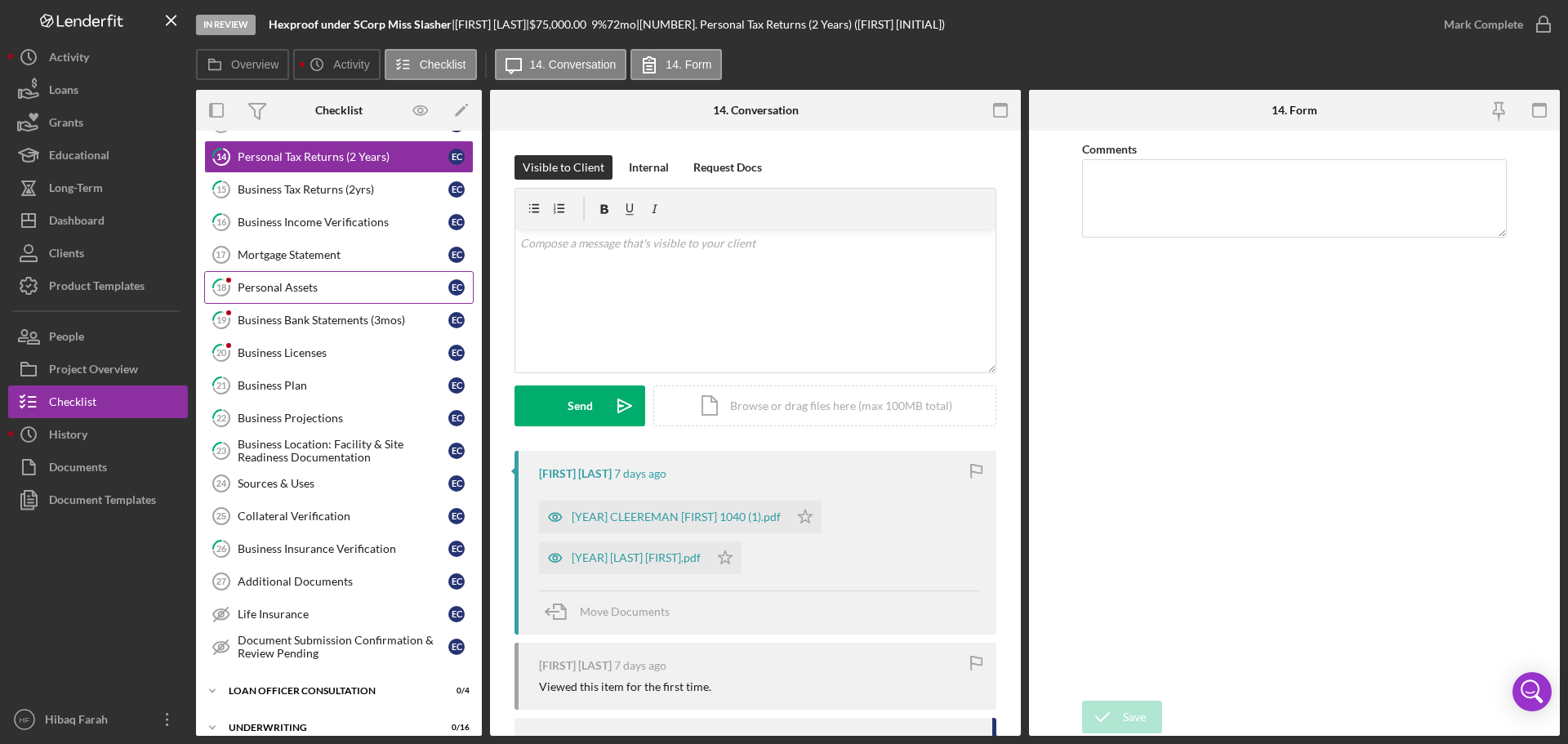 click on "Personal Assets" at bounding box center [343, 287] 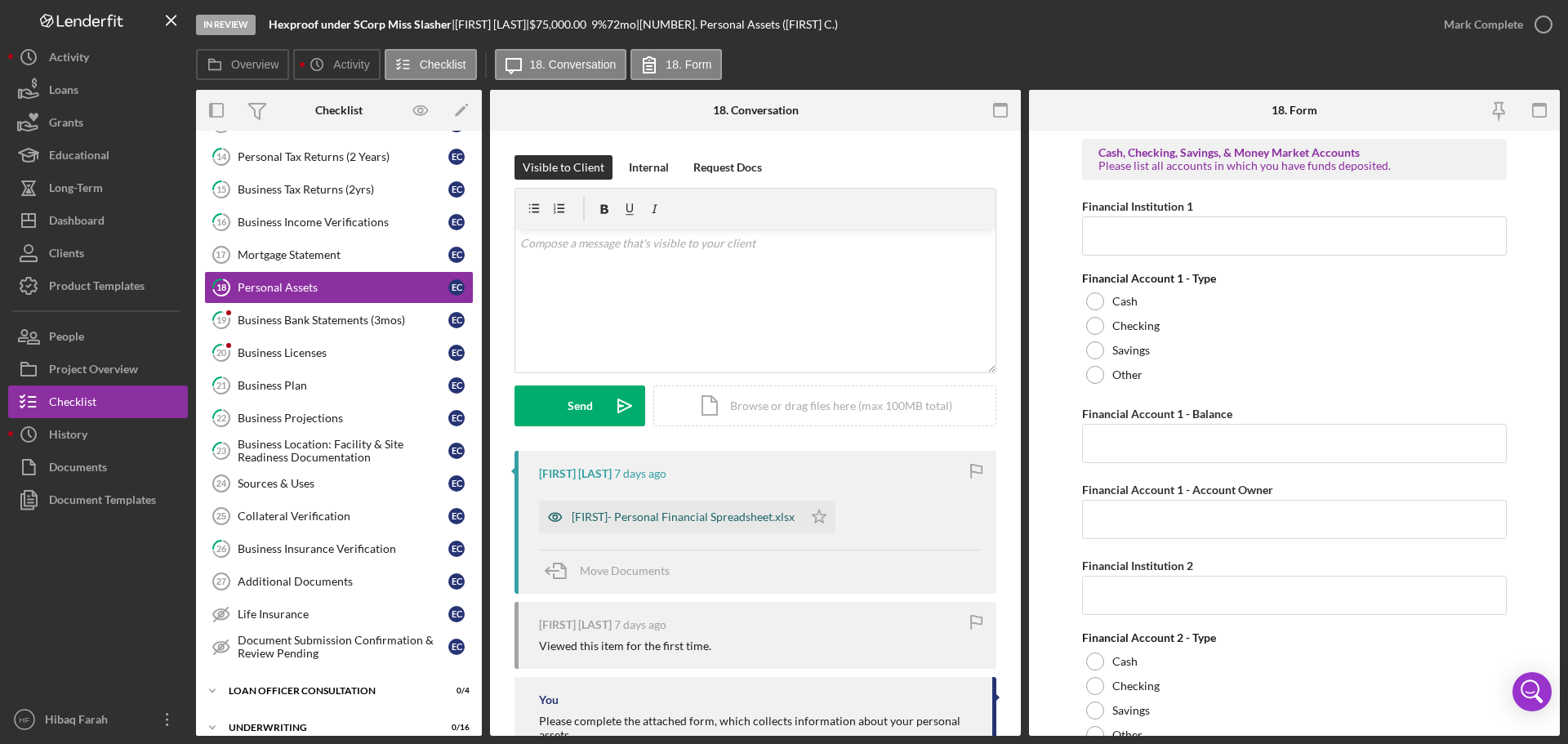 click on "[FIRST]- Personal Financial Spreadsheet.xlsx" at bounding box center (683, 517) 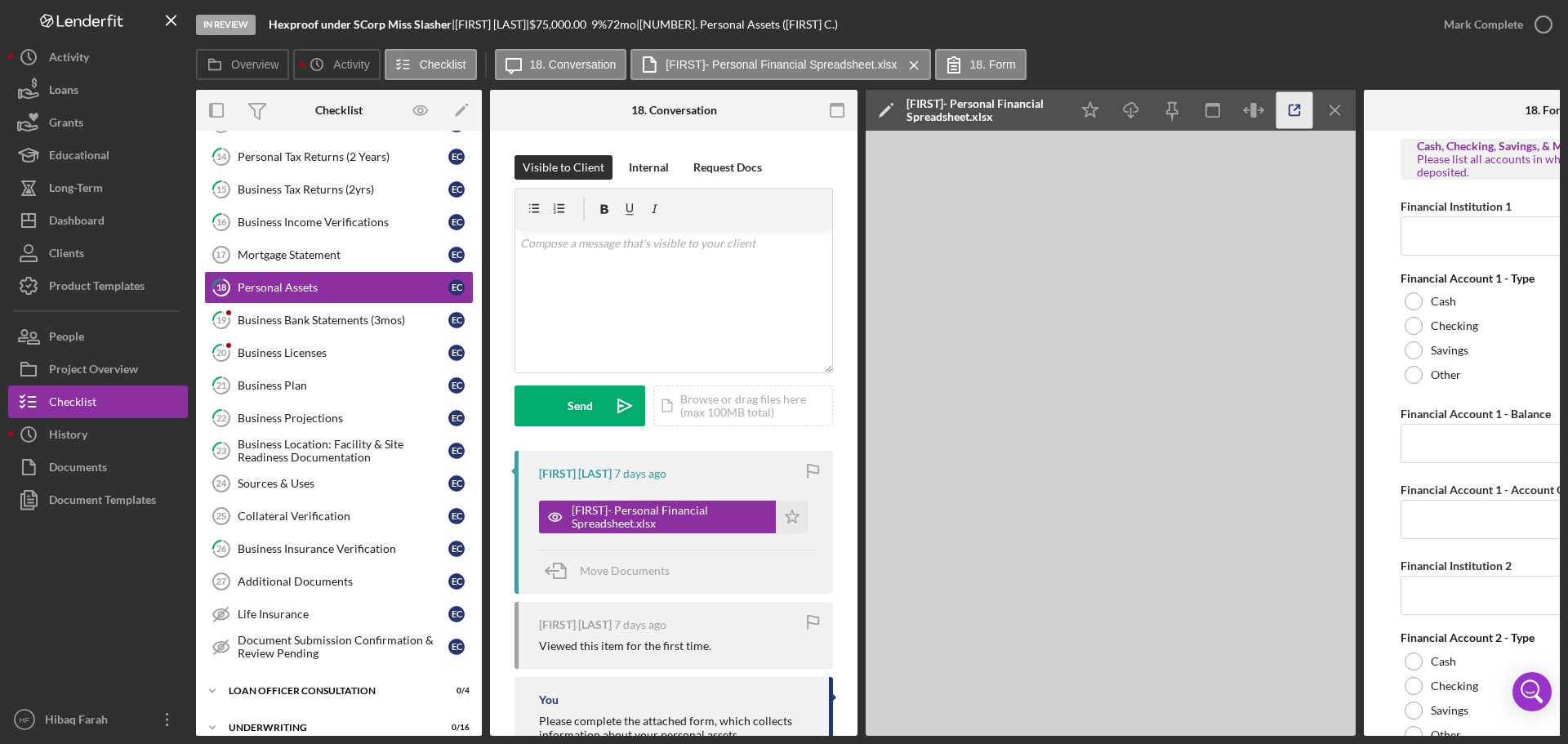 click 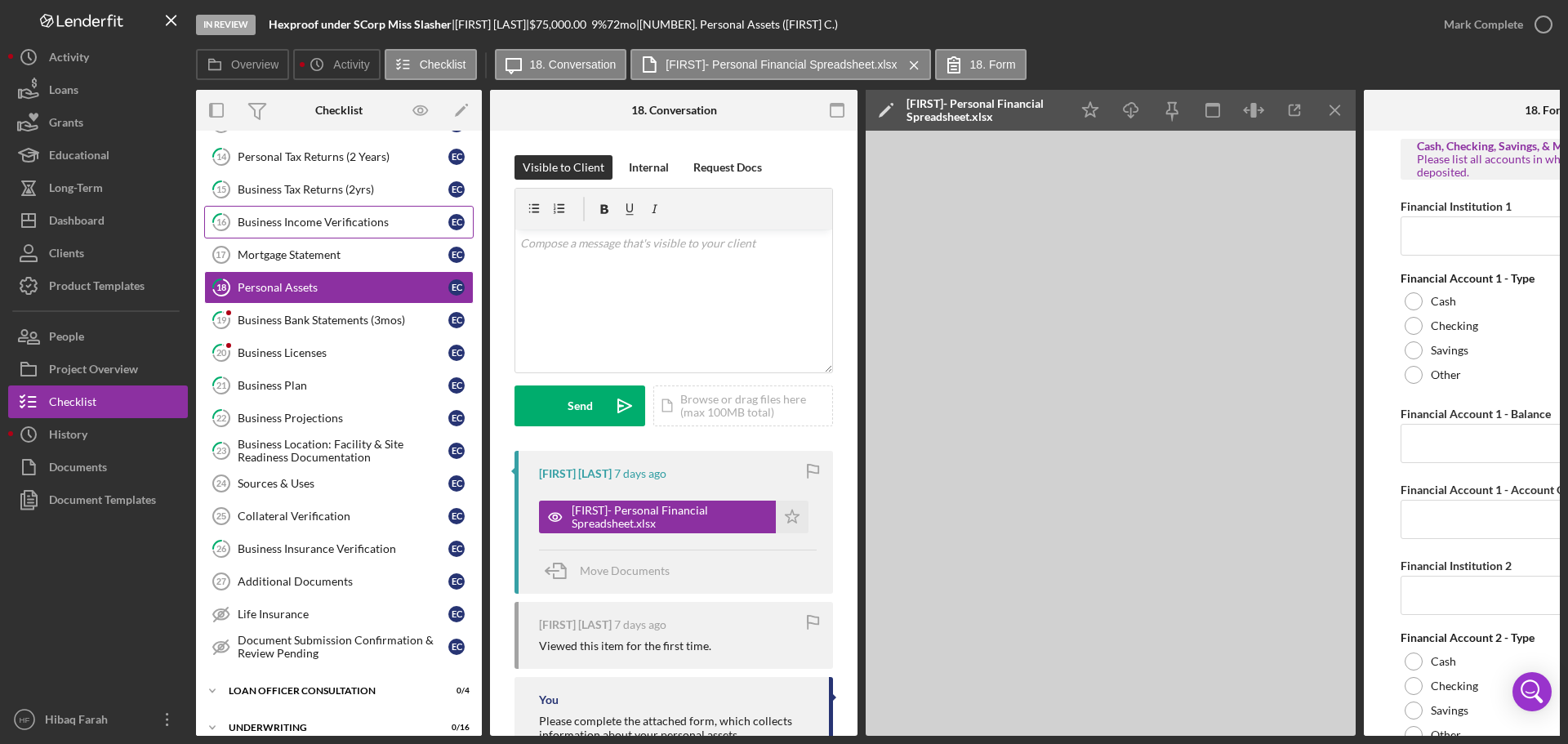scroll, scrollTop: 490, scrollLeft: 0, axis: vertical 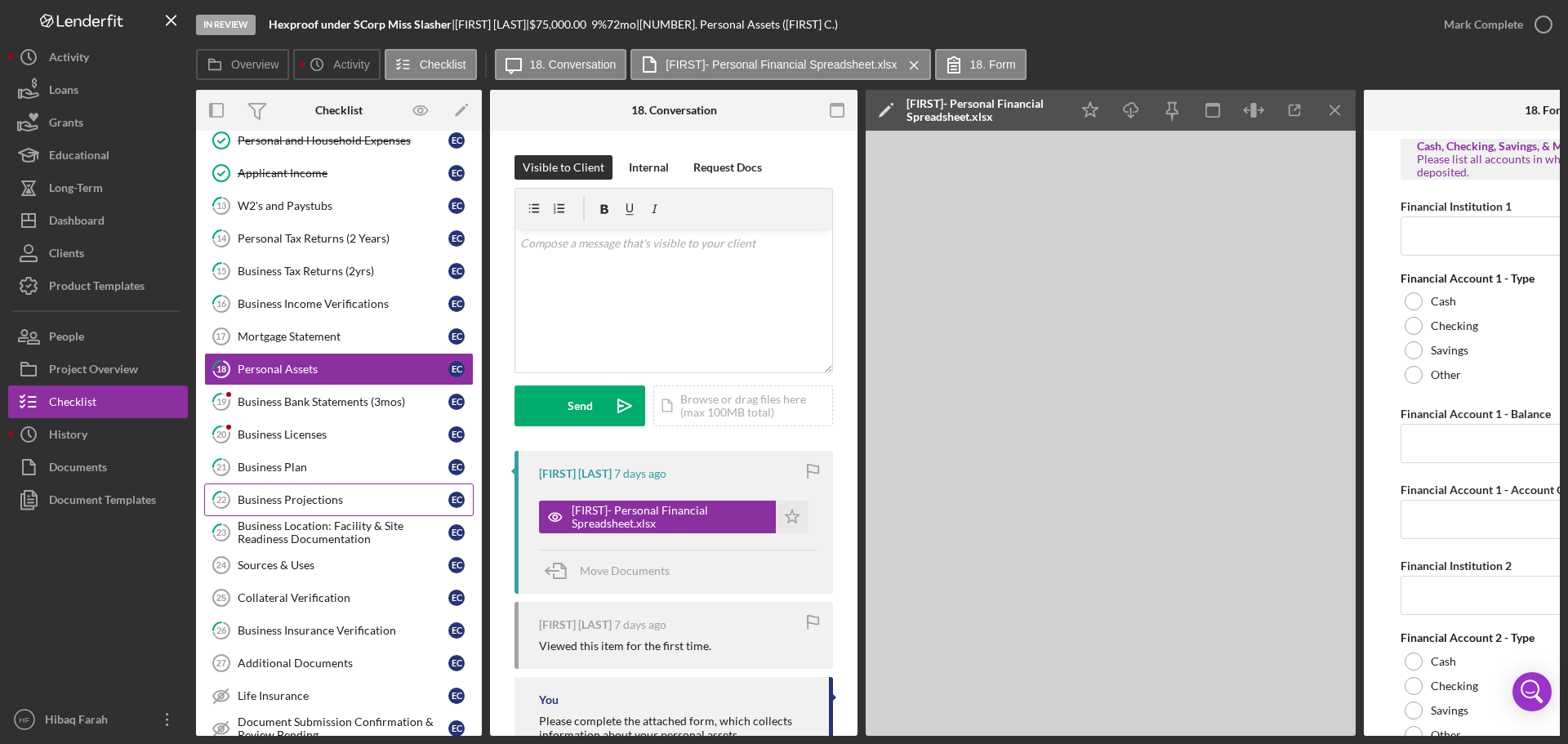 click on "Business Projections" at bounding box center (343, 500) 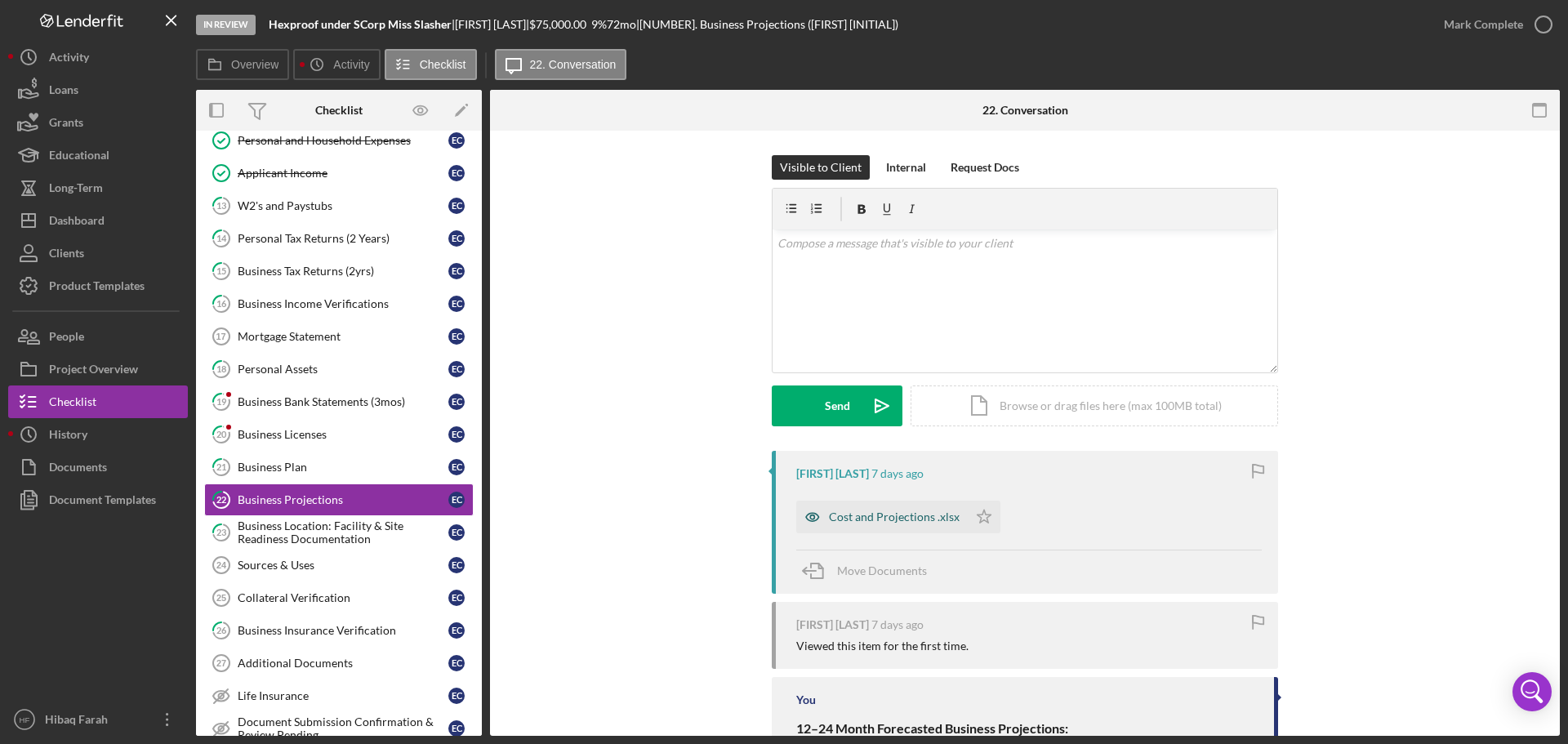 click on "Cost and Projections .xlsx" at bounding box center (894, 517) 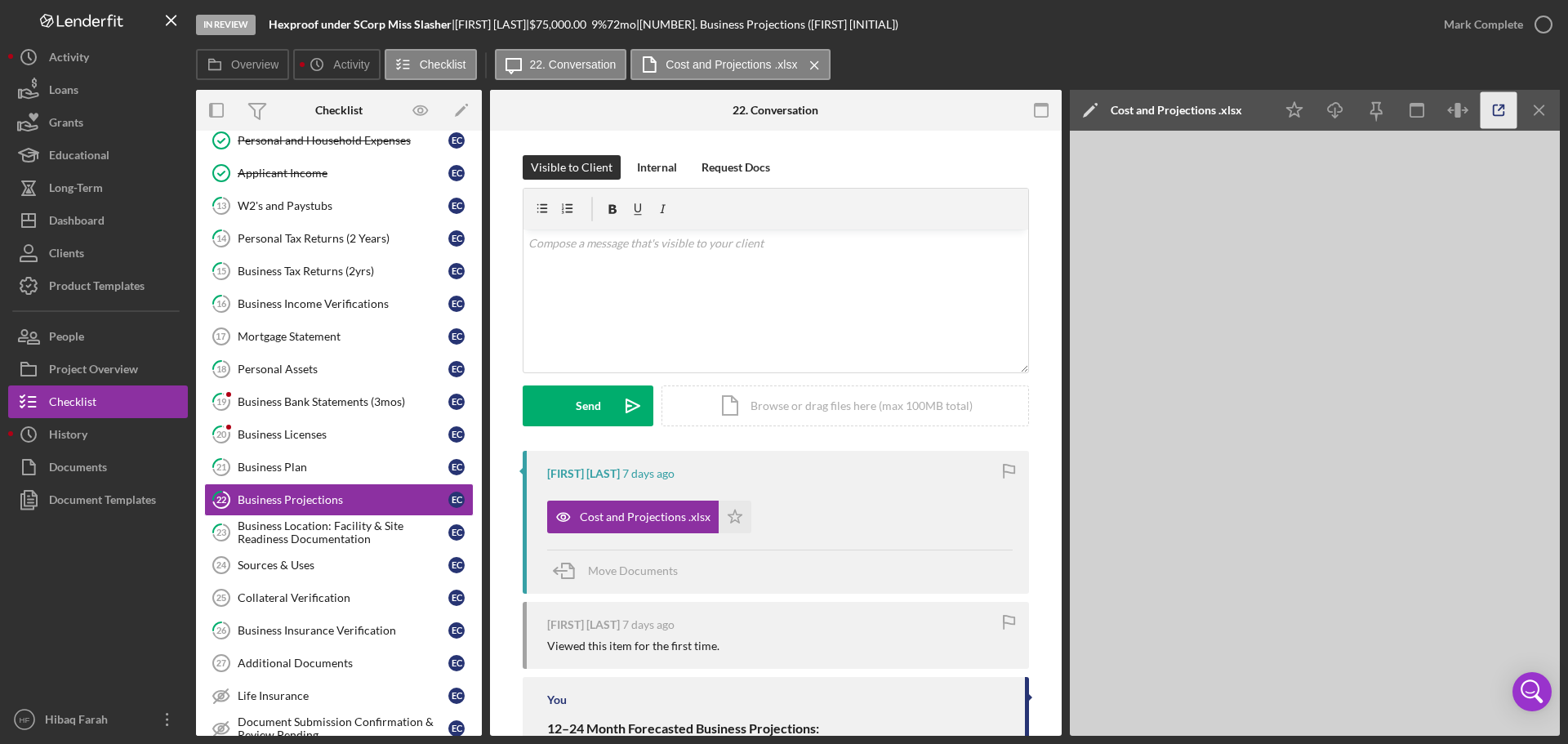 click 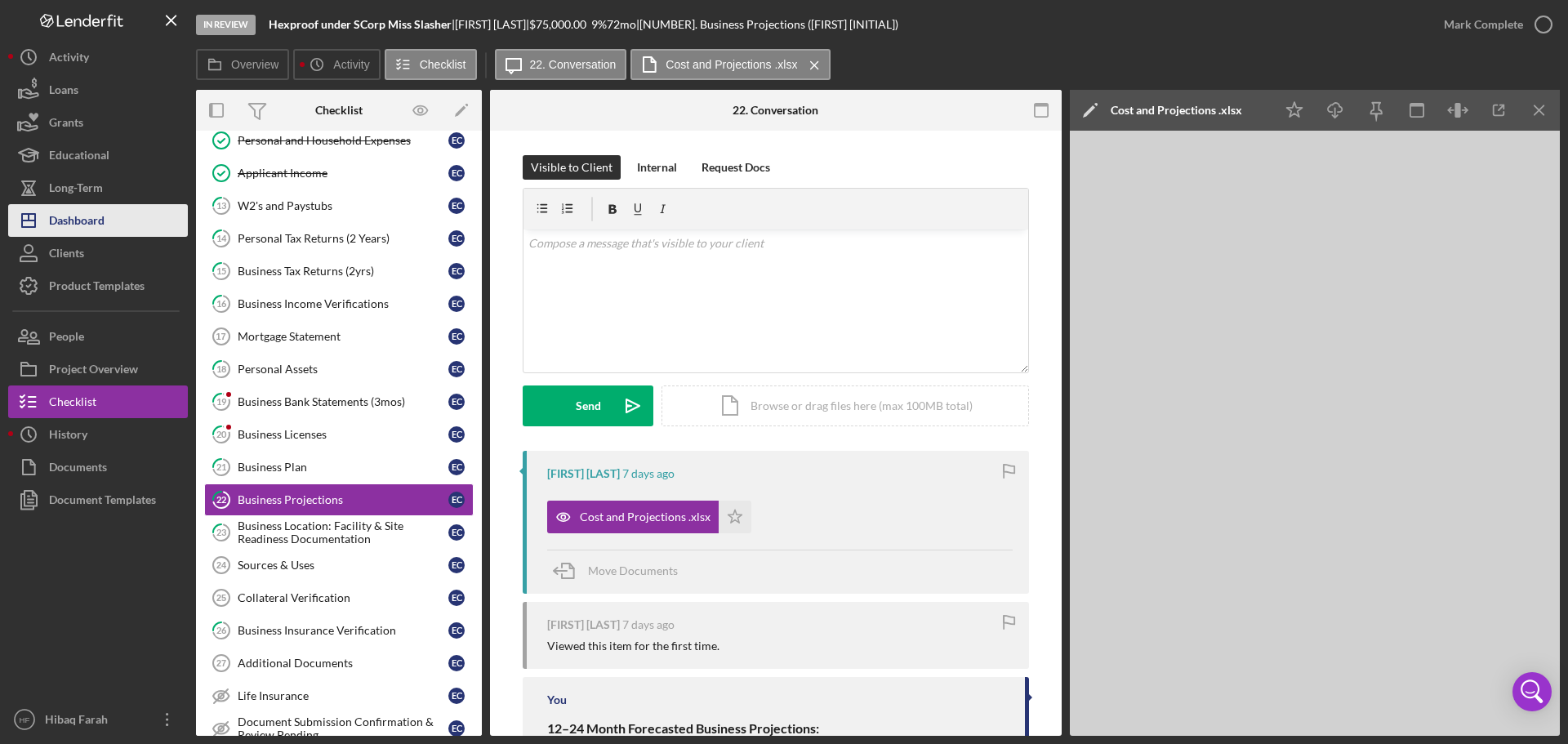 click on "Dashboard" at bounding box center [77, 222] 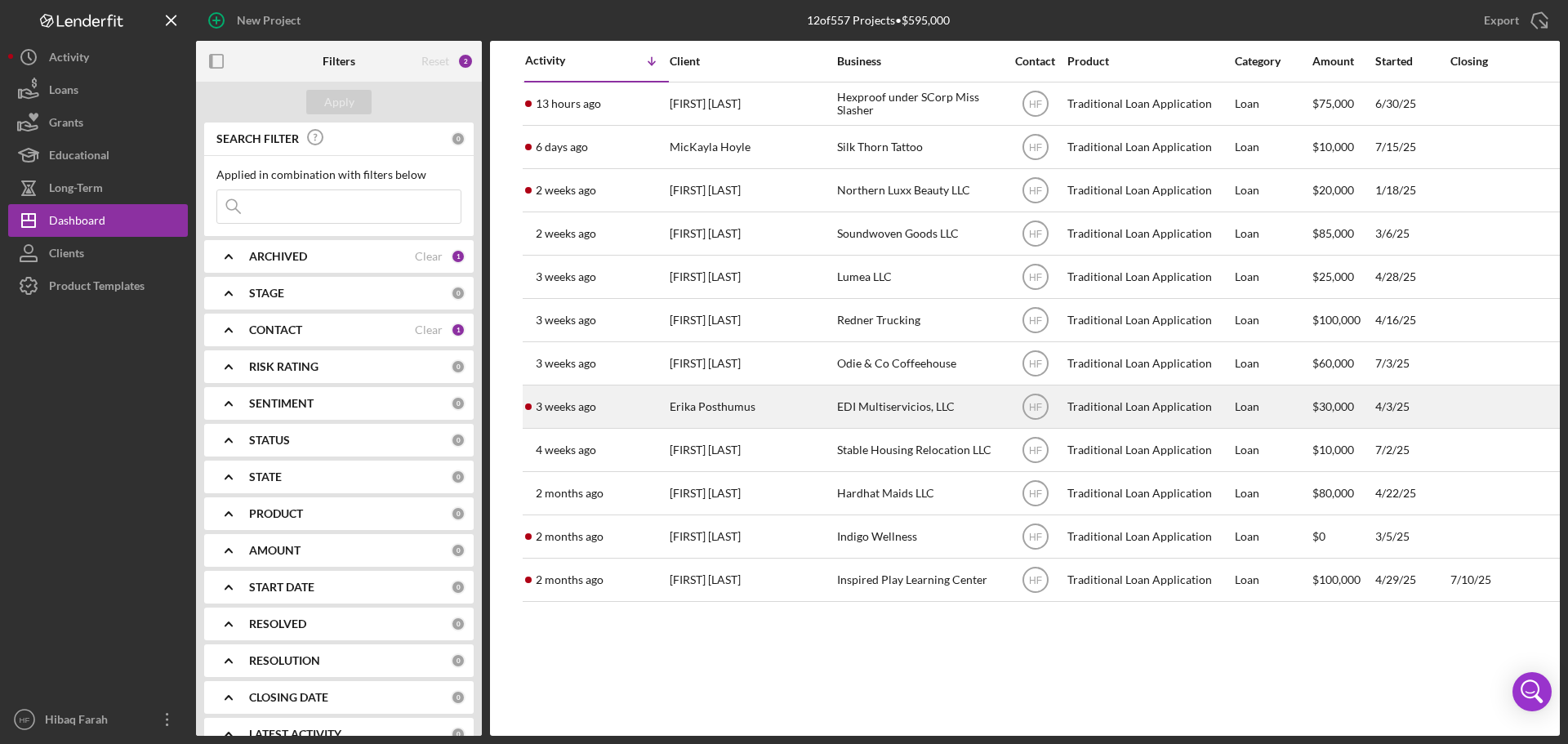 click on "EDI Multiservicios, LLC" at bounding box center (919, 407) 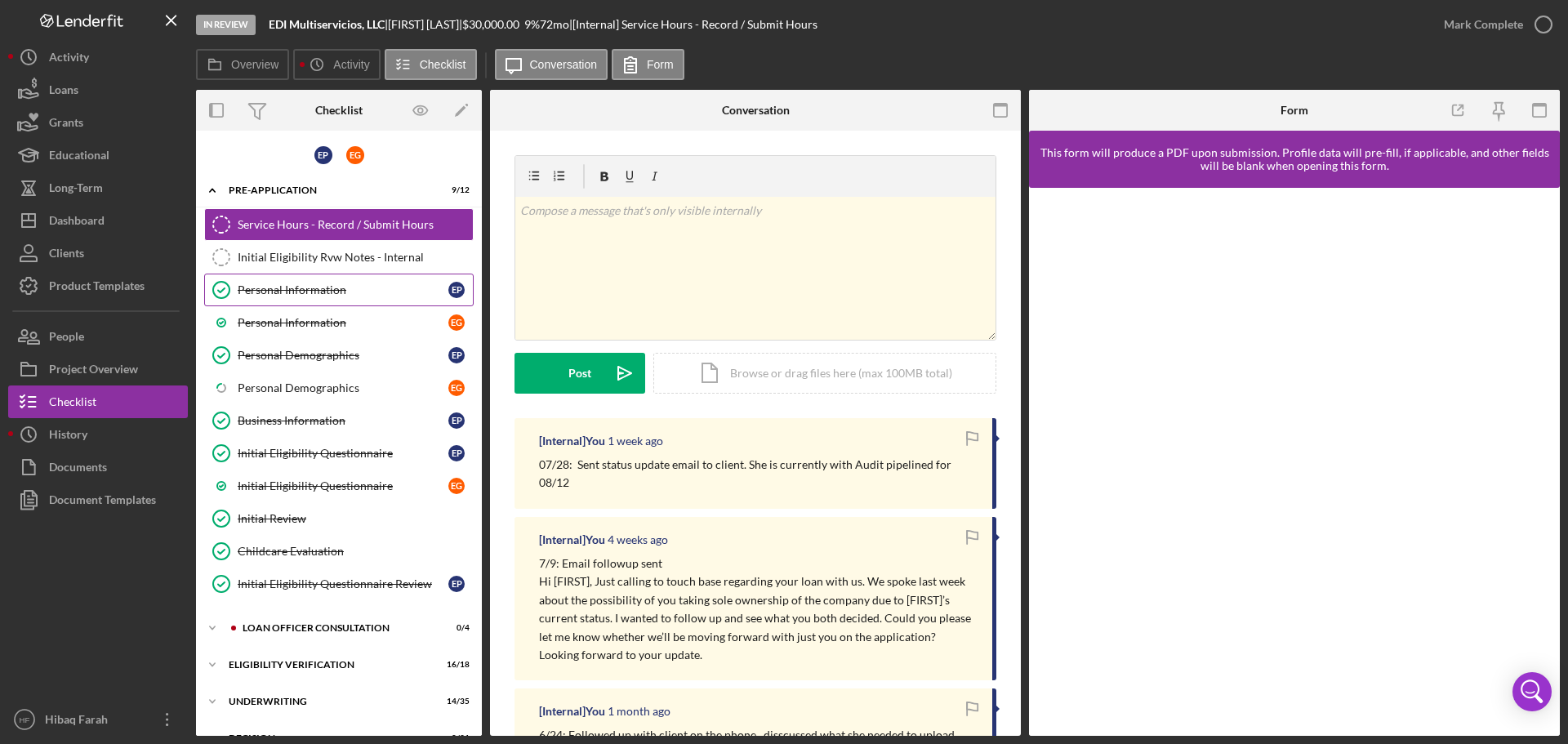 click on "Personal Information" at bounding box center [343, 290] 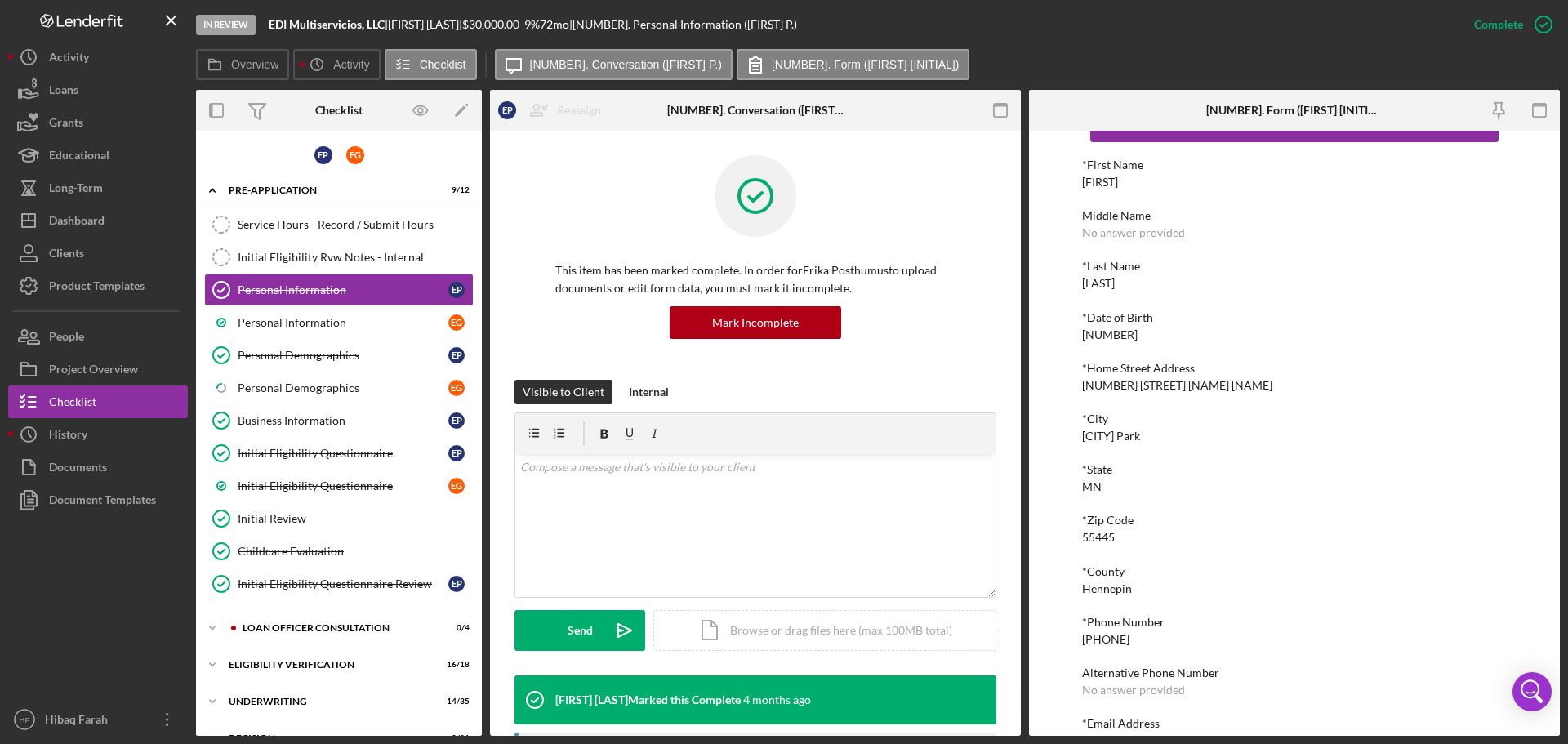 scroll, scrollTop: 82, scrollLeft: 0, axis: vertical 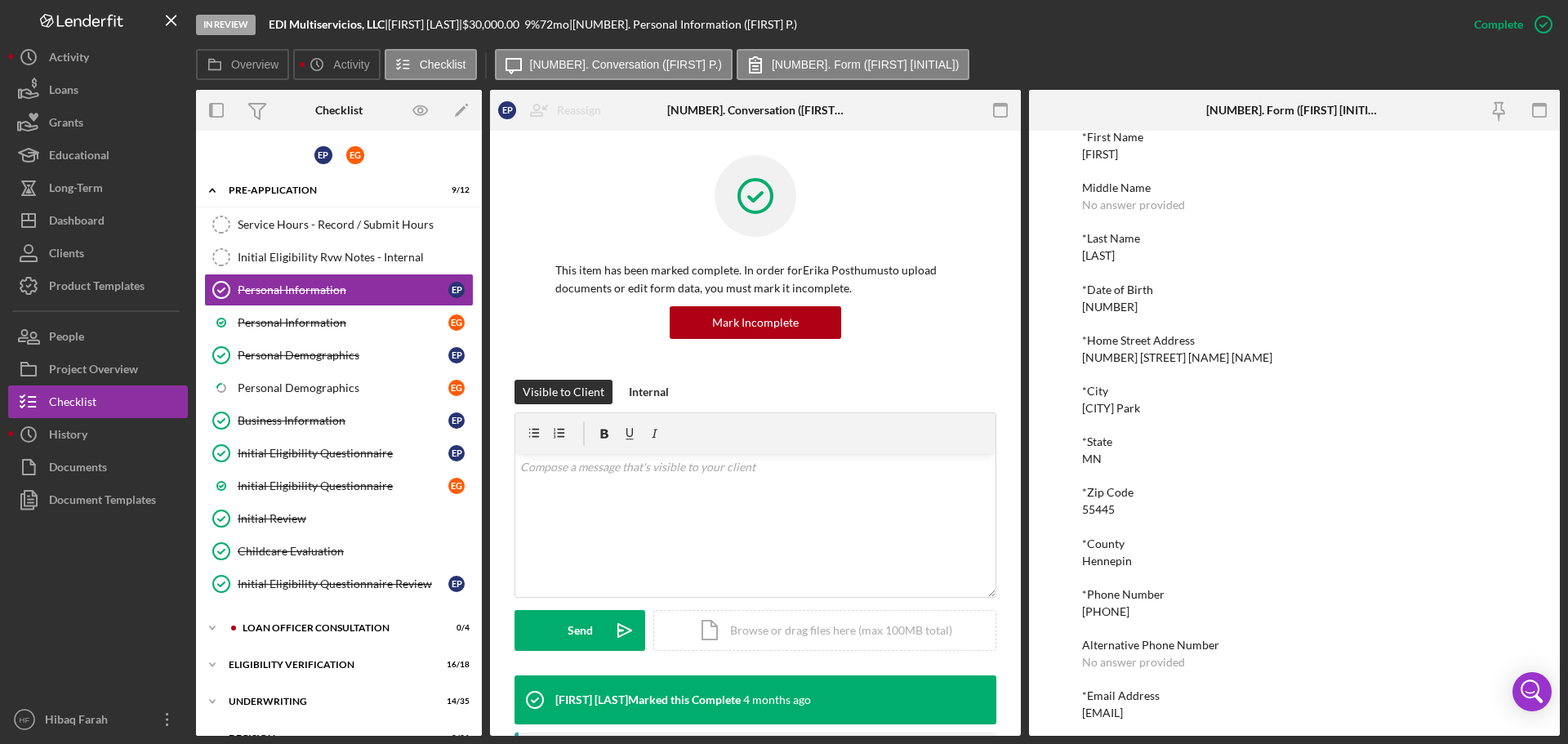 drag, startPoint x: 1161, startPoint y: 608, endPoint x: 1077, endPoint y: 615, distance: 84.291162 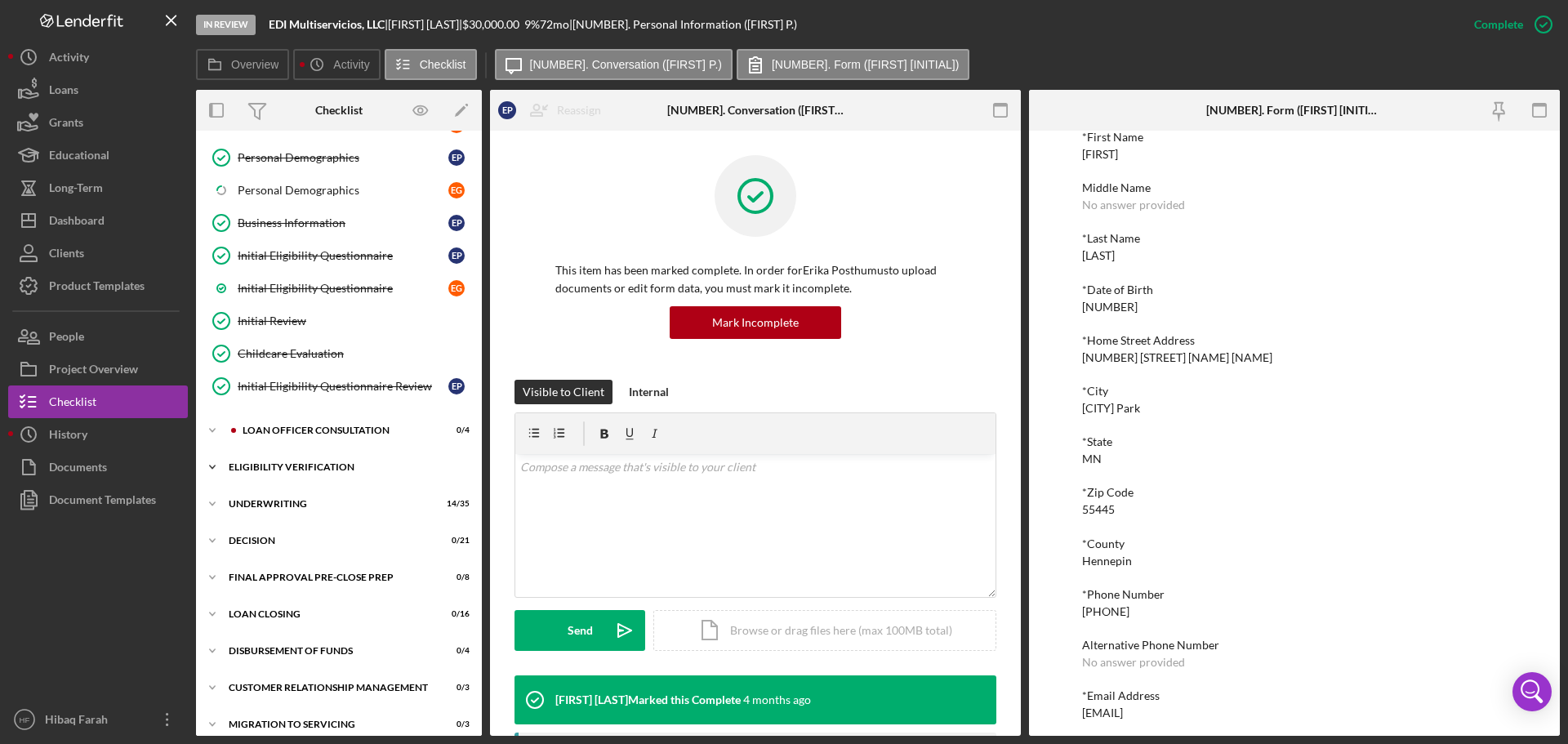 scroll, scrollTop: 212, scrollLeft: 0, axis: vertical 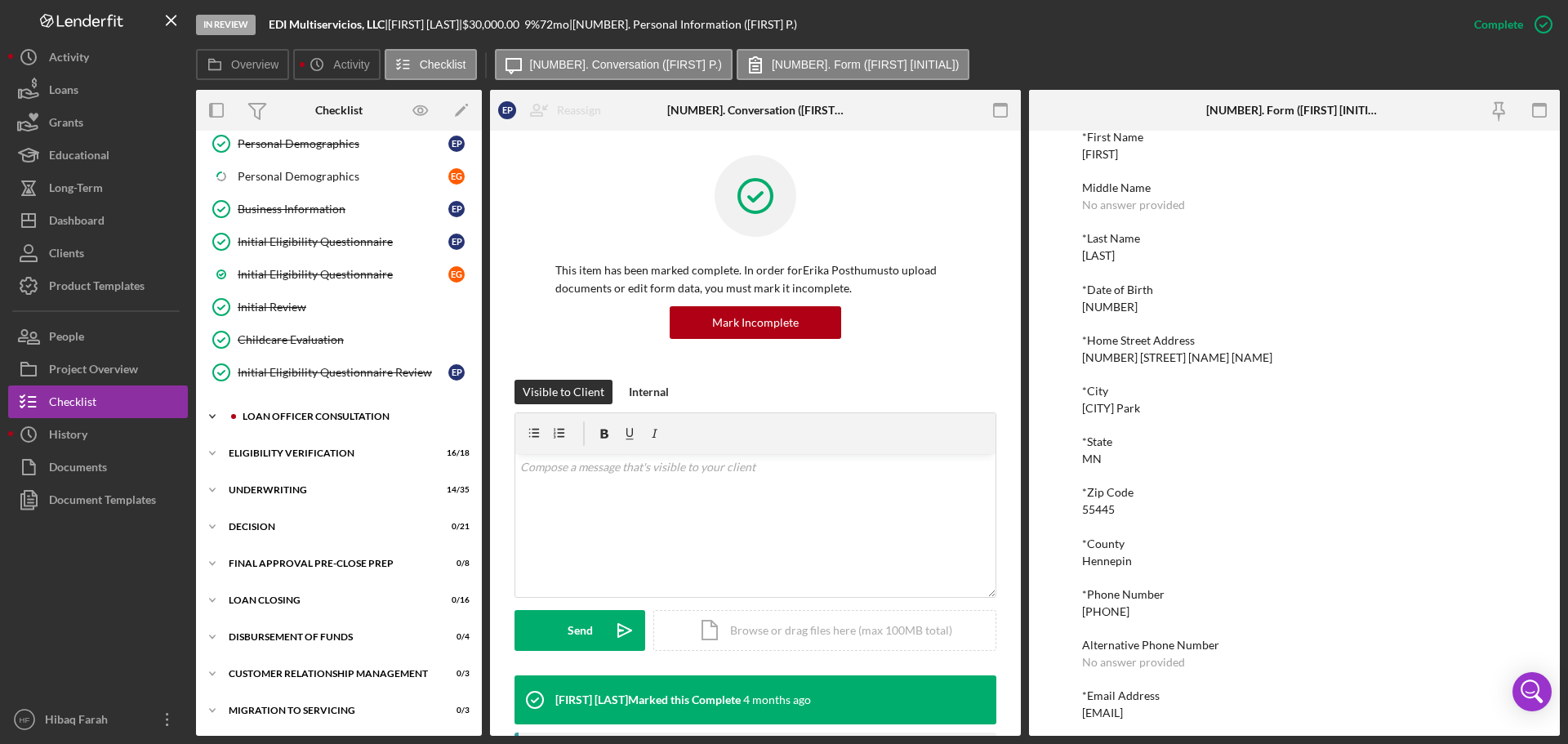 click on "Loan Officer Consultation" at bounding box center [352, 417] 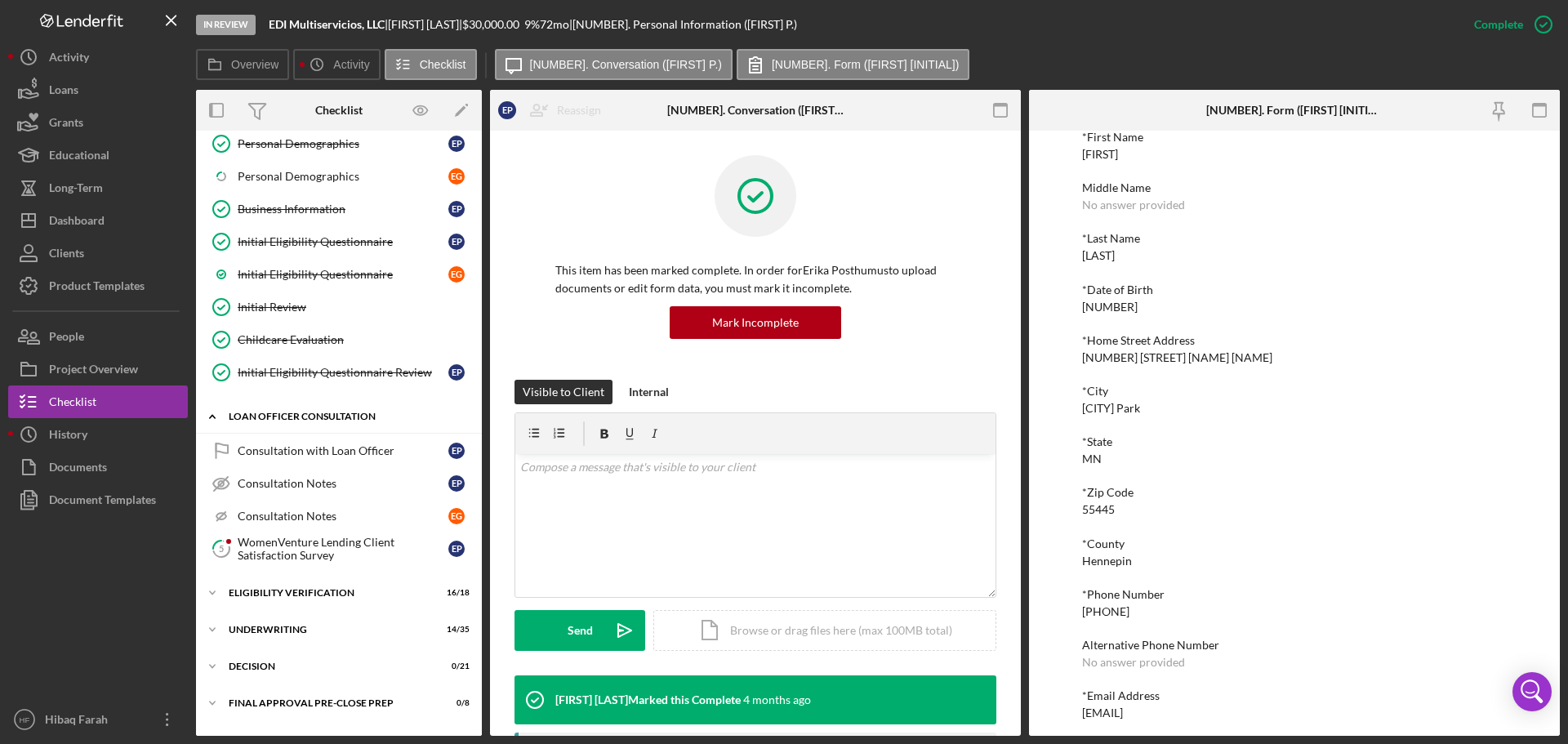 click on "Loan Officer Consultation" at bounding box center [345, 417] 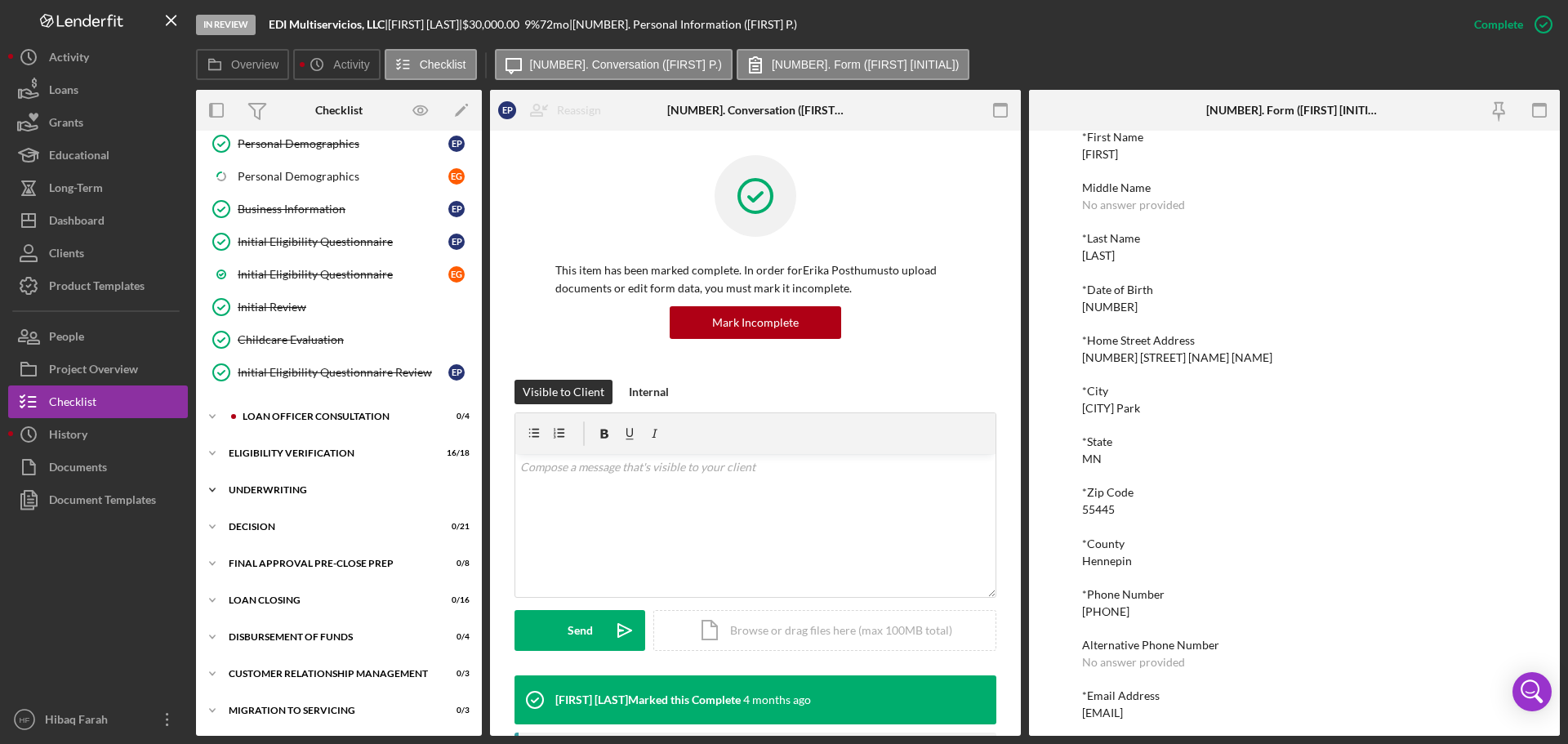 click on "Underwriting" at bounding box center (345, 490) 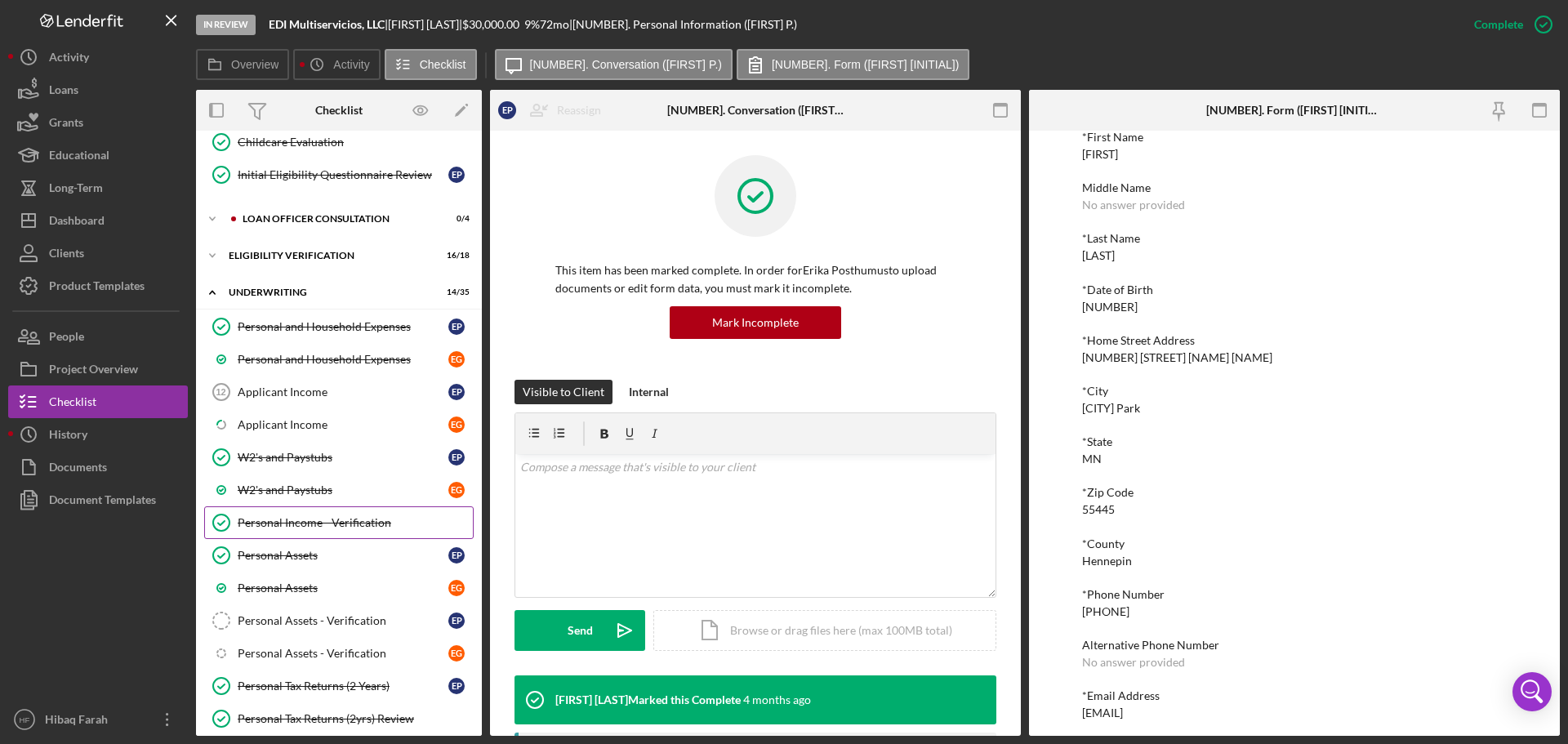 scroll, scrollTop: 457, scrollLeft: 0, axis: vertical 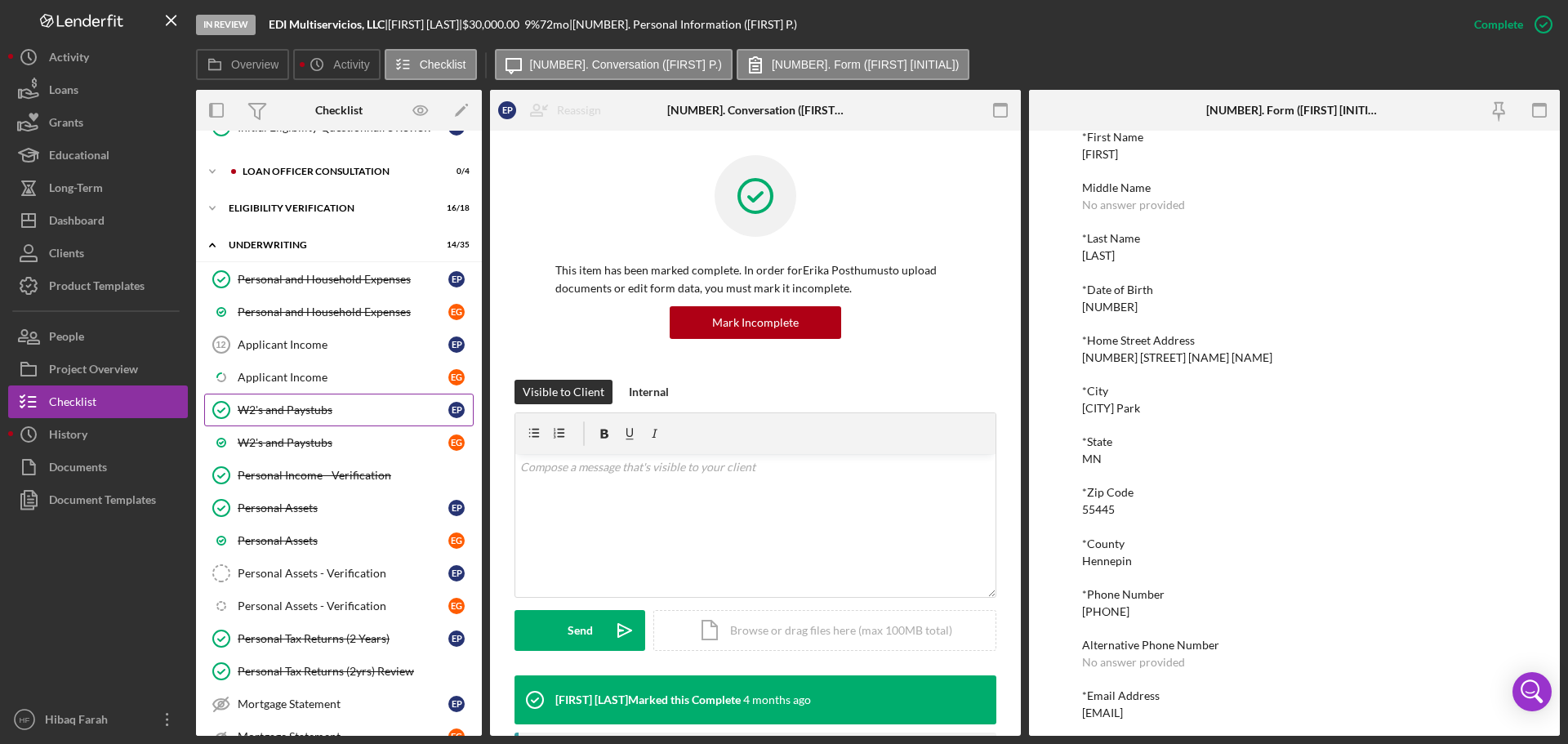 click on "W2's and Paystubs" at bounding box center [343, 410] 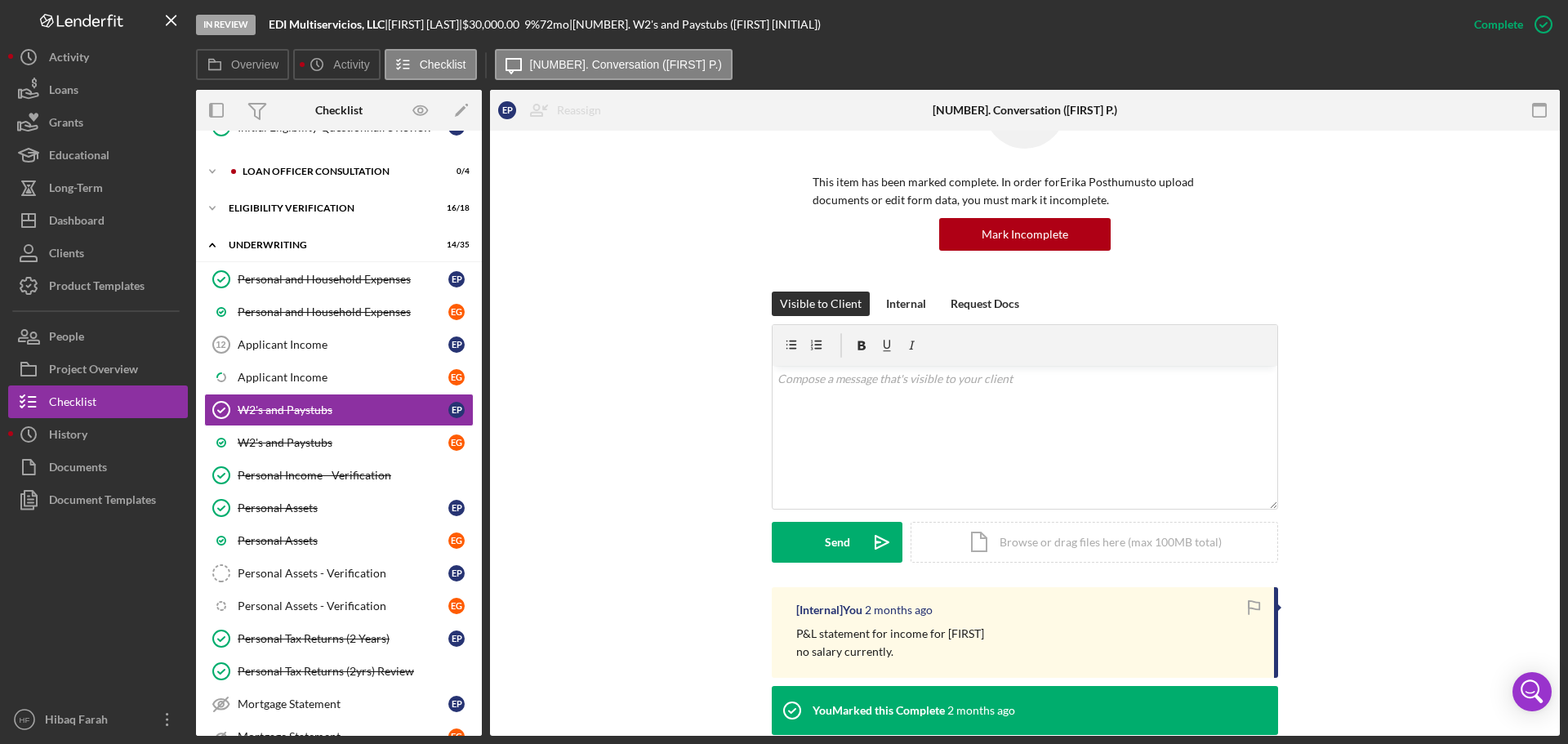 scroll, scrollTop: 261, scrollLeft: 0, axis: vertical 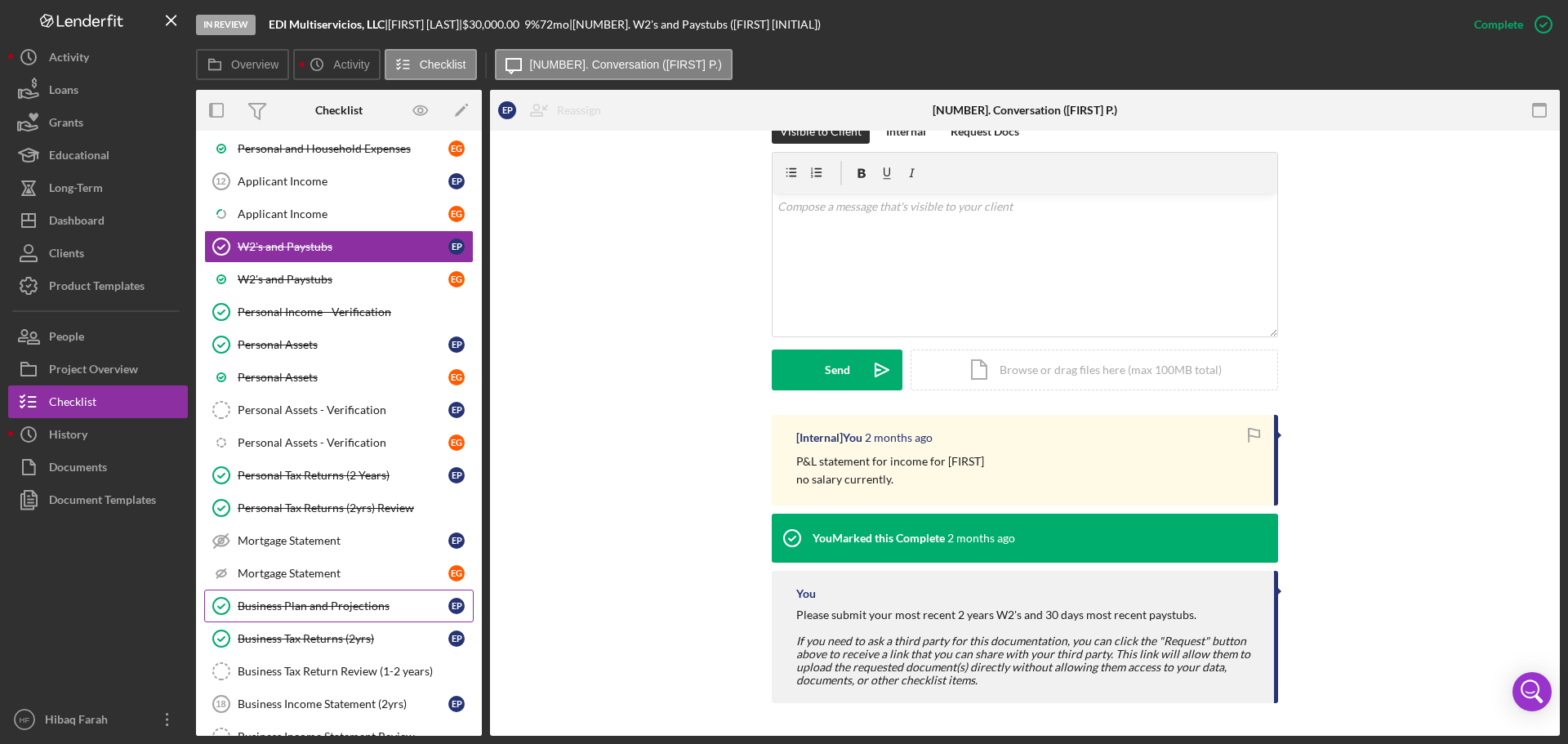click on "Business Plan and Projections Business Plan and Projections E P" at bounding box center (339, 606) 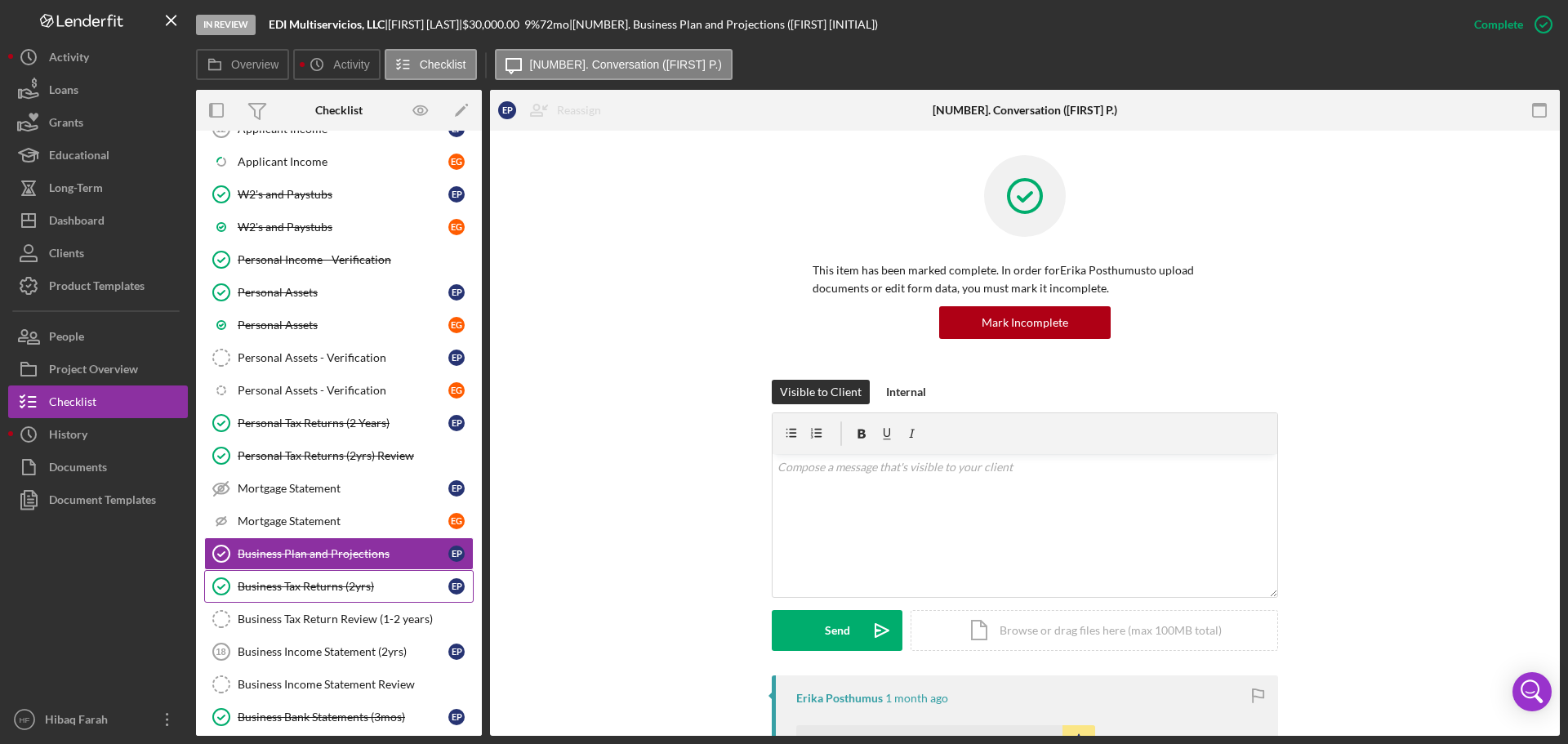 scroll, scrollTop: 702, scrollLeft: 0, axis: vertical 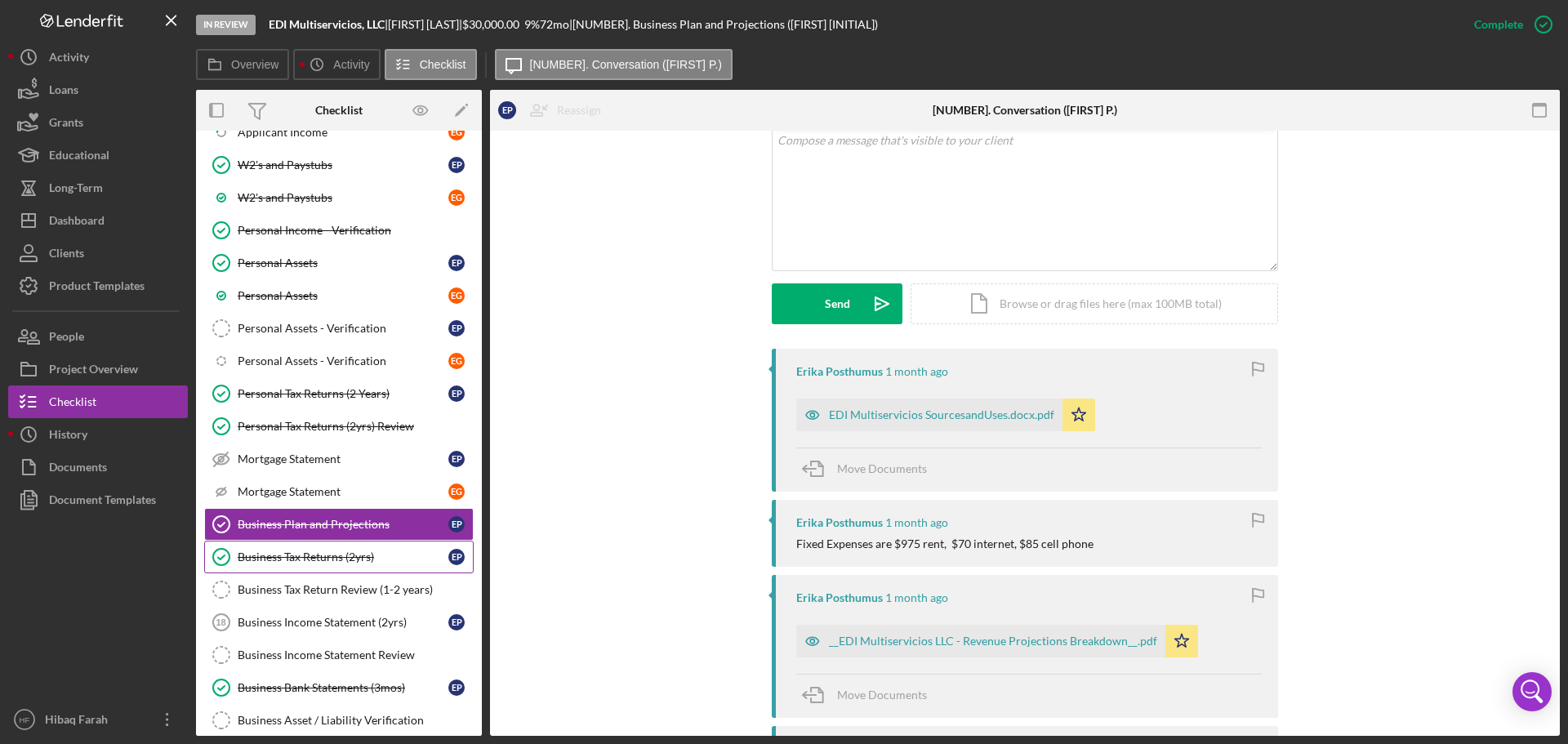 click on "Business Tax Returns (2yrs)" at bounding box center [343, 557] 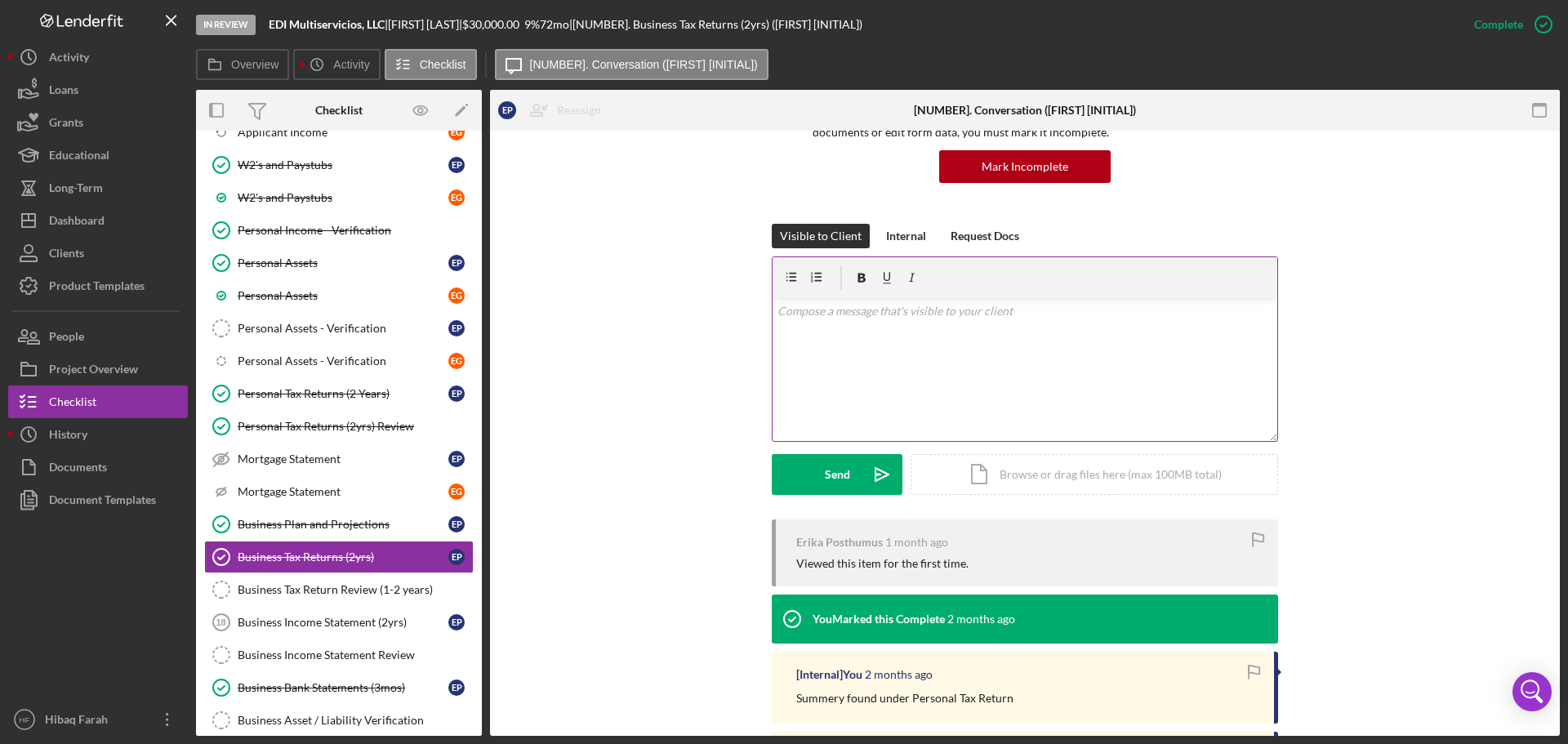 scroll, scrollTop: 82, scrollLeft: 0, axis: vertical 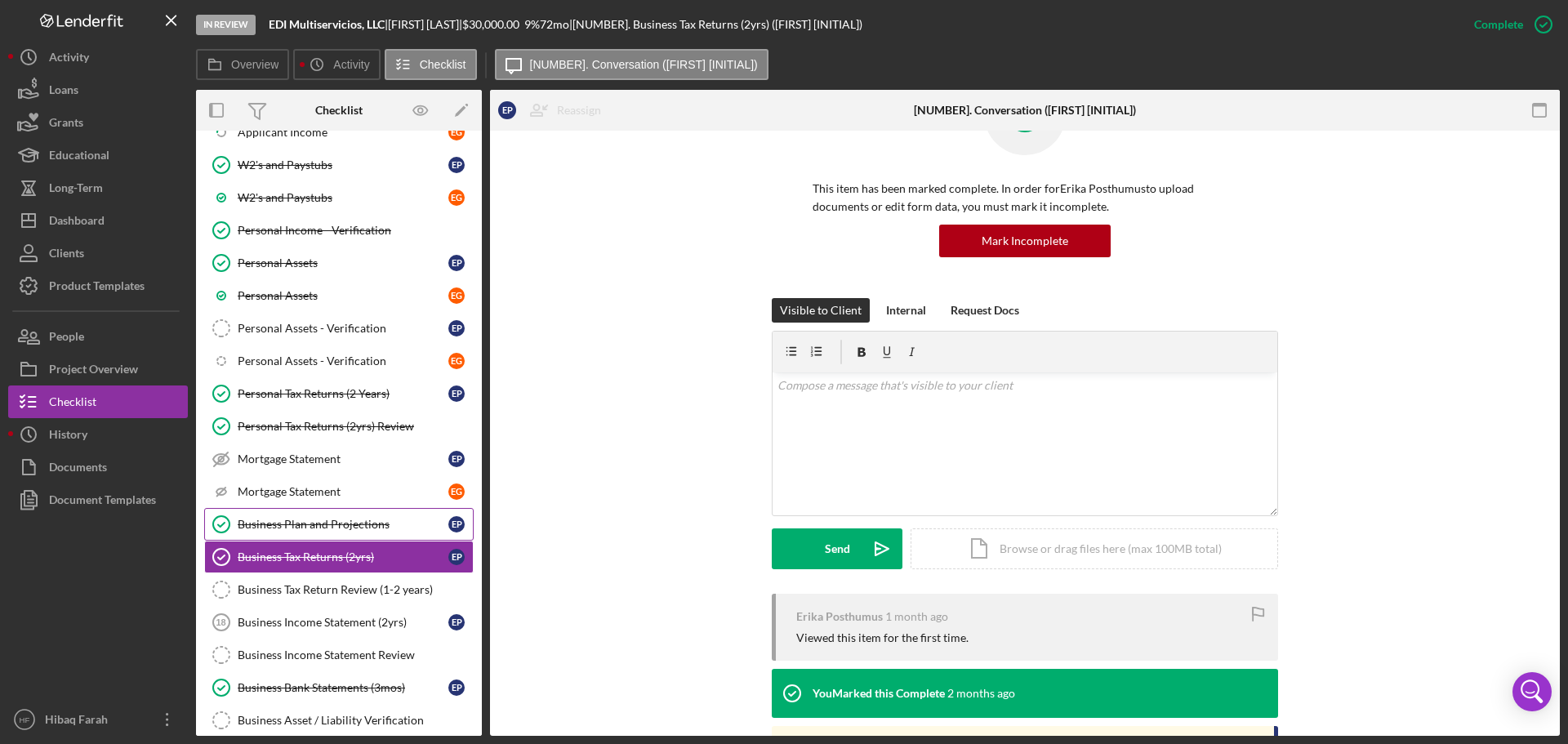click on "Business Plan and Projections" at bounding box center [343, 524] 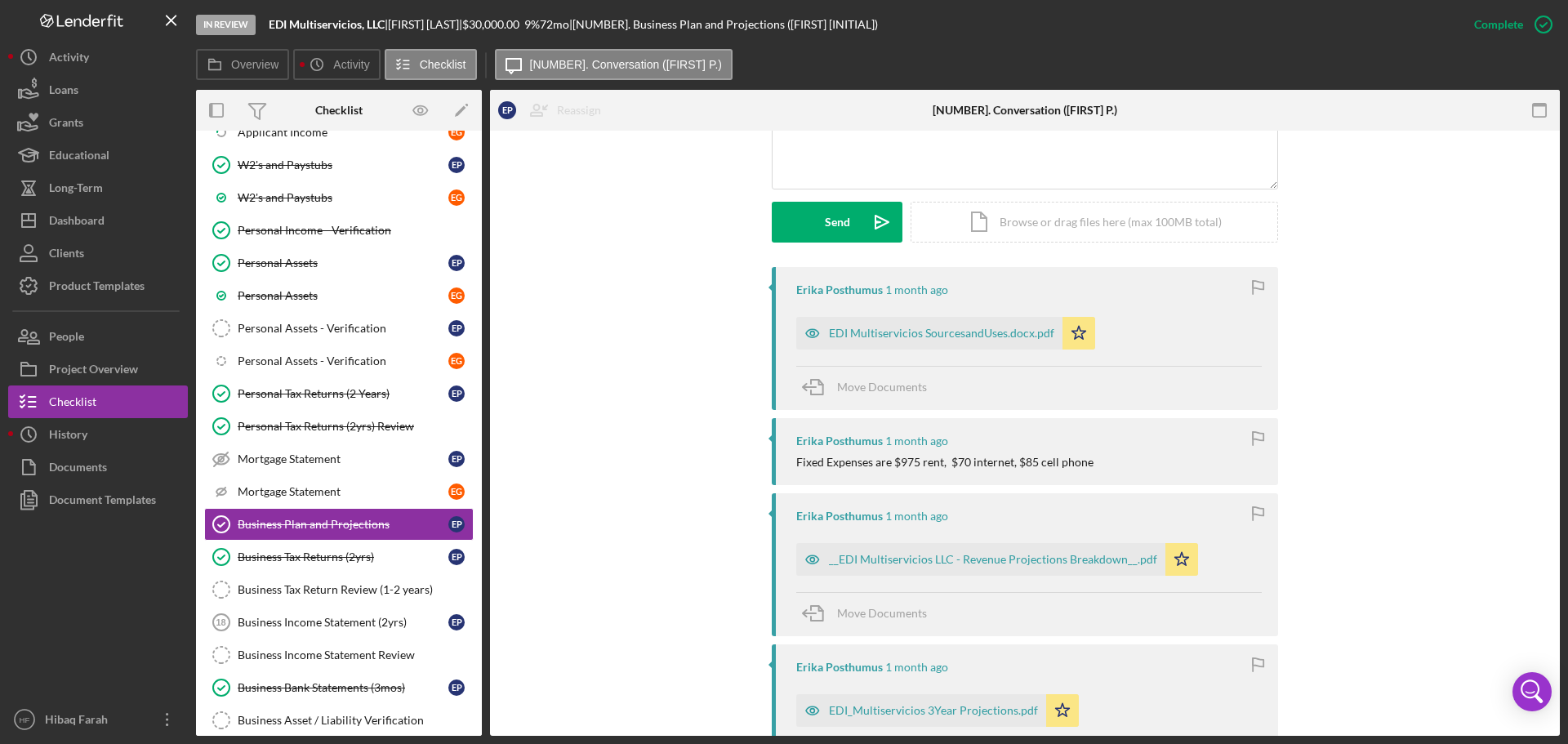 scroll, scrollTop: 490, scrollLeft: 0, axis: vertical 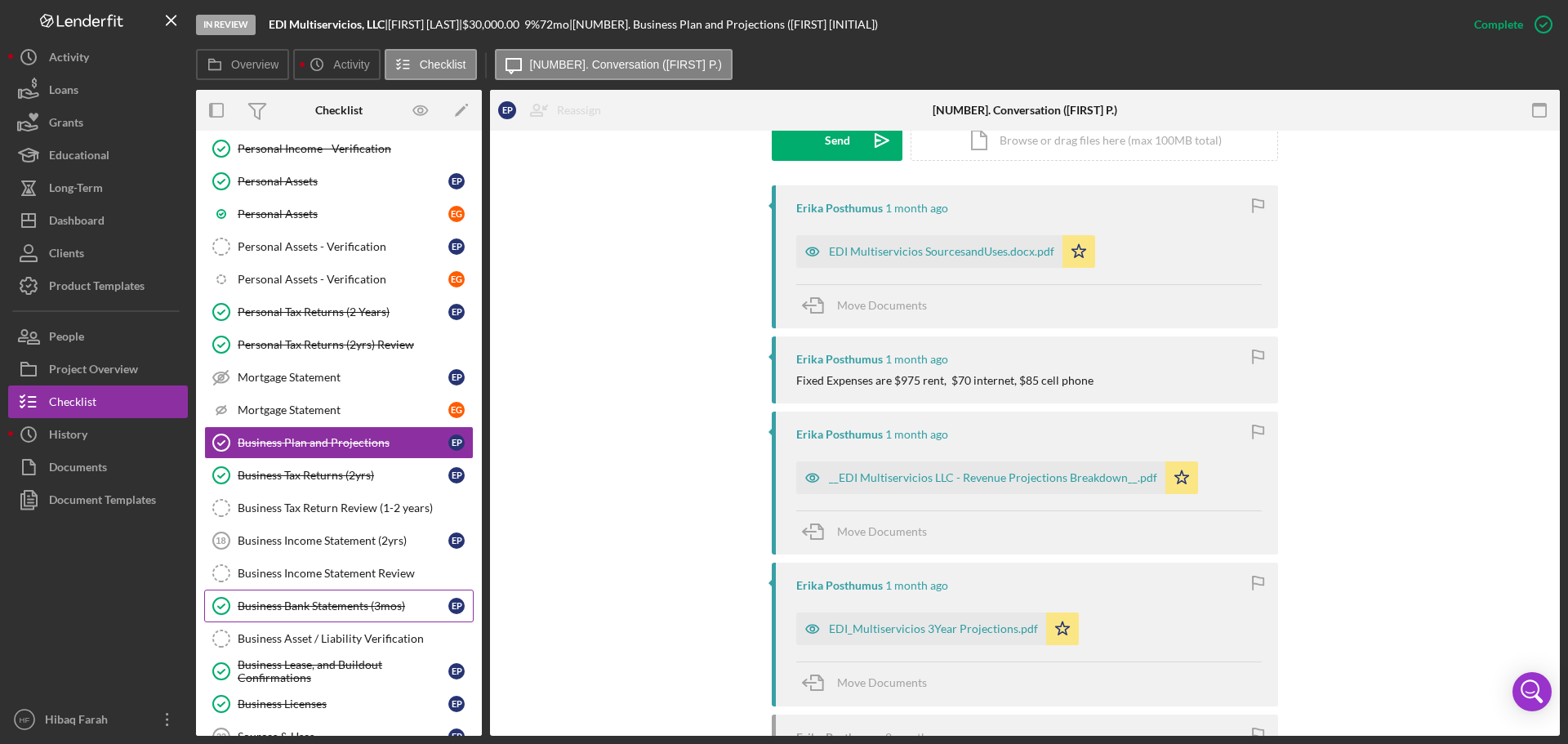 click on "Business Bank Statements (3mos)" at bounding box center (343, 606) 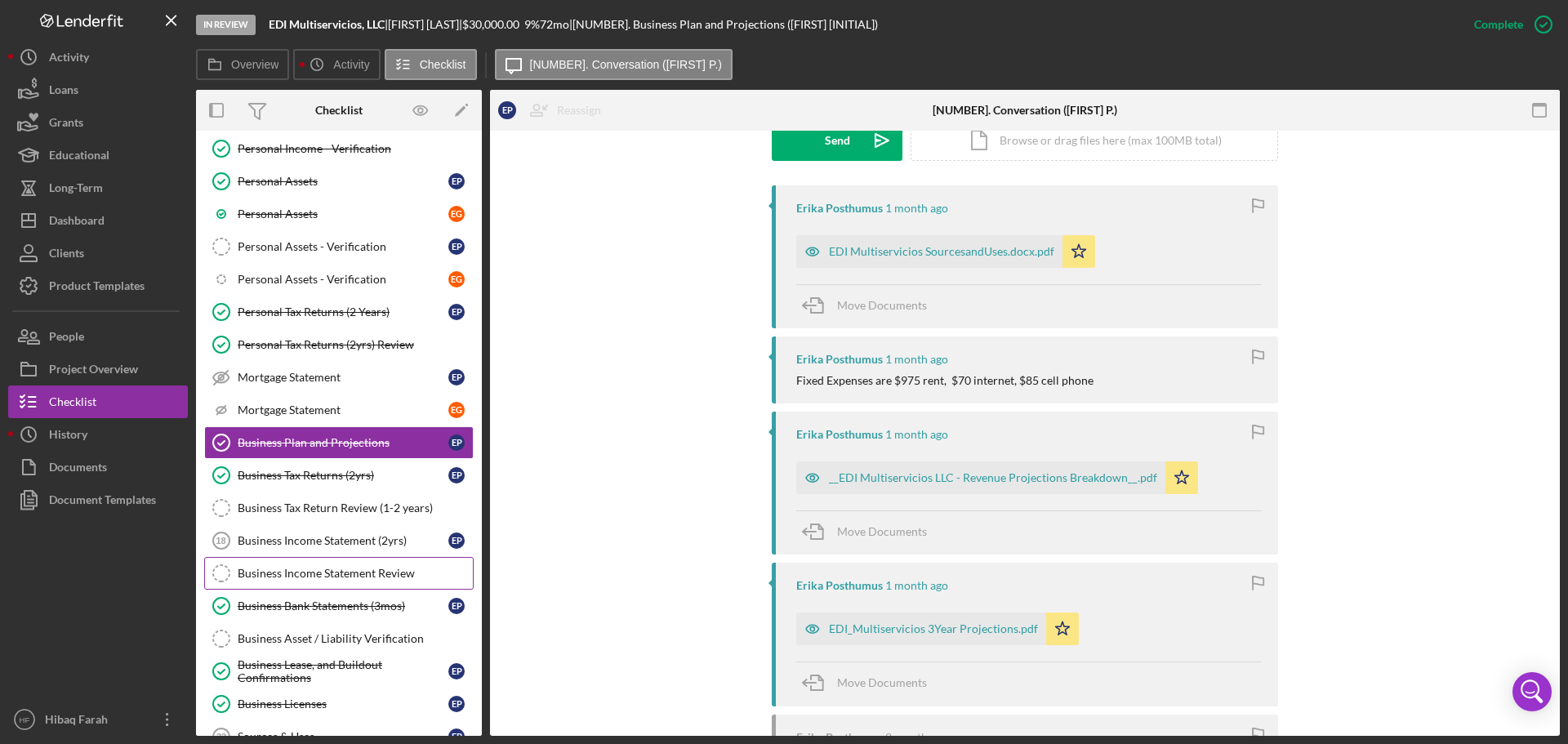 scroll, scrollTop: 0, scrollLeft: 0, axis: both 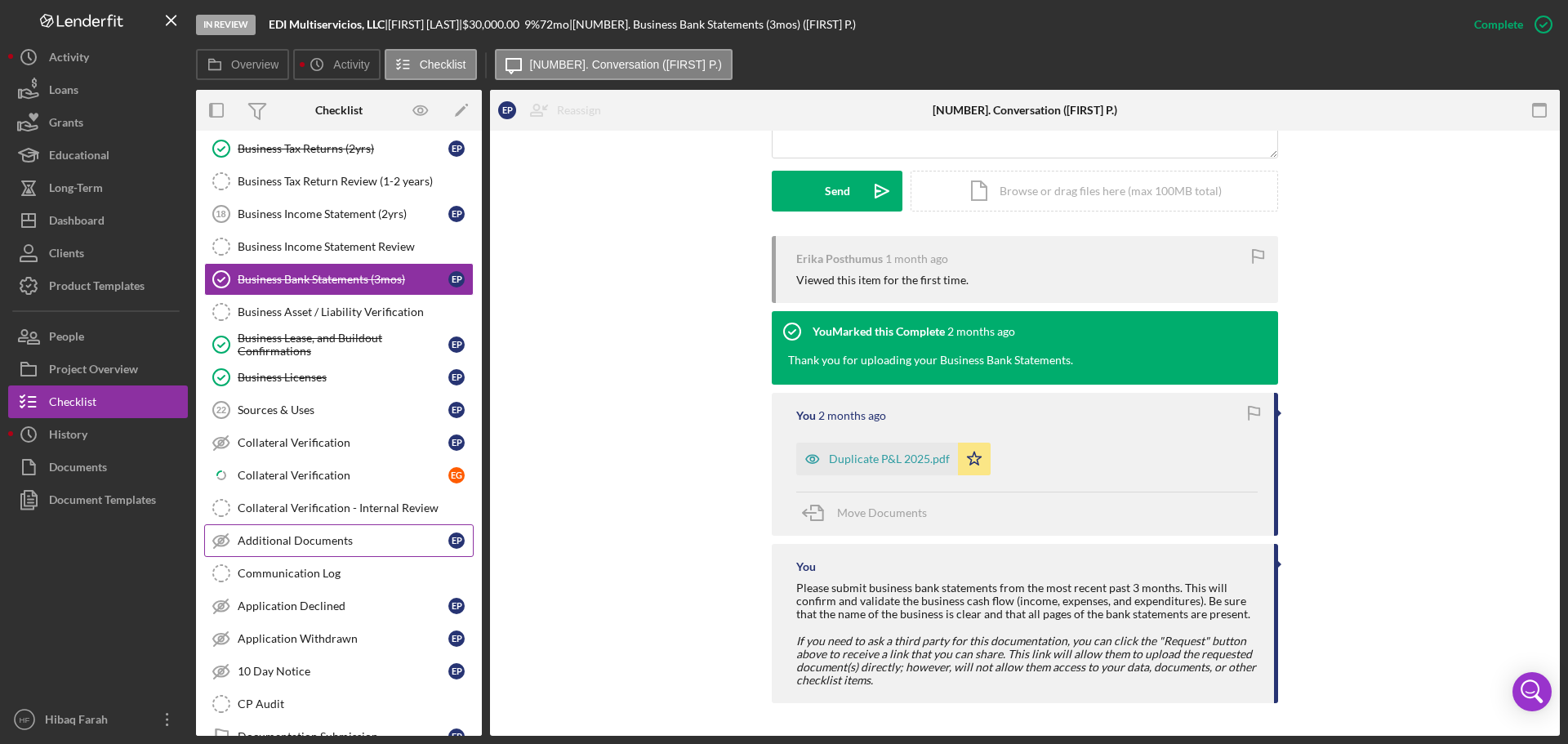 click on "Additional Documents" at bounding box center (343, 541) 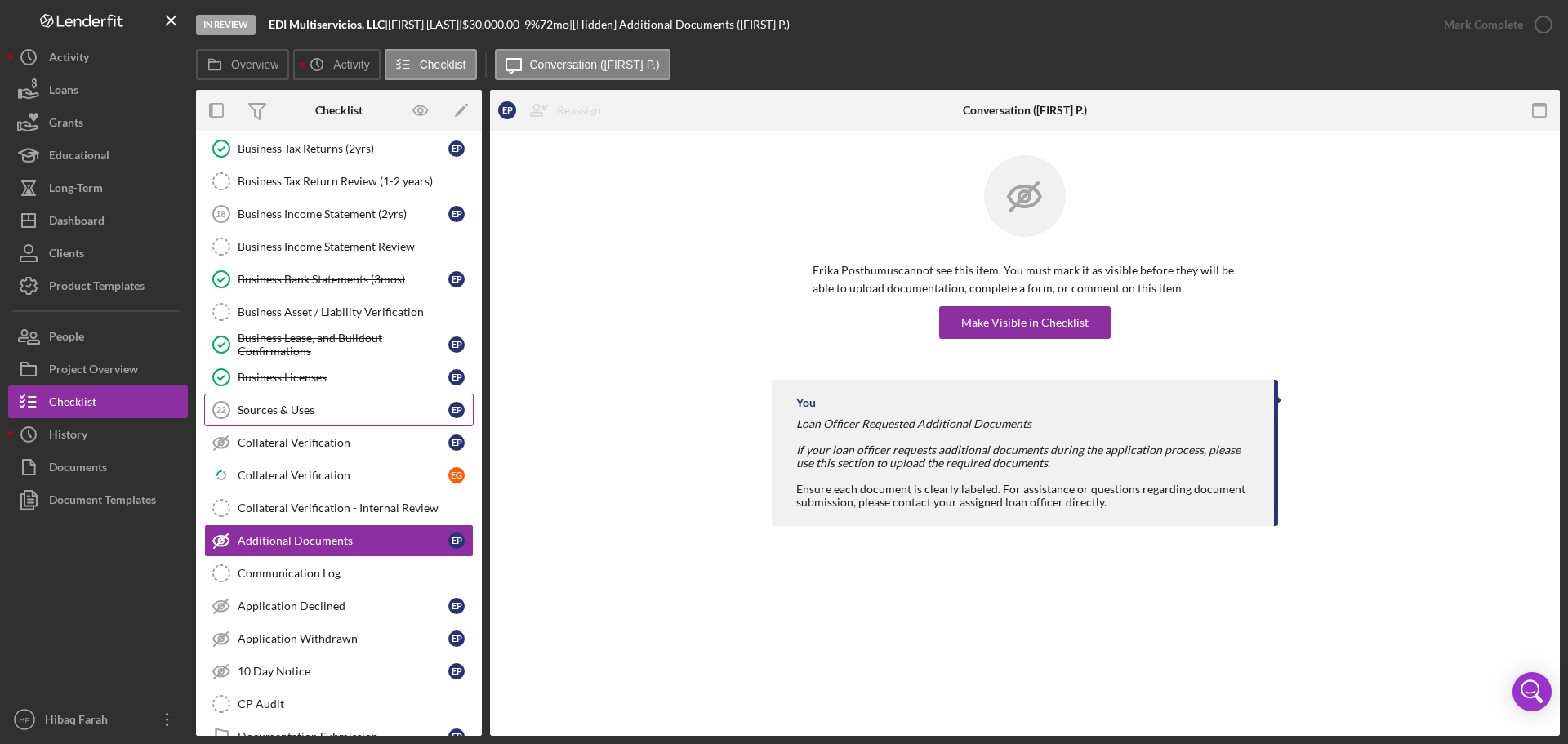 click on "Sources & Uses [NUMBER] Sources & Uses [FIRST] [FIRST]" at bounding box center [339, 410] 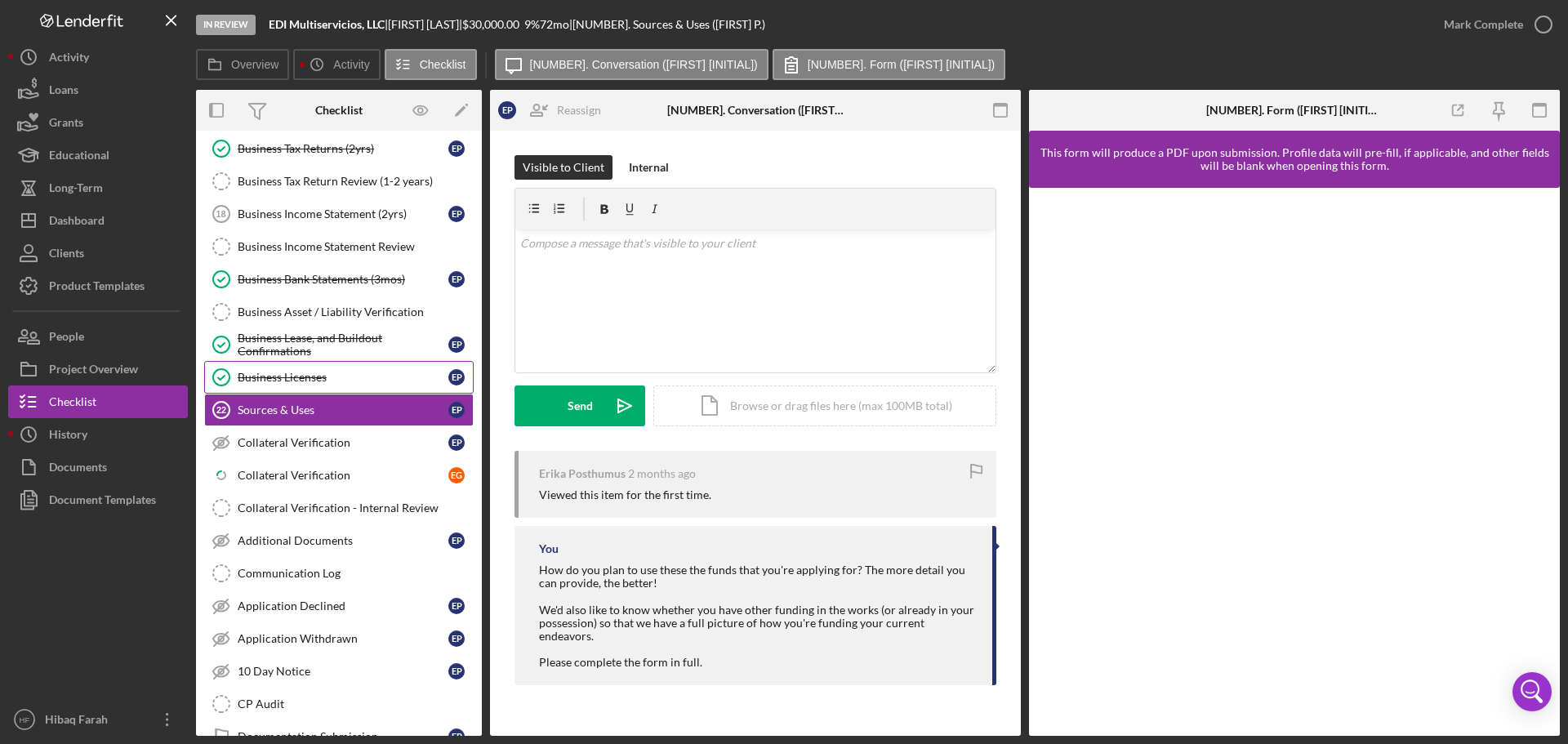 click on "Business Licenses" at bounding box center [343, 377] 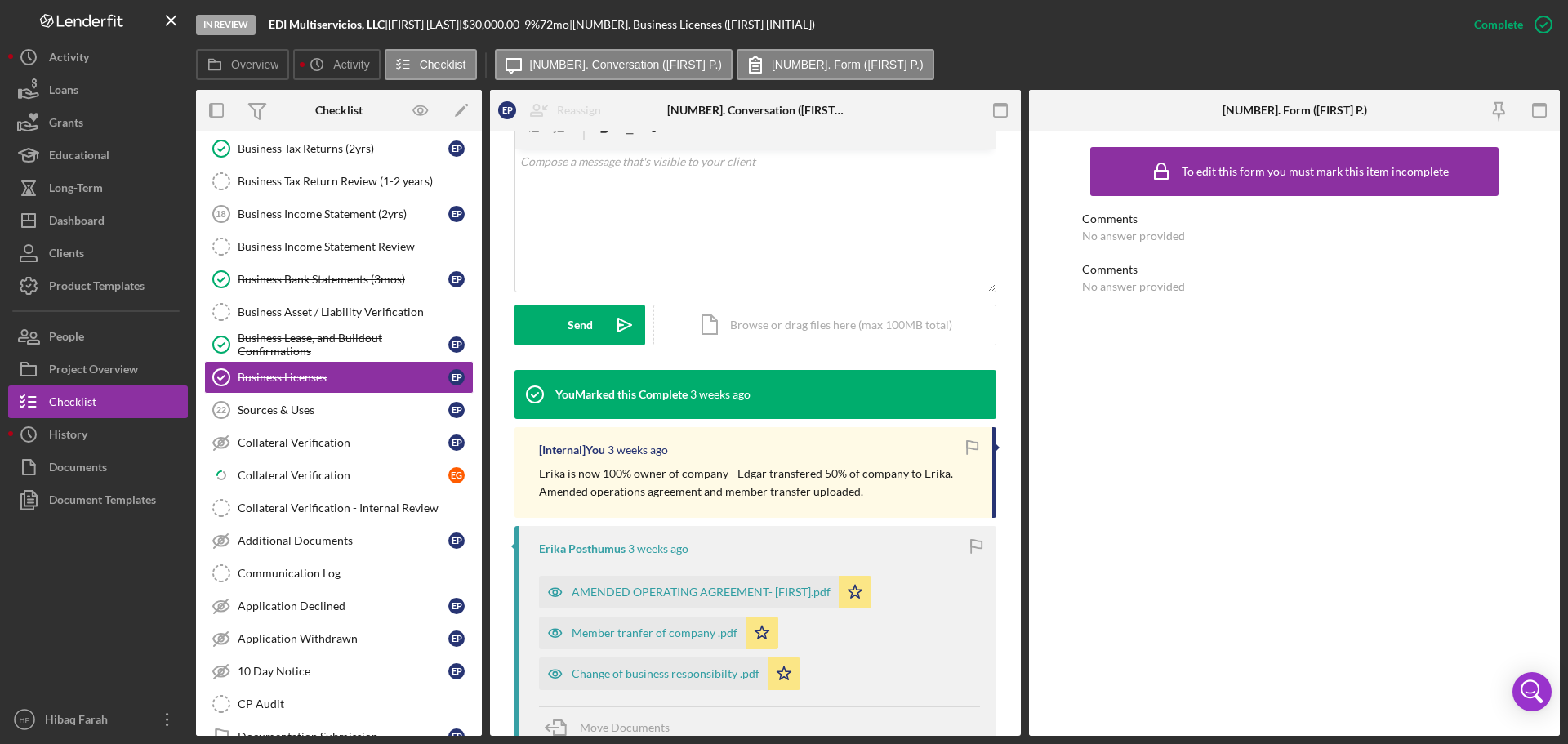 scroll, scrollTop: 408, scrollLeft: 0, axis: vertical 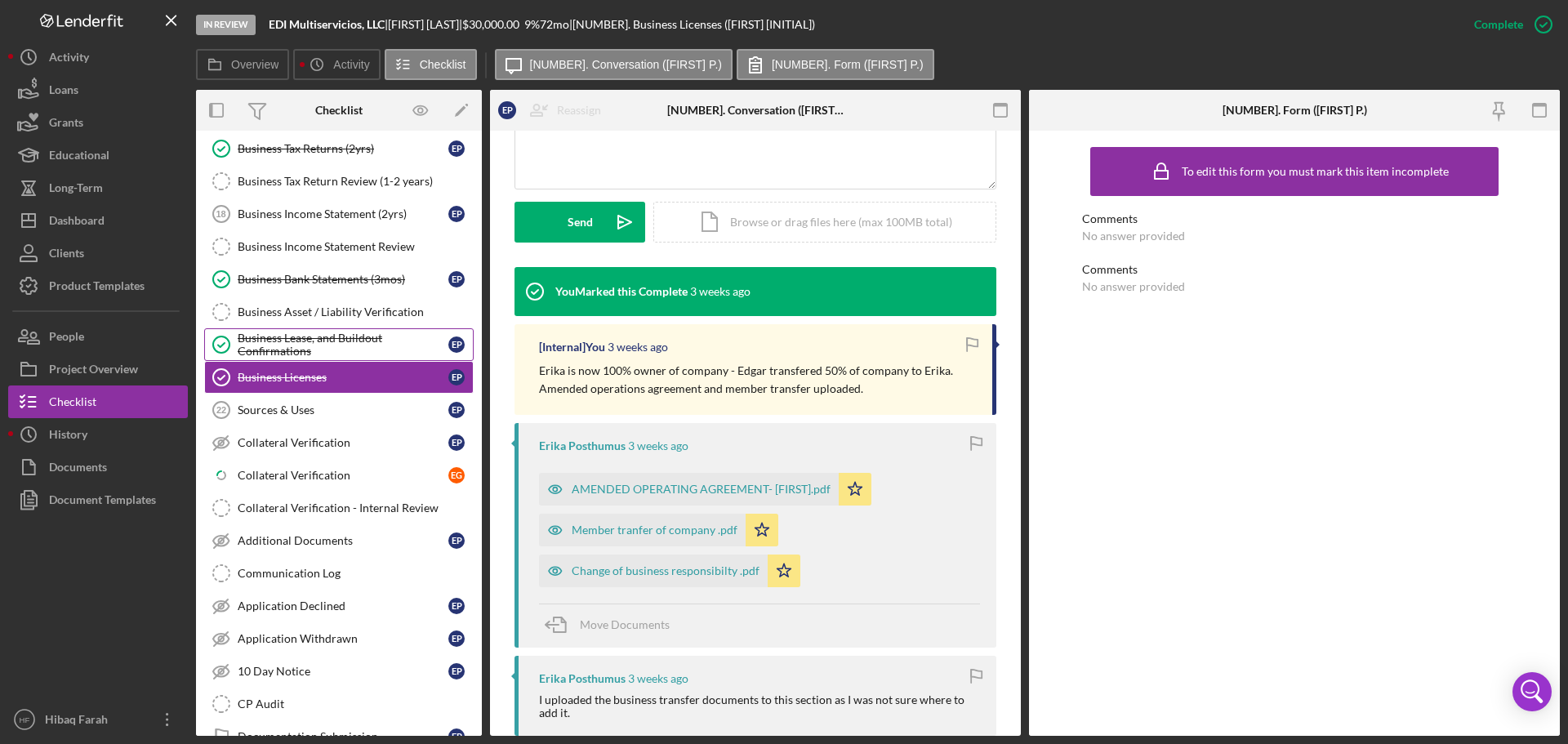 click on "Business Lease, and Buildout Confirmations" at bounding box center [343, 345] 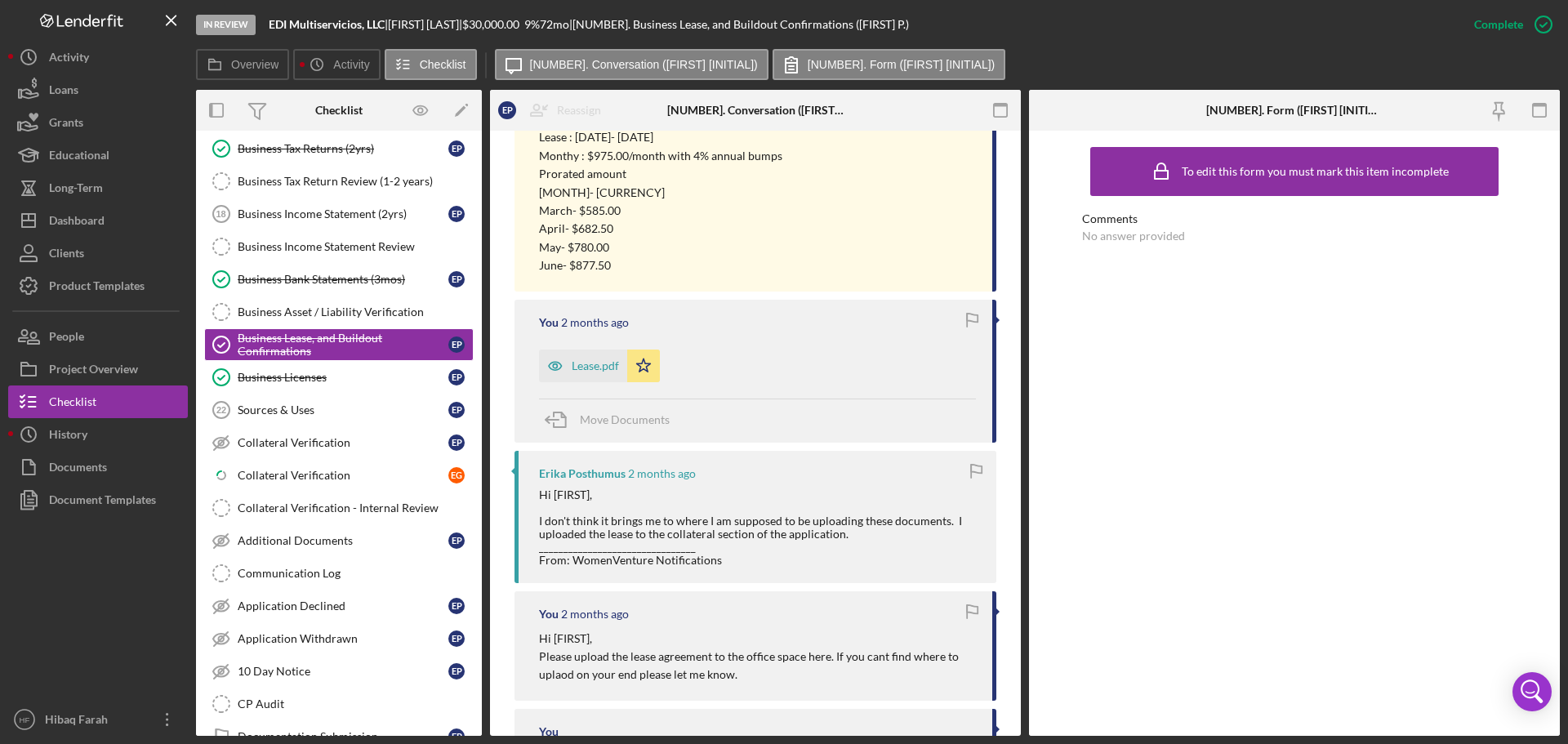 scroll, scrollTop: 817, scrollLeft: 0, axis: vertical 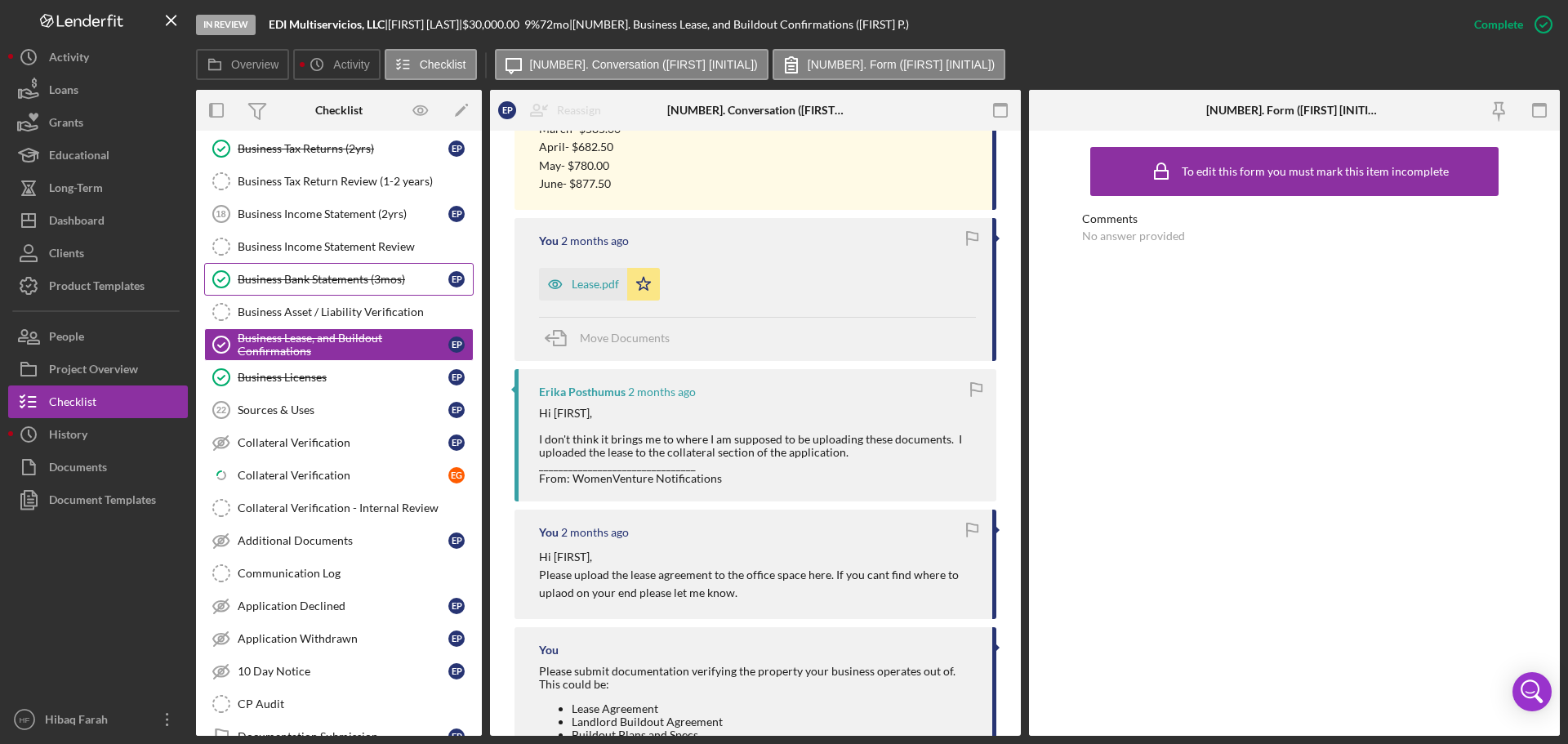 click on "Business Bank Statements (3mos)" at bounding box center [343, 279] 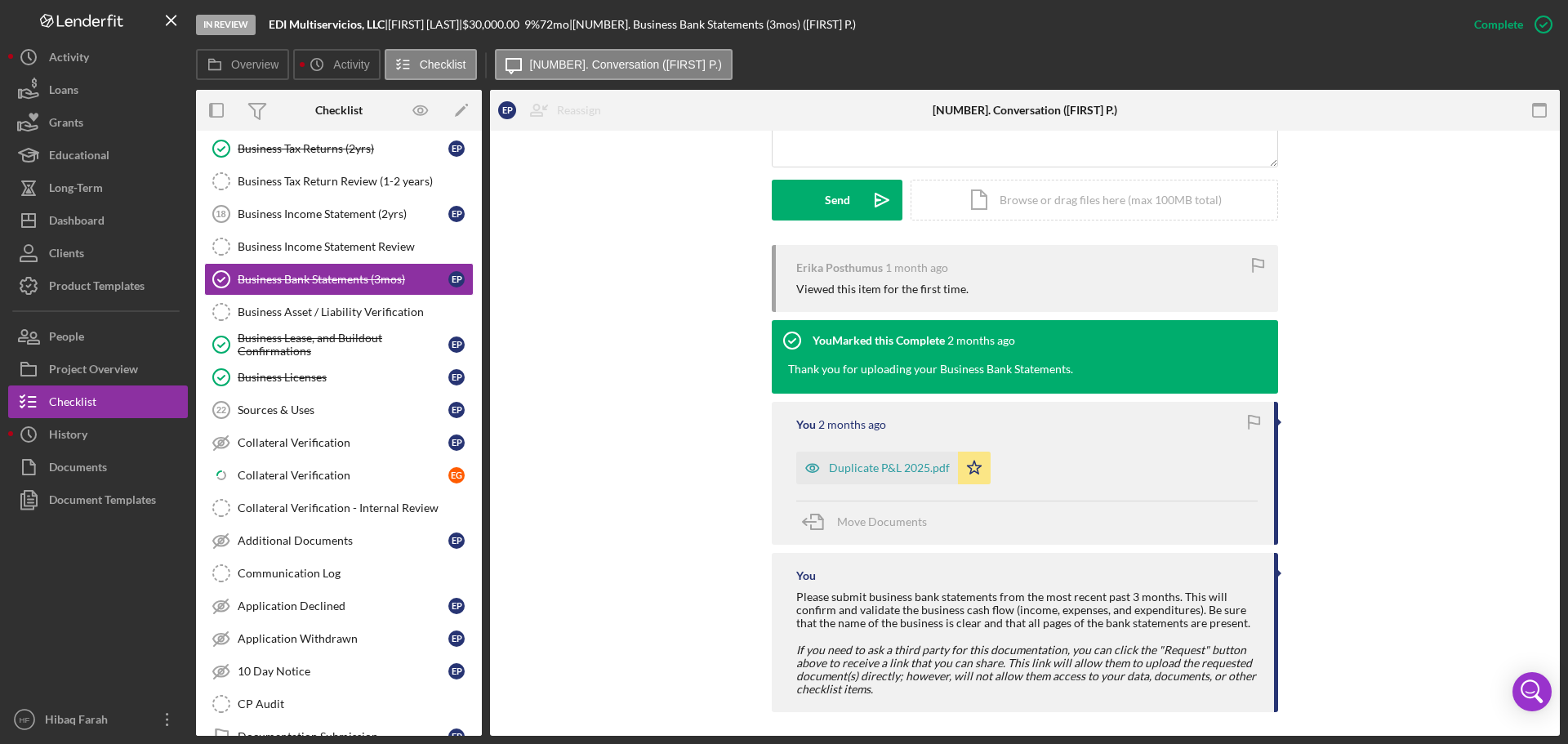 scroll, scrollTop: 439, scrollLeft: 0, axis: vertical 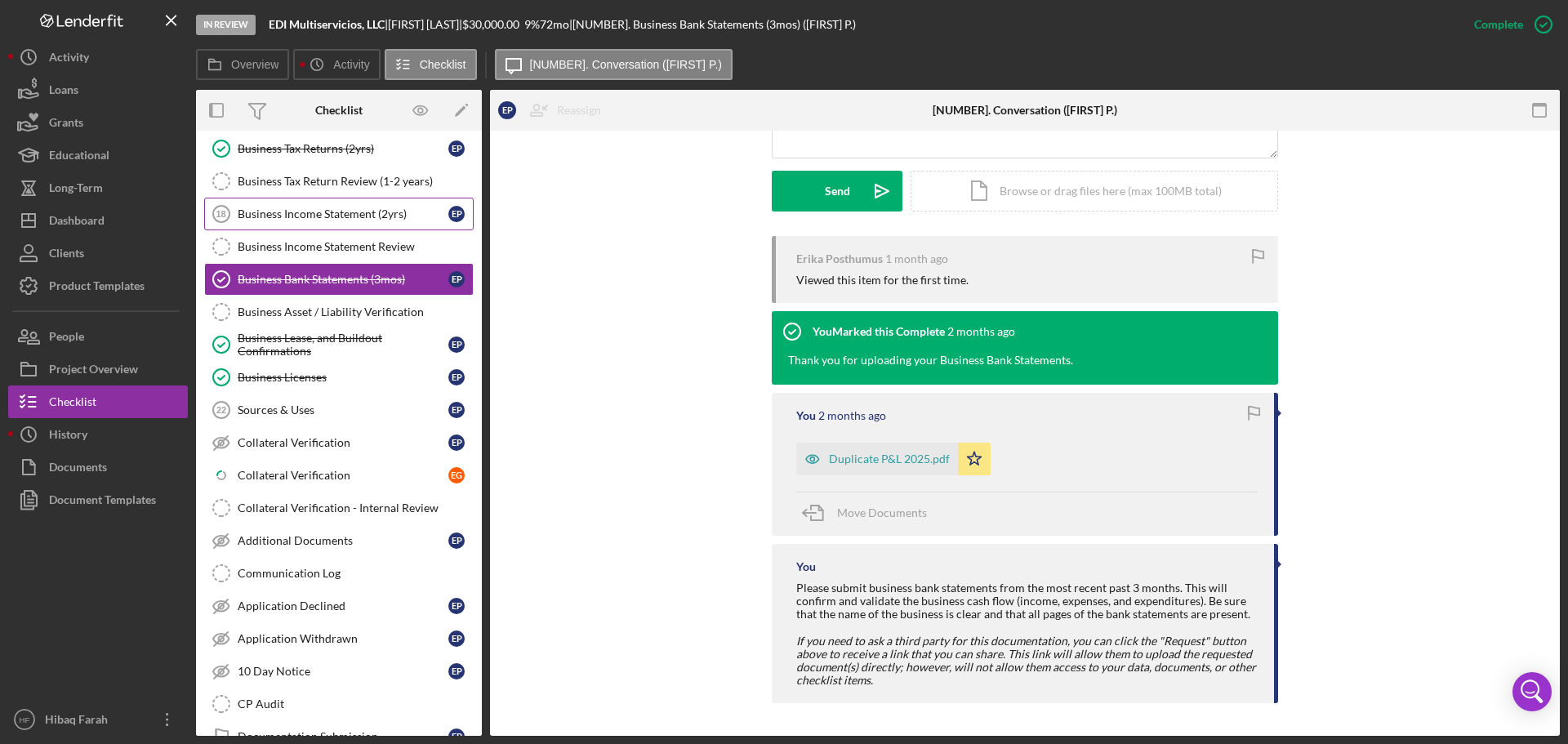 click on "Business Income Statement (2yrs)" at bounding box center (343, 214) 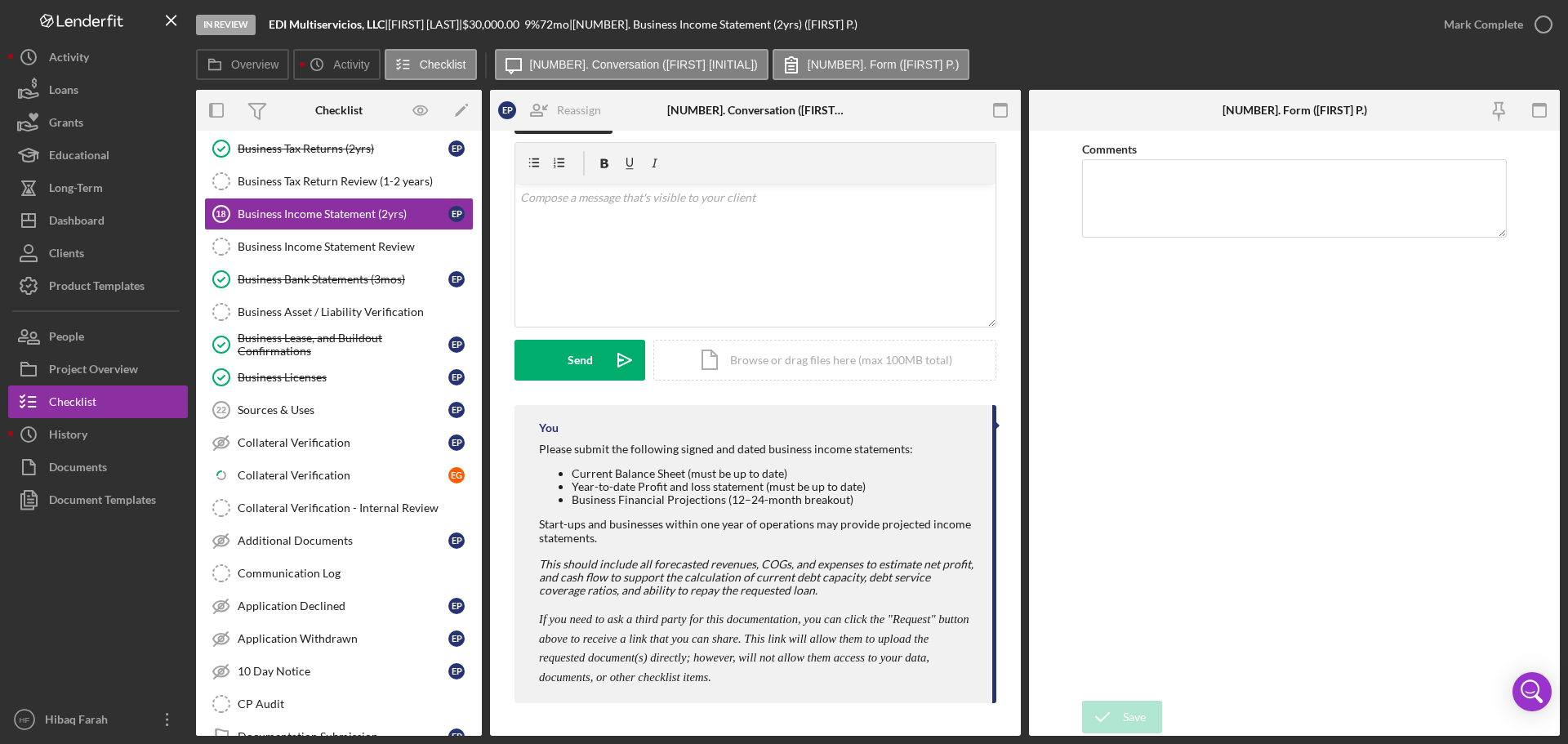 scroll, scrollTop: 46, scrollLeft: 0, axis: vertical 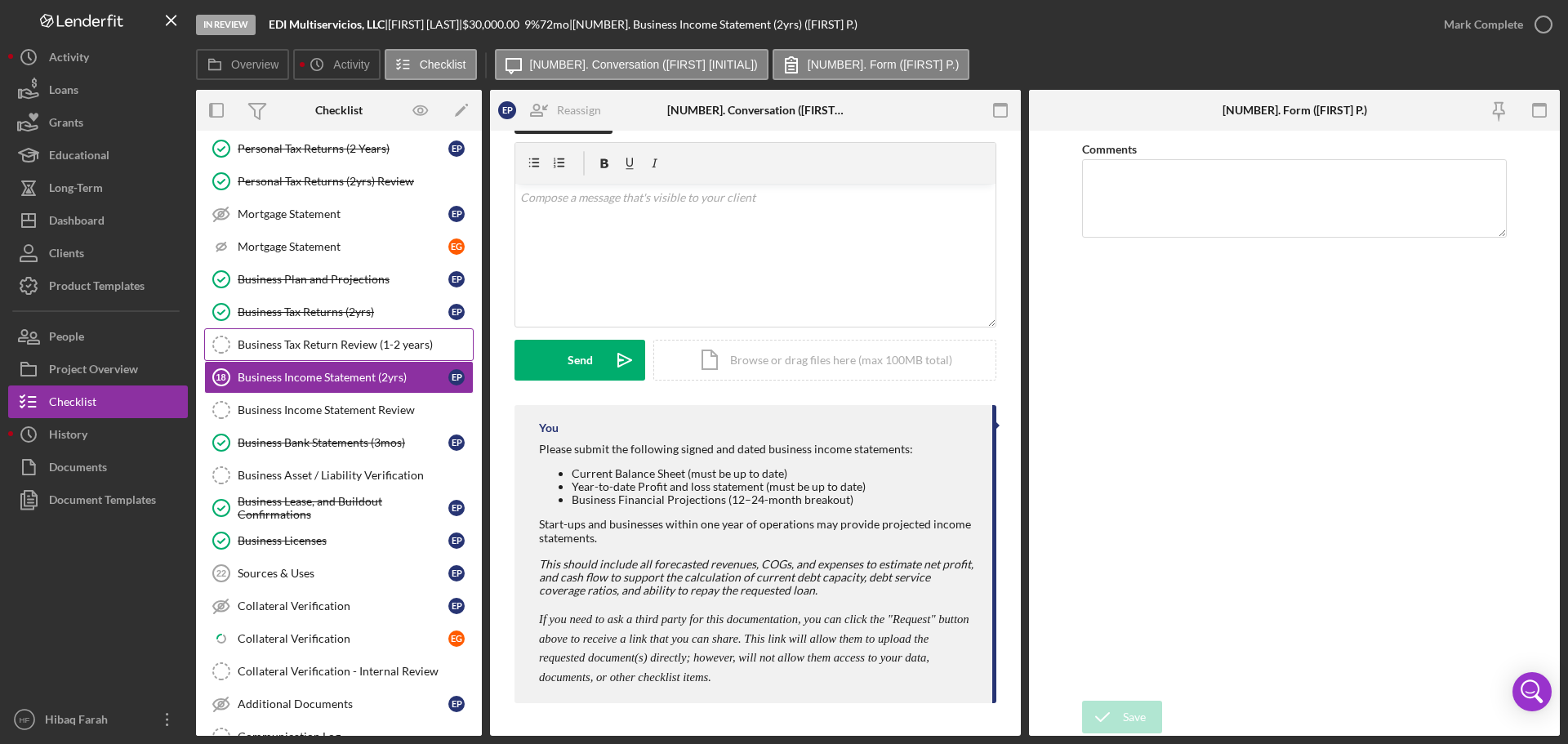 click on "Business Tax Return Review (1-2 years)" at bounding box center (355, 345) 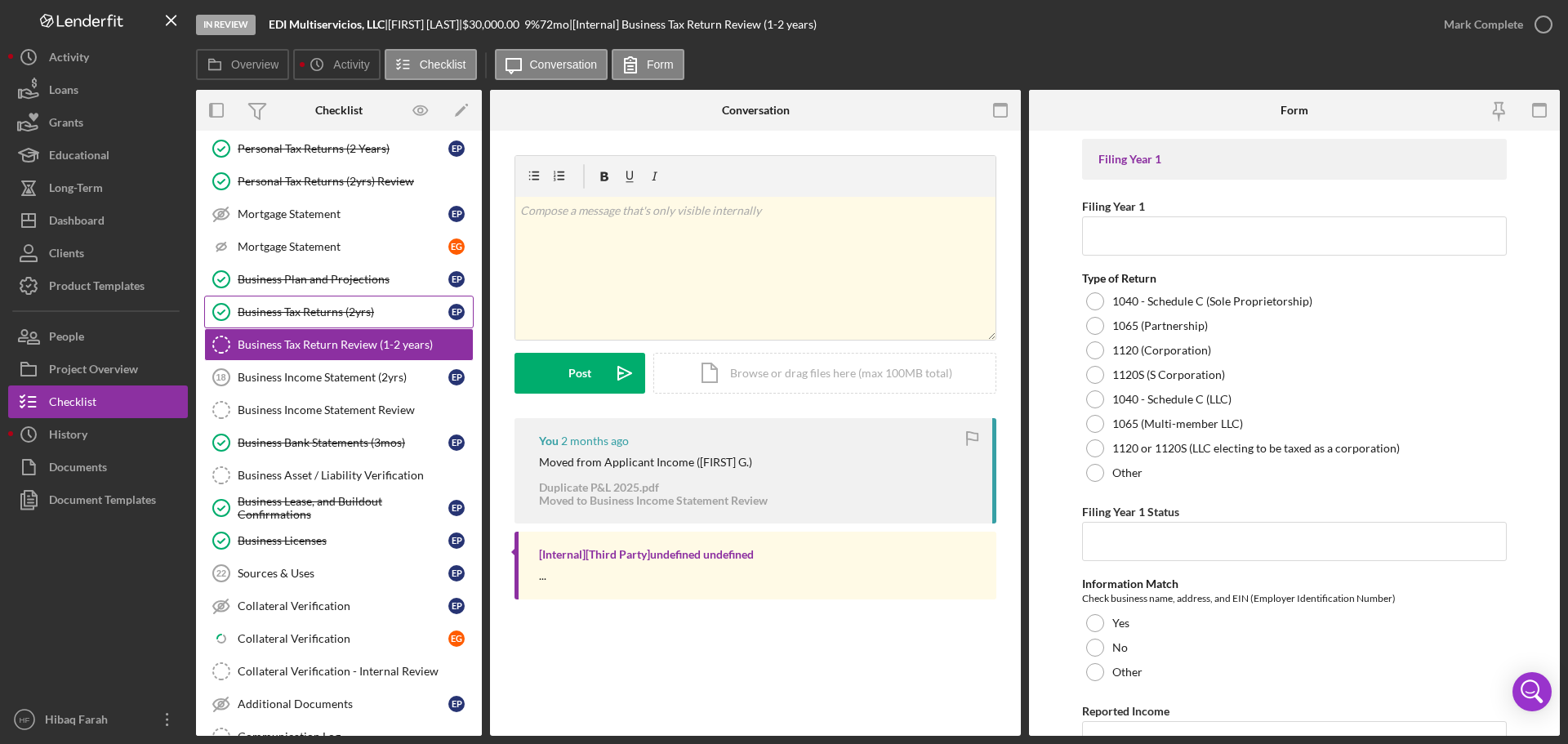 click on "Business Tax Returns (2yrs) Business Tax Returns (2yrs) [INITIAL] [INITIAL]" at bounding box center [339, 312] 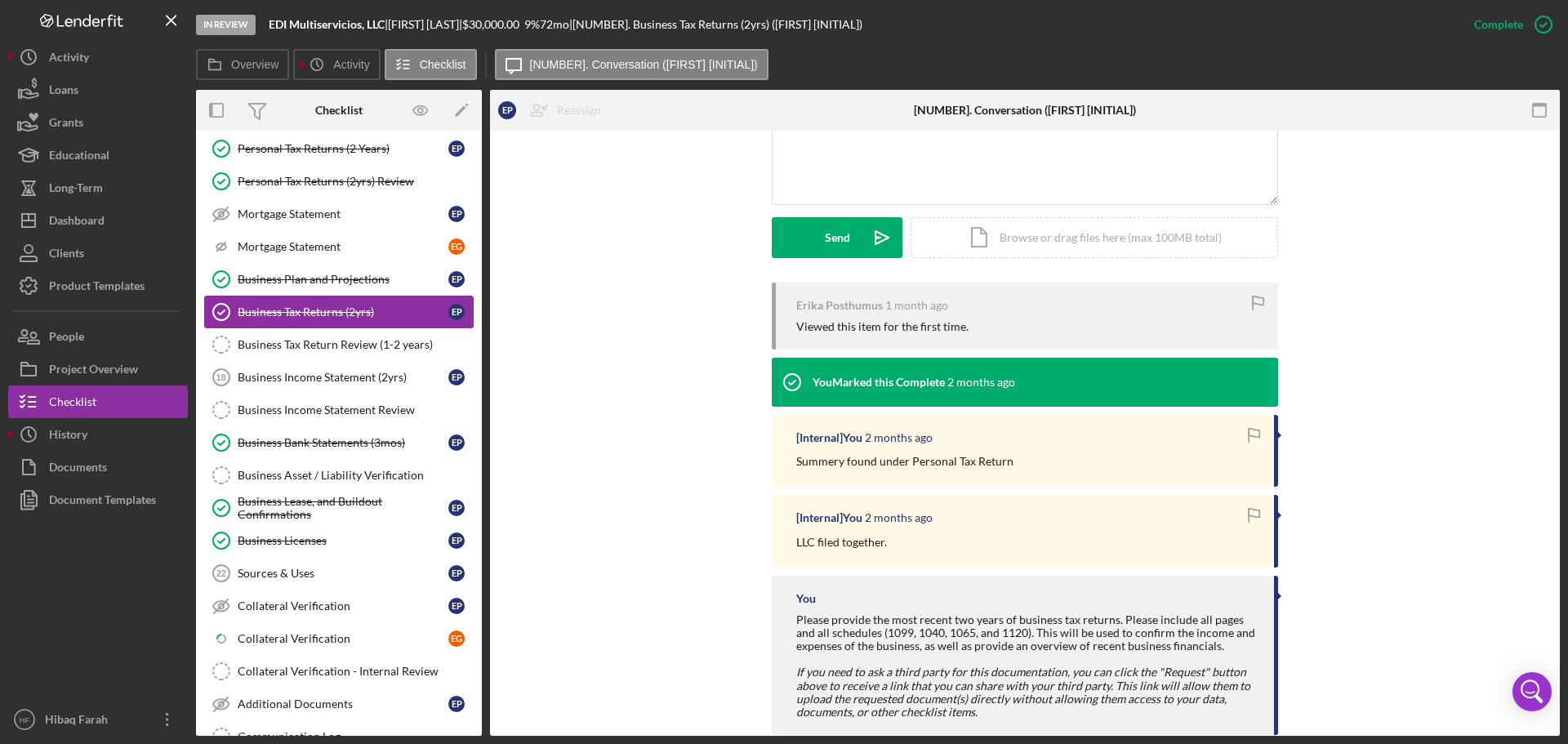 scroll, scrollTop: 425, scrollLeft: 0, axis: vertical 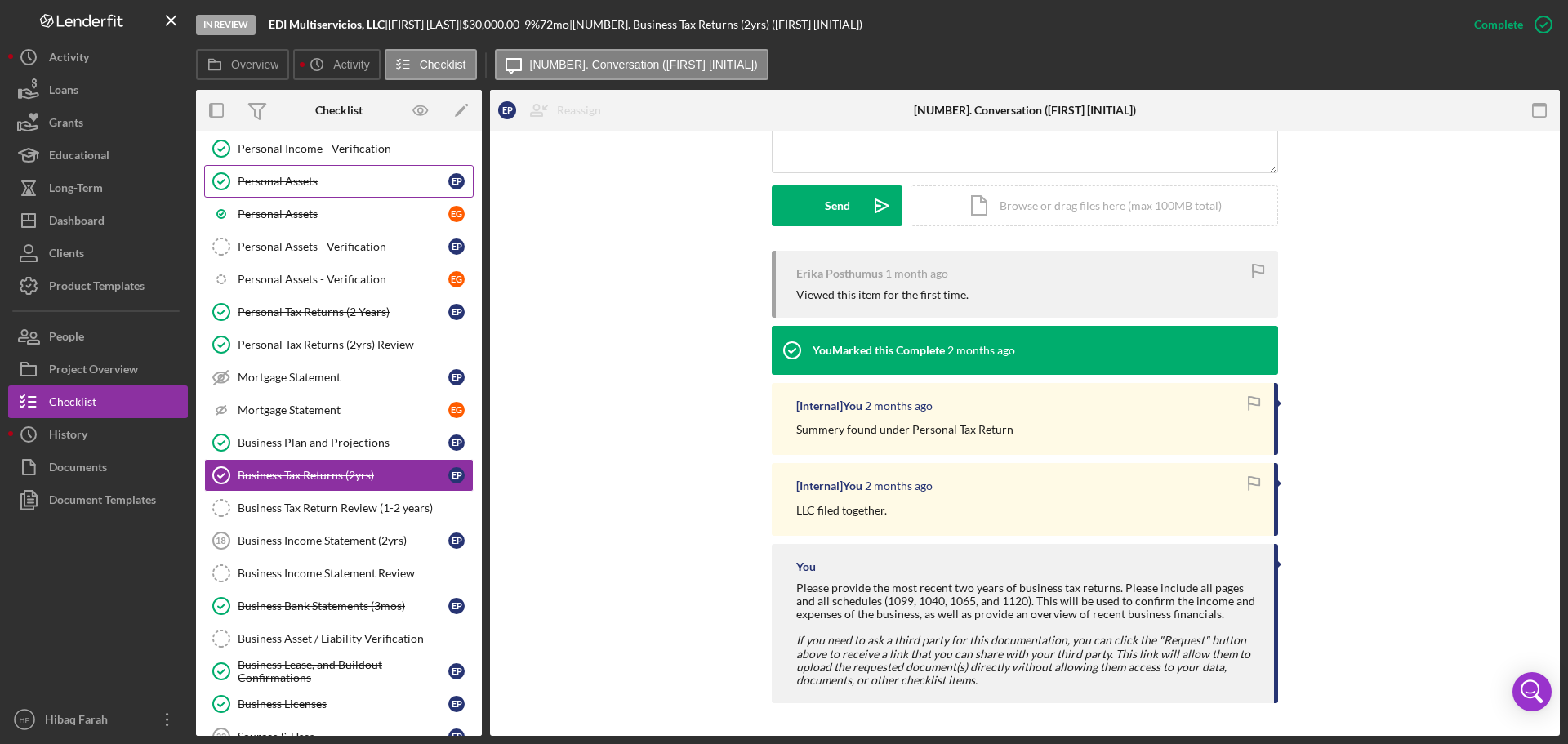 click on "Personal Assets" at bounding box center (343, 181) 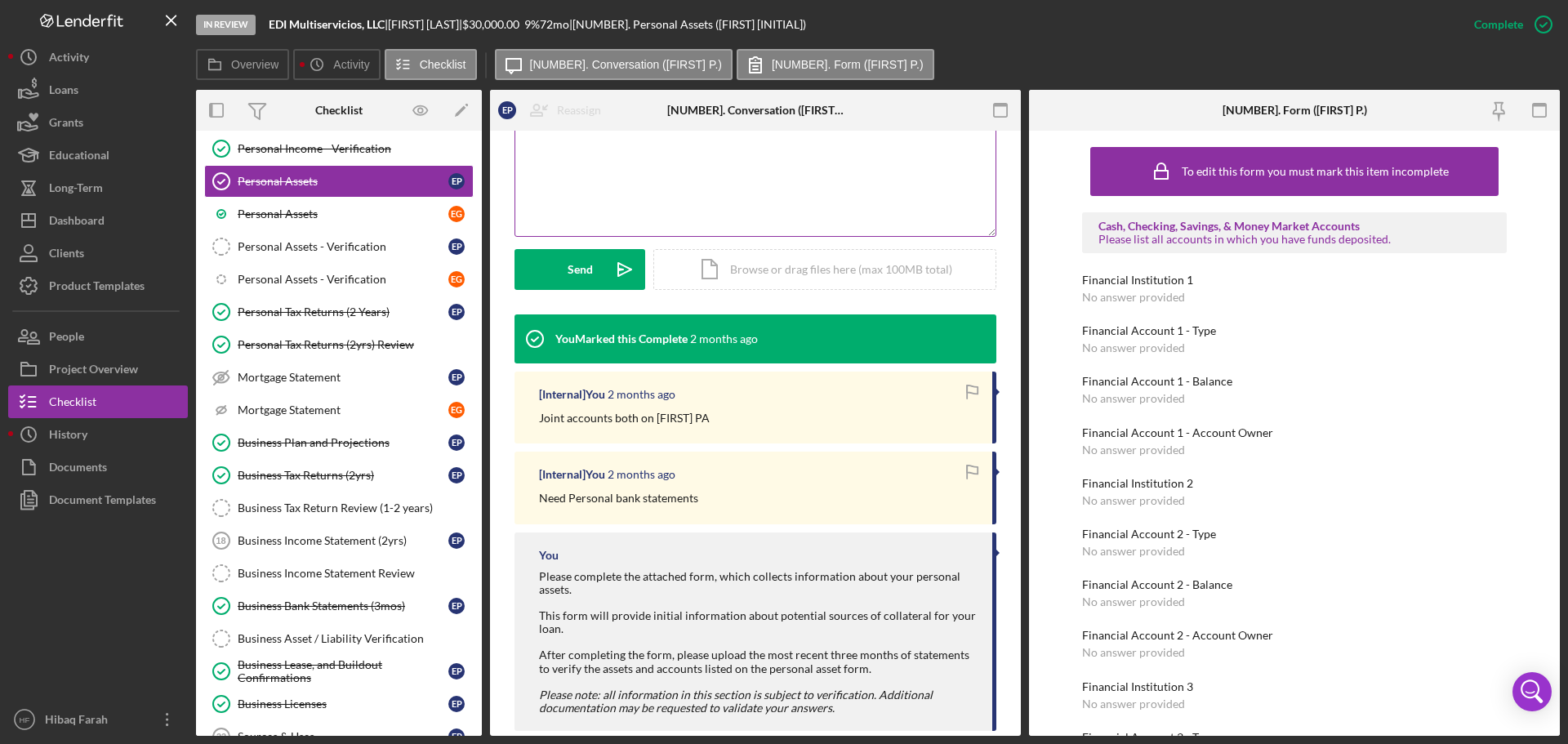 scroll, scrollTop: 389, scrollLeft: 0, axis: vertical 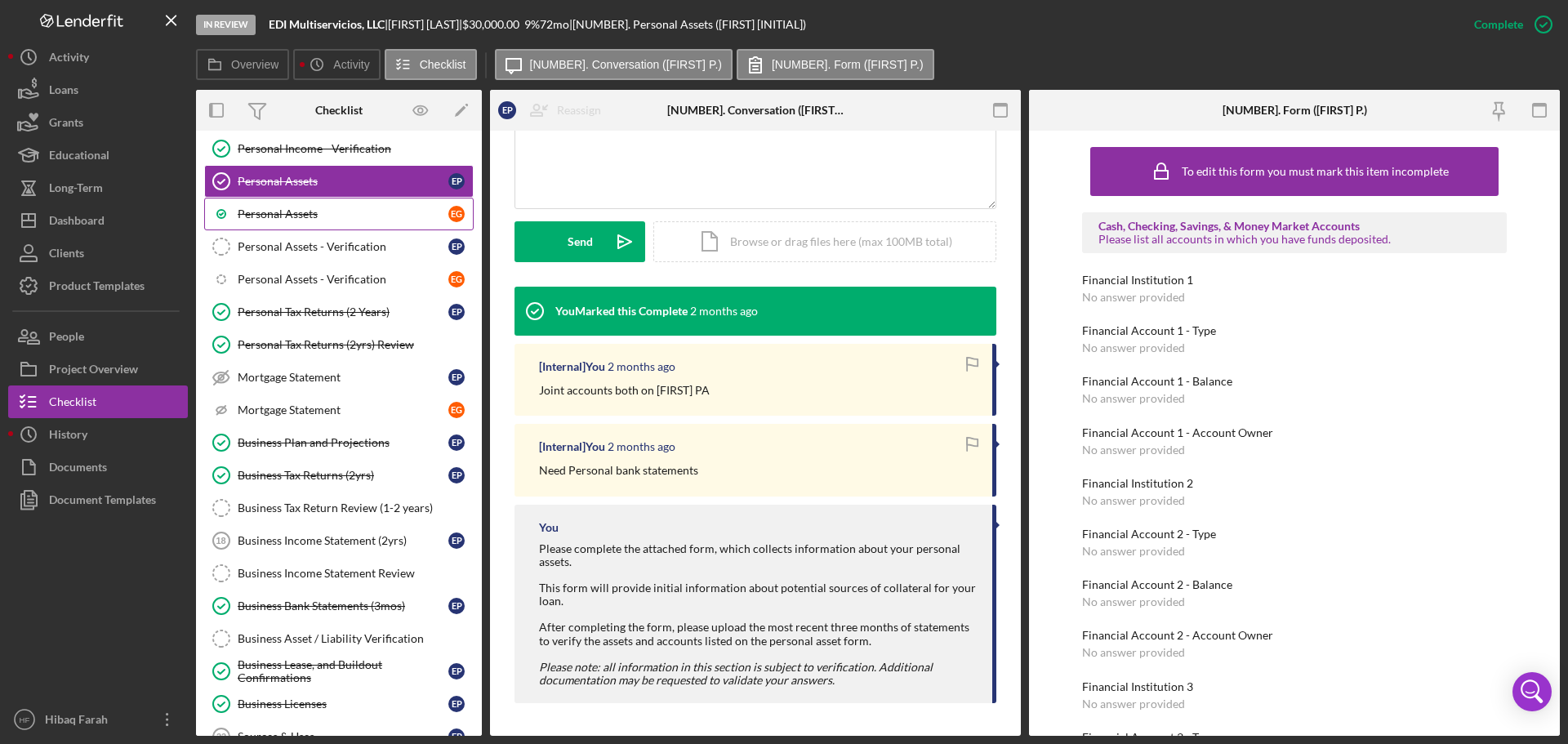 click on "Personal Assets" at bounding box center (343, 214) 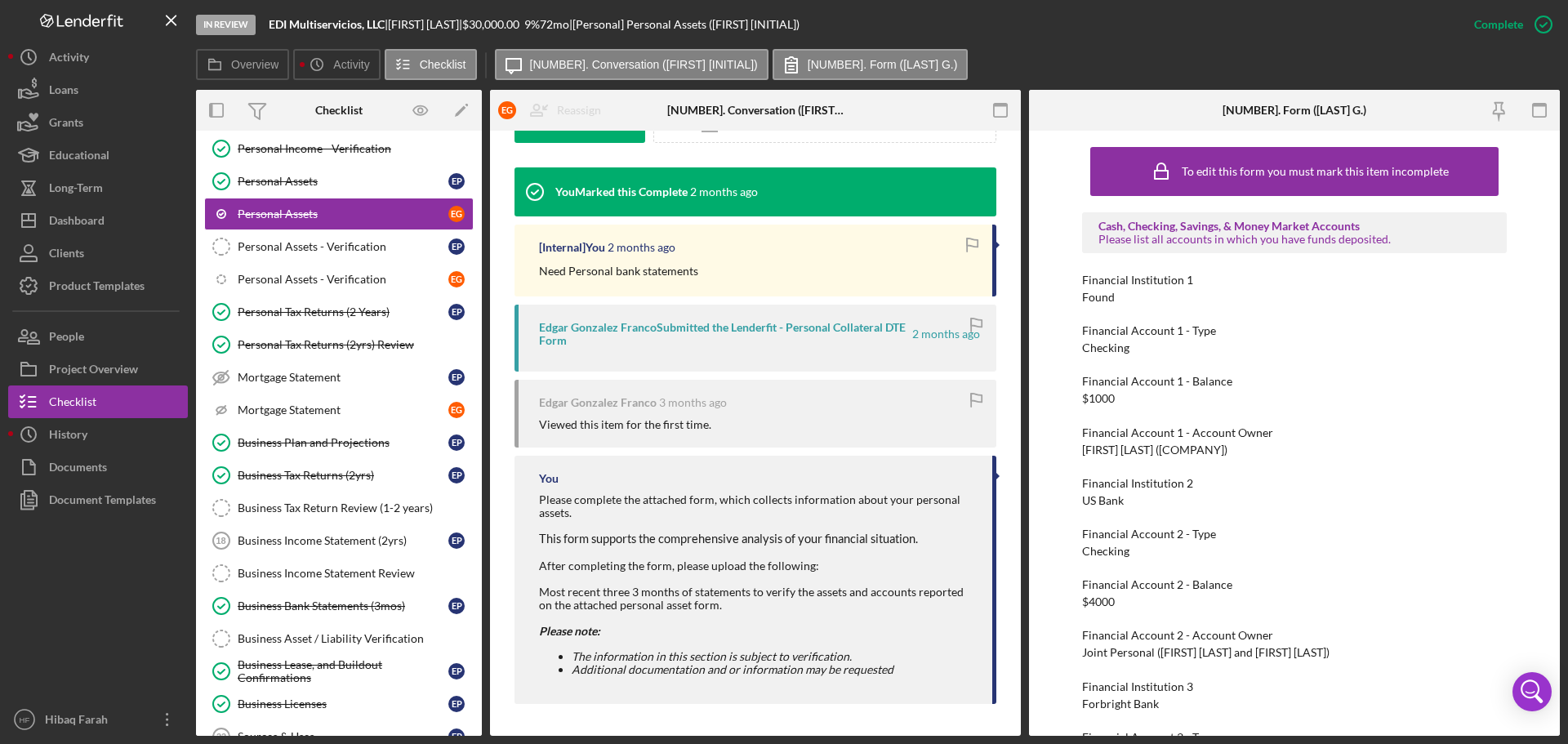 scroll, scrollTop: 509, scrollLeft: 0, axis: vertical 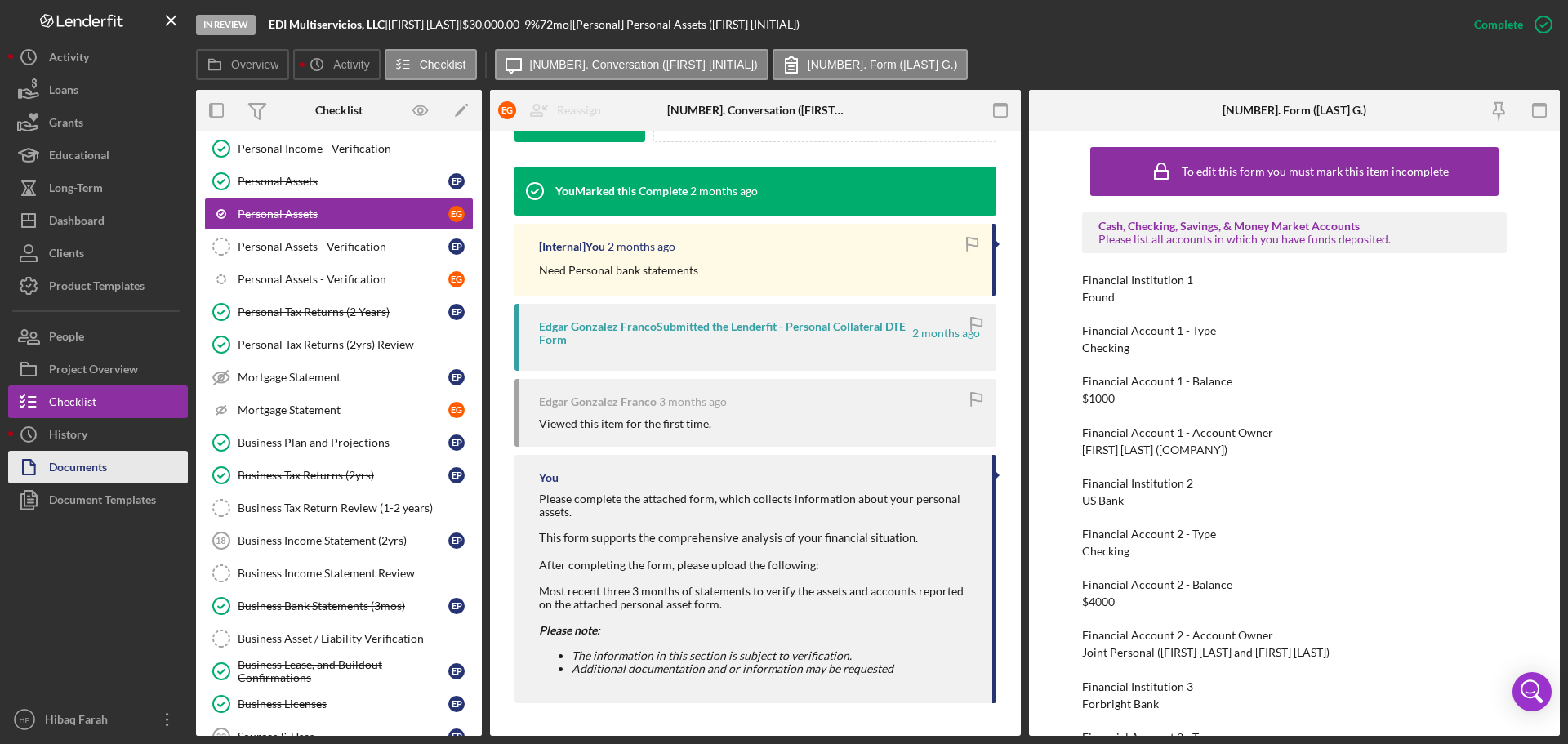 click on "Documents" at bounding box center (78, 469) 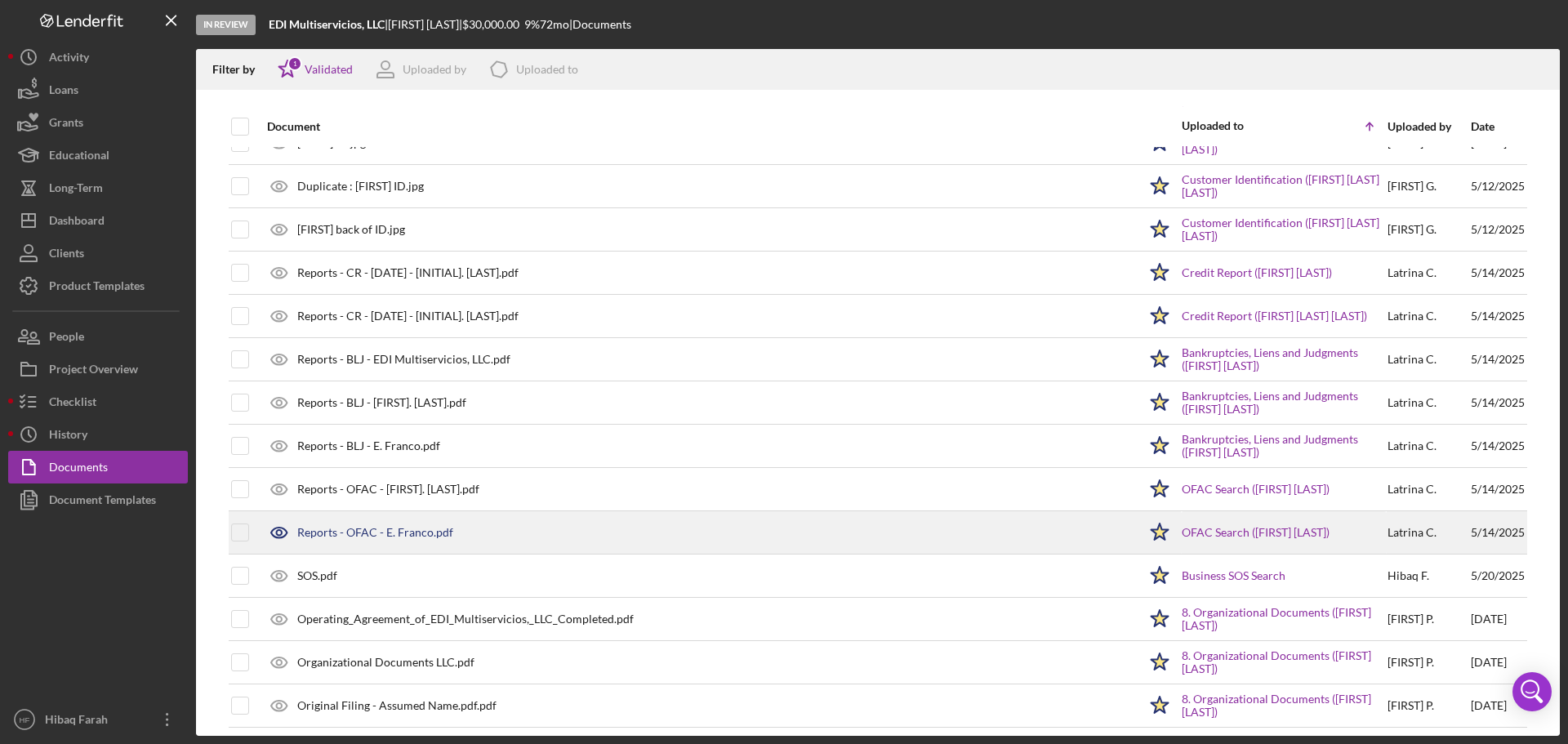 scroll, scrollTop: 245, scrollLeft: 0, axis: vertical 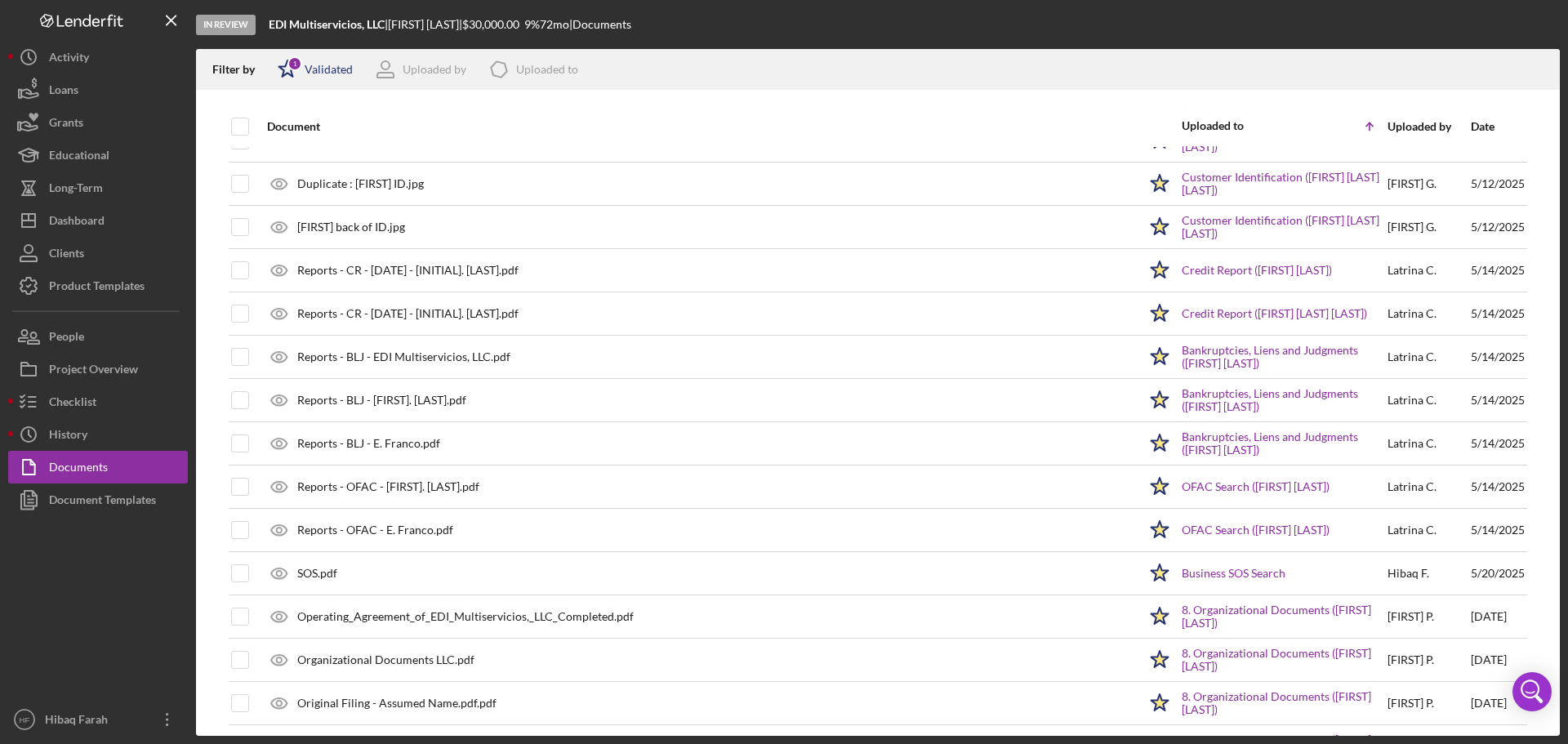 click on "Icon/Star" 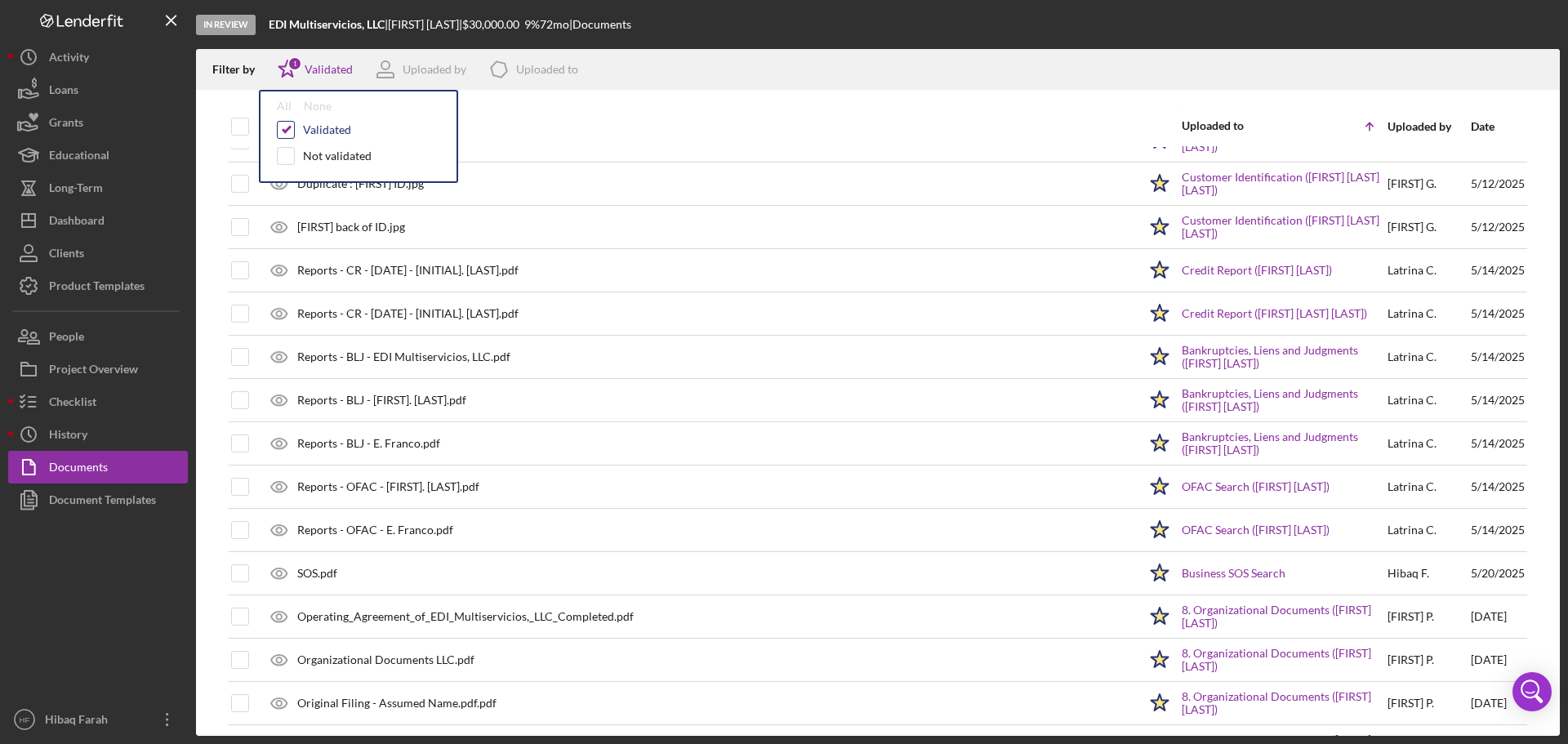 click at bounding box center (286, 130) 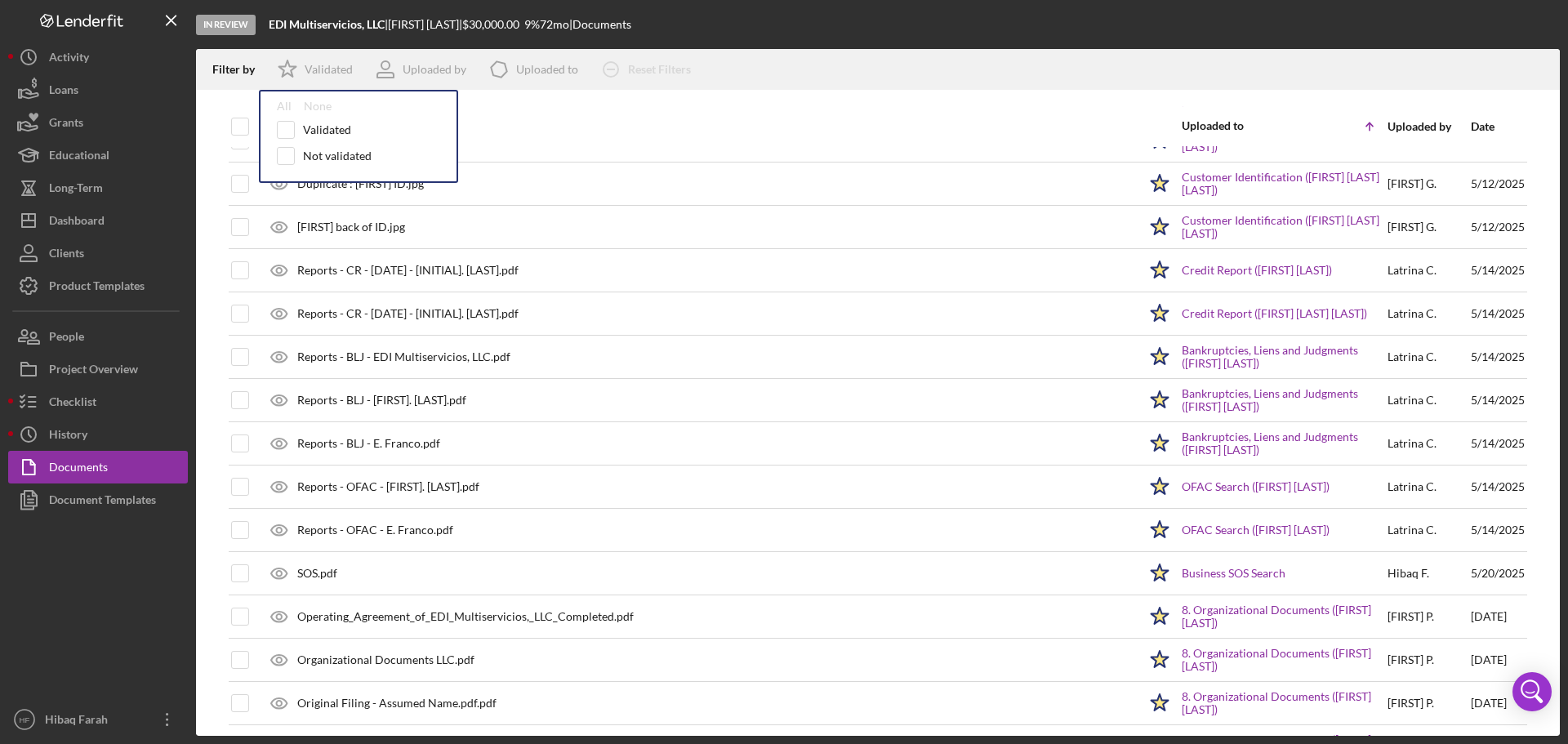 click on "Document" at bounding box center (702, 127) 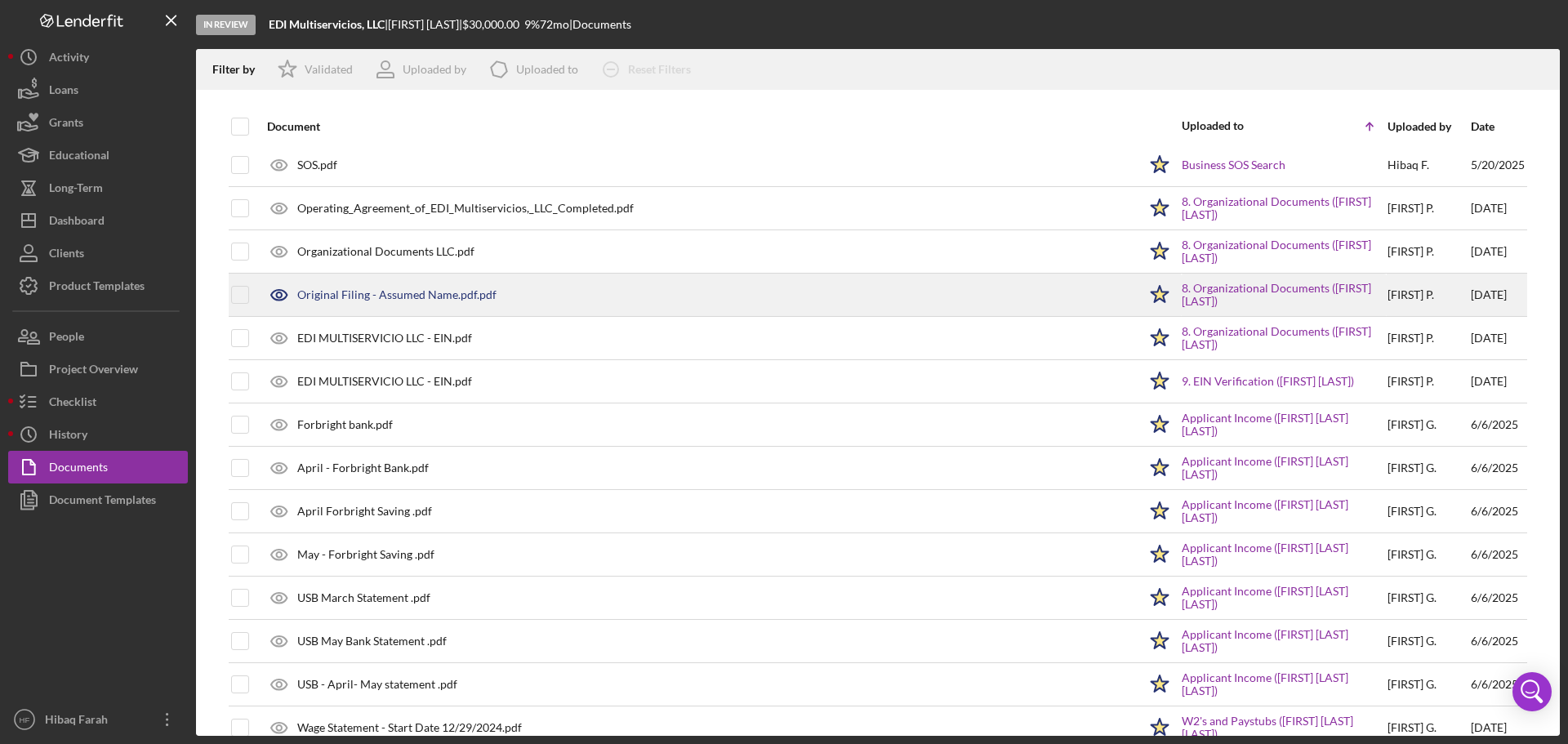 scroll, scrollTop: 735, scrollLeft: 0, axis: vertical 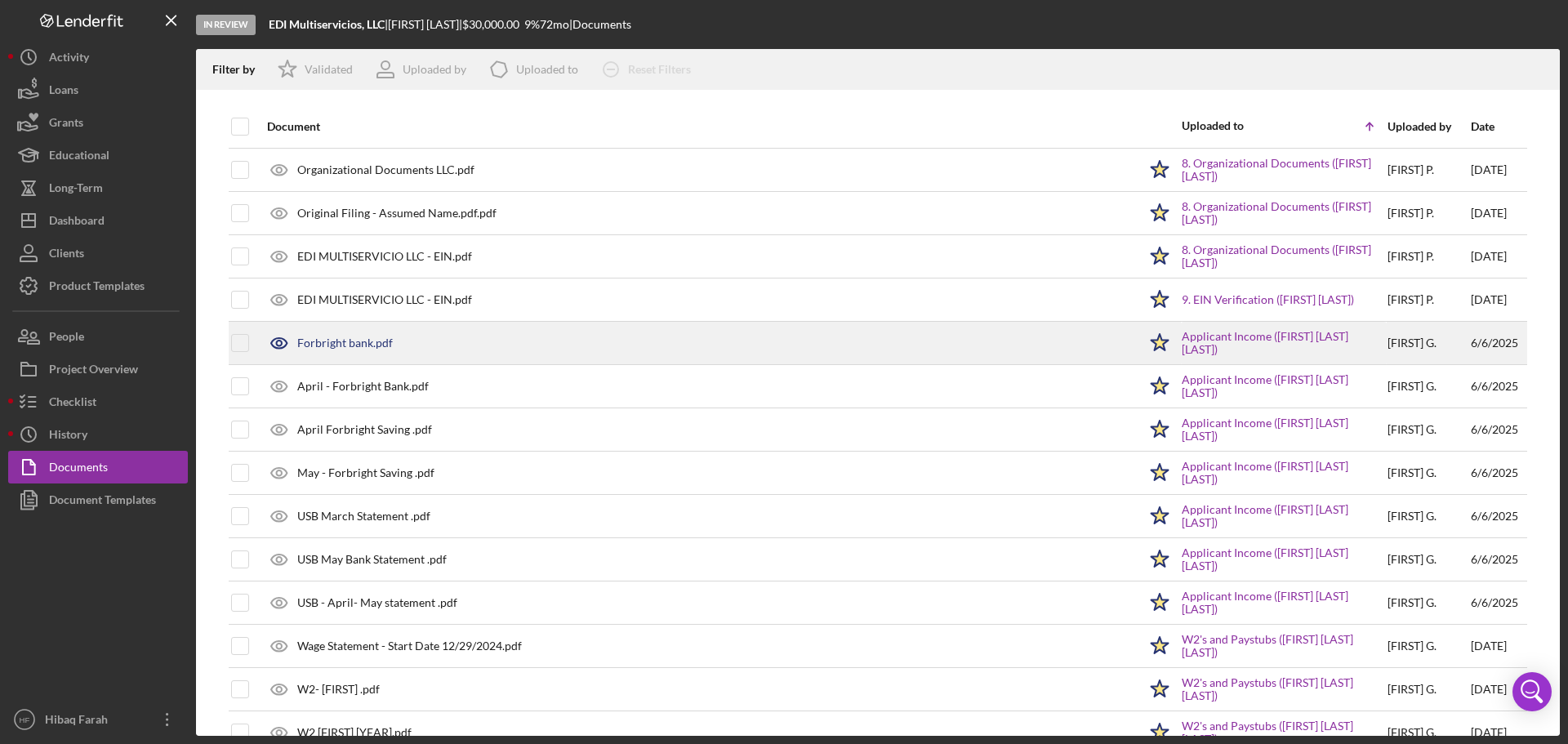 click on "Forbright bank.pdf" at bounding box center (698, 343) 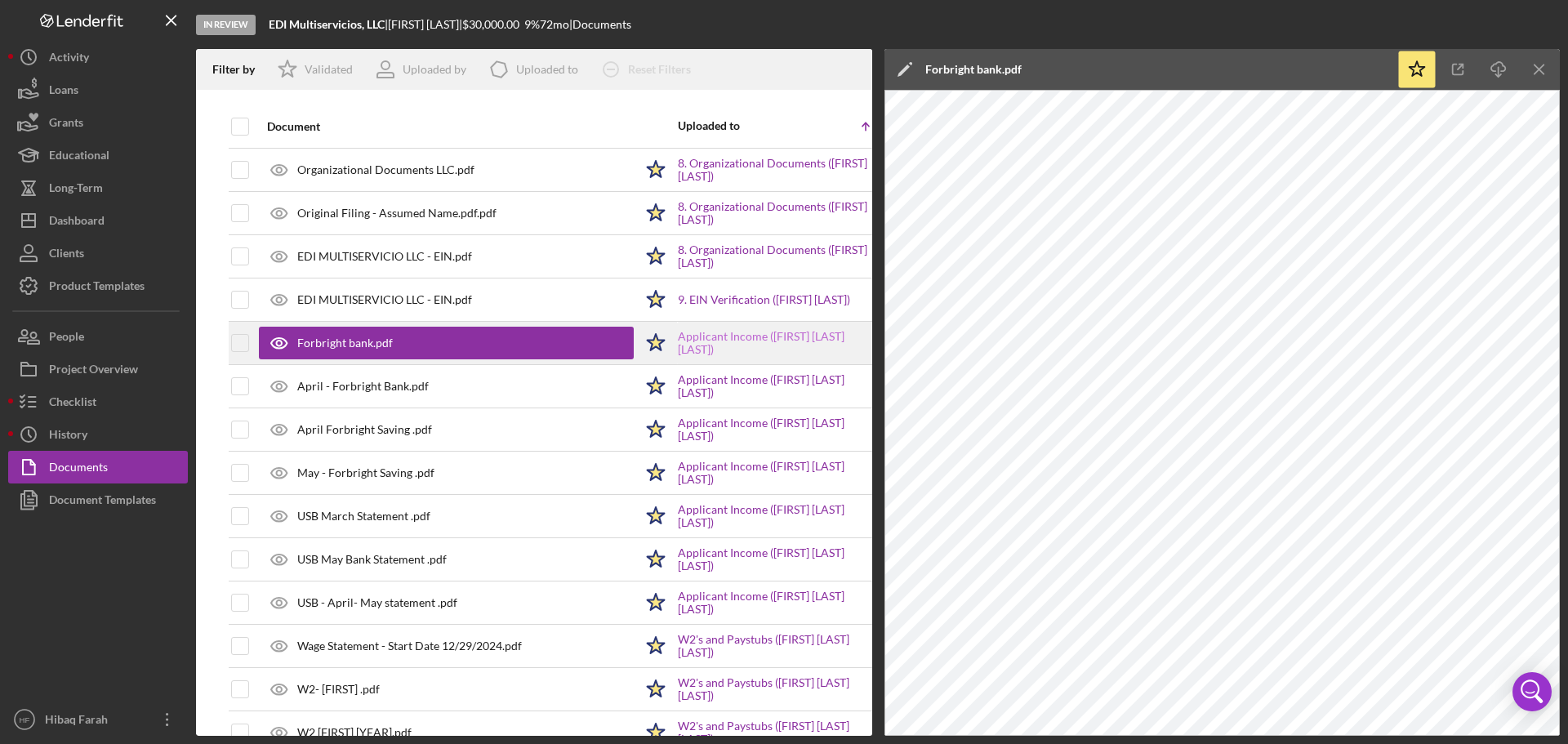 click on "Applicant Income ([FIRST] [LAST] [LAST])" at bounding box center (780, 343) 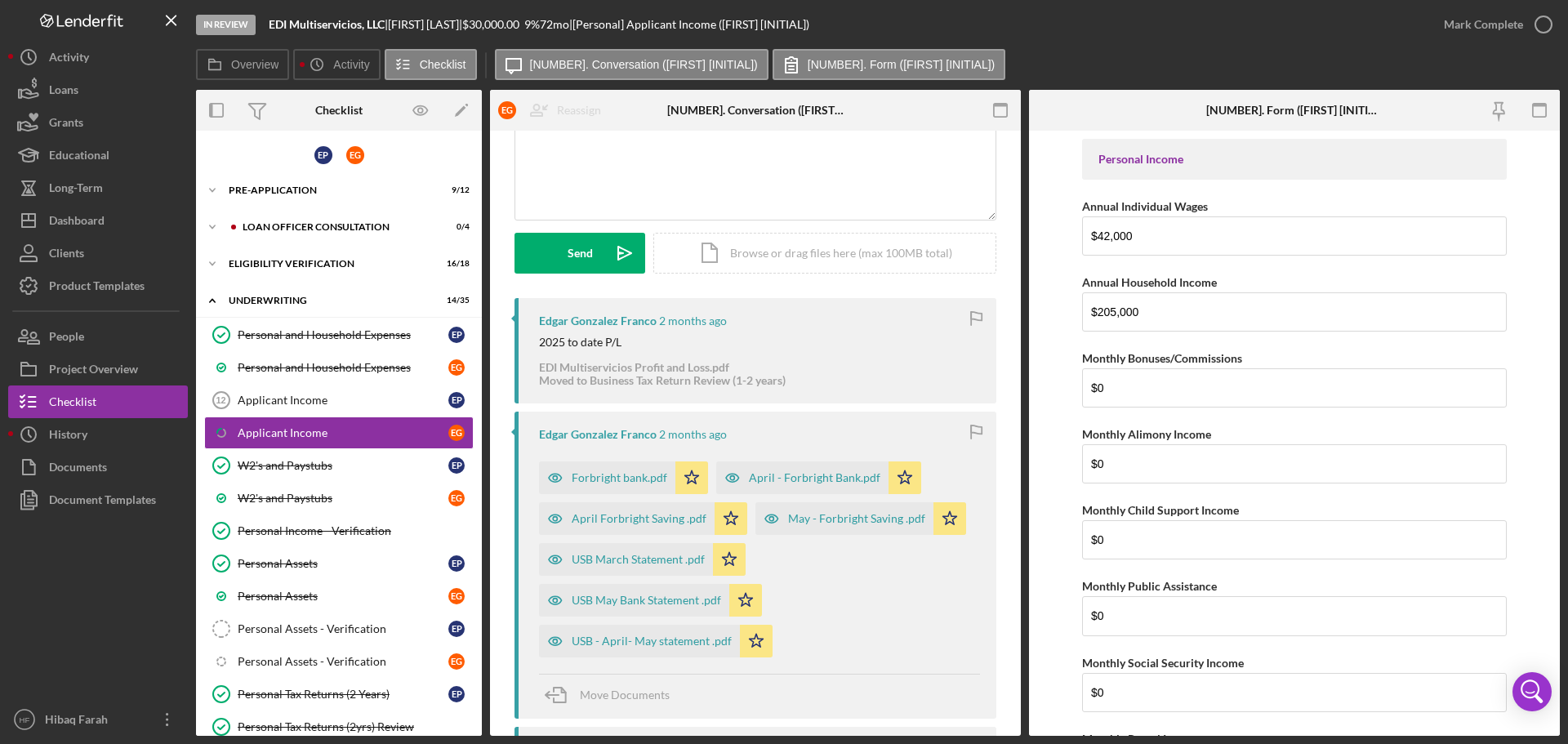 scroll, scrollTop: 163, scrollLeft: 0, axis: vertical 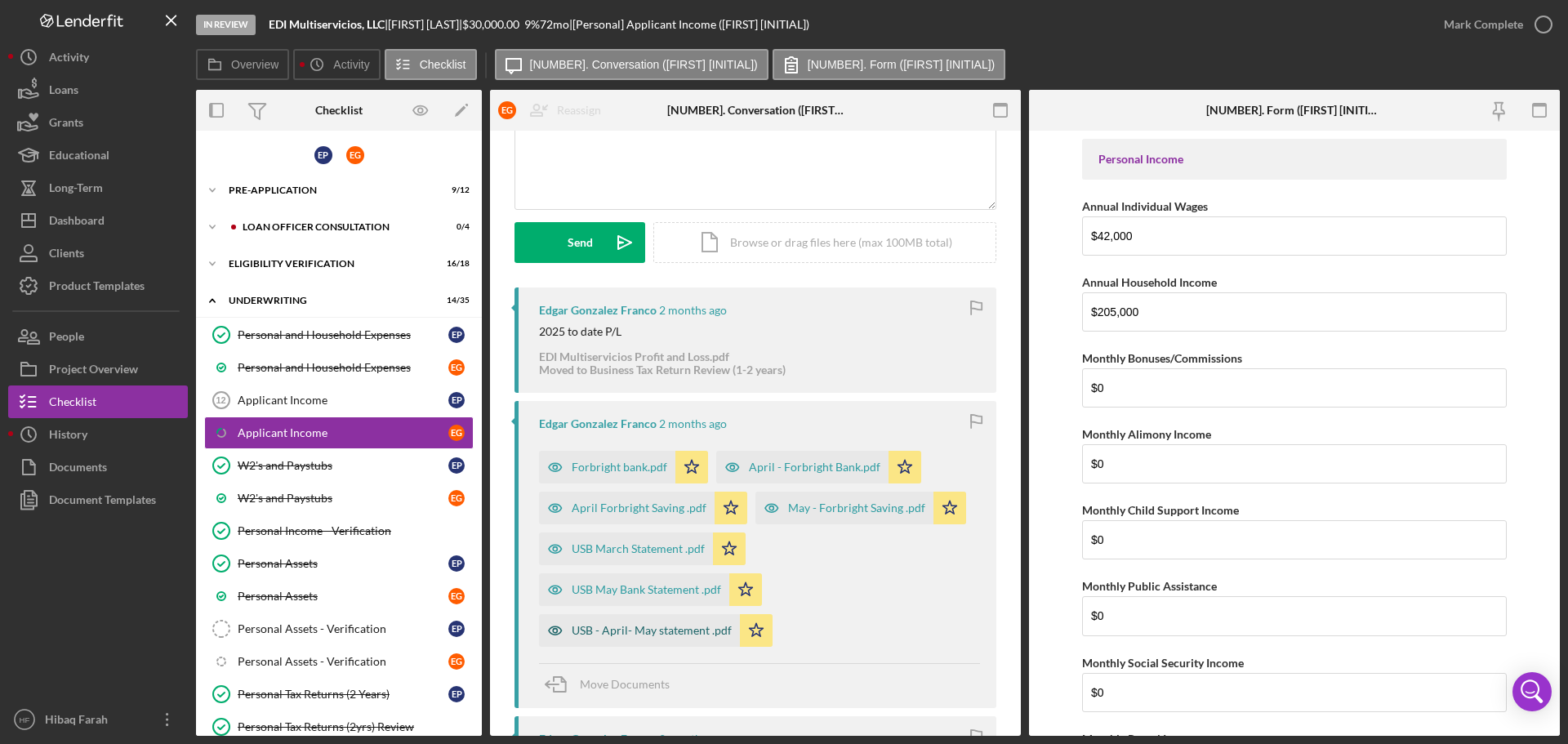 click on "USB - April- May statement .pdf" at bounding box center [652, 630] 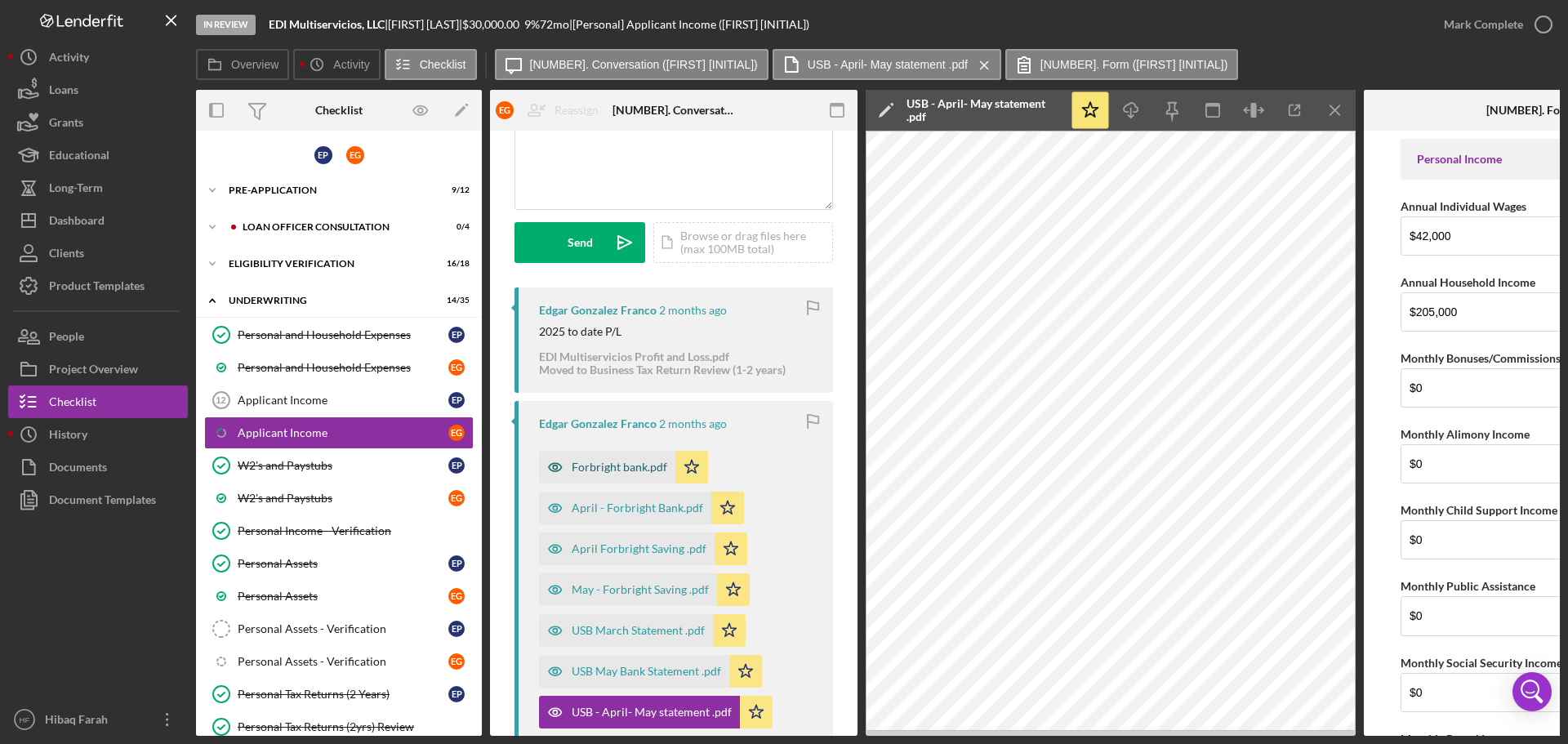 click on "Forbright bank.pdf" at bounding box center [607, 467] 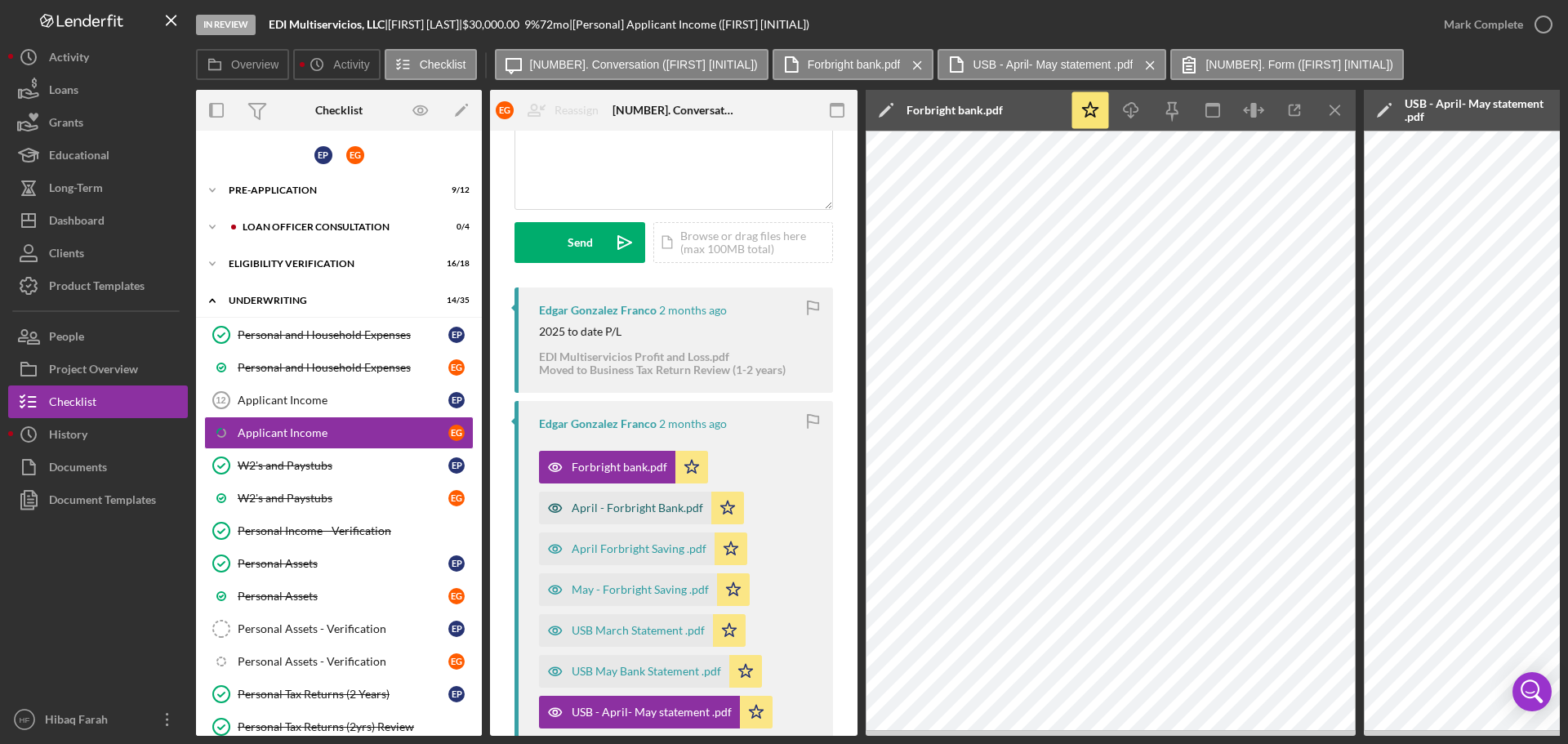 click on "April - Forbright Bank.pdf" at bounding box center (637, 508) 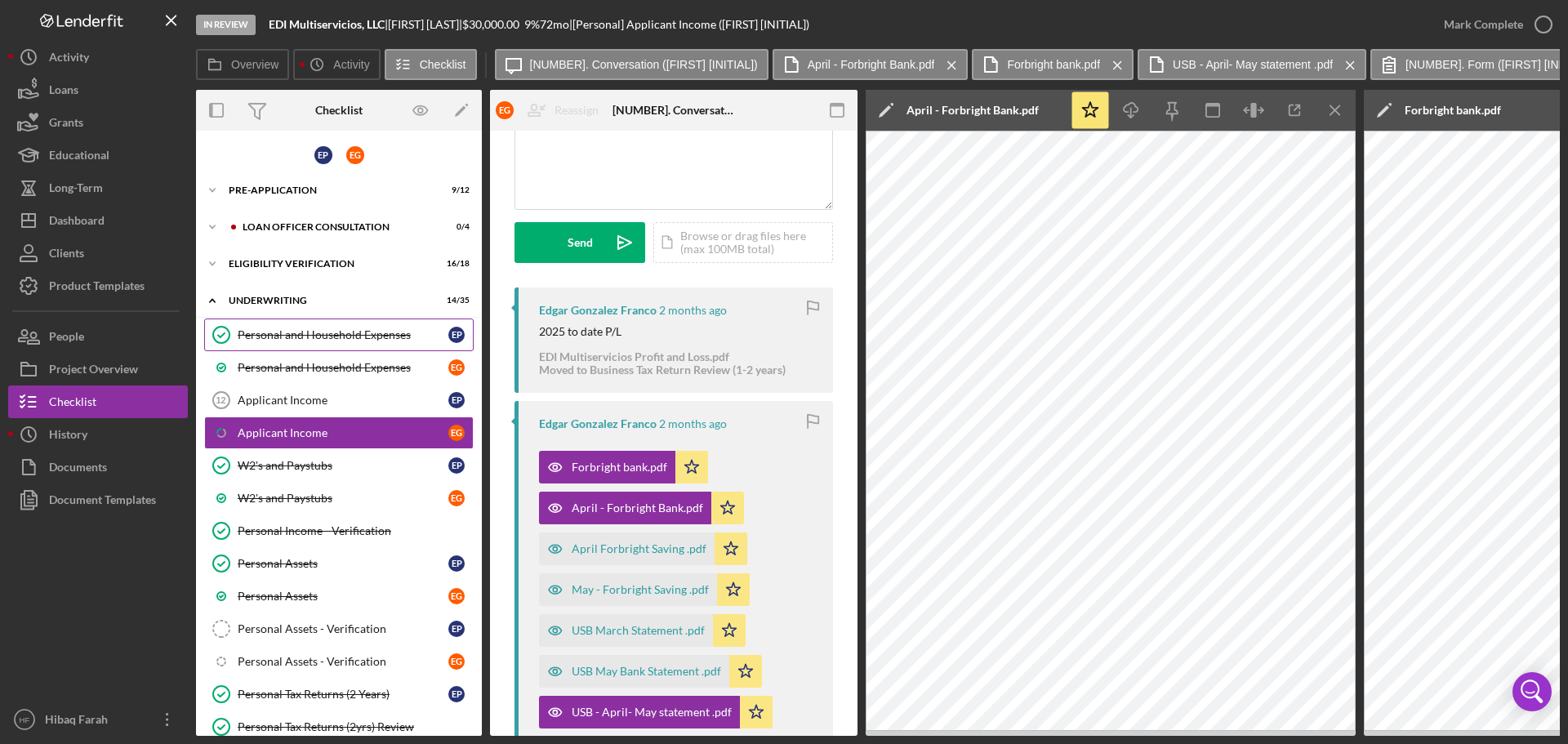 click on "Personal and Household Expenses Personal and Household Expenses [FIRST] [FIRST]" at bounding box center [339, 335] 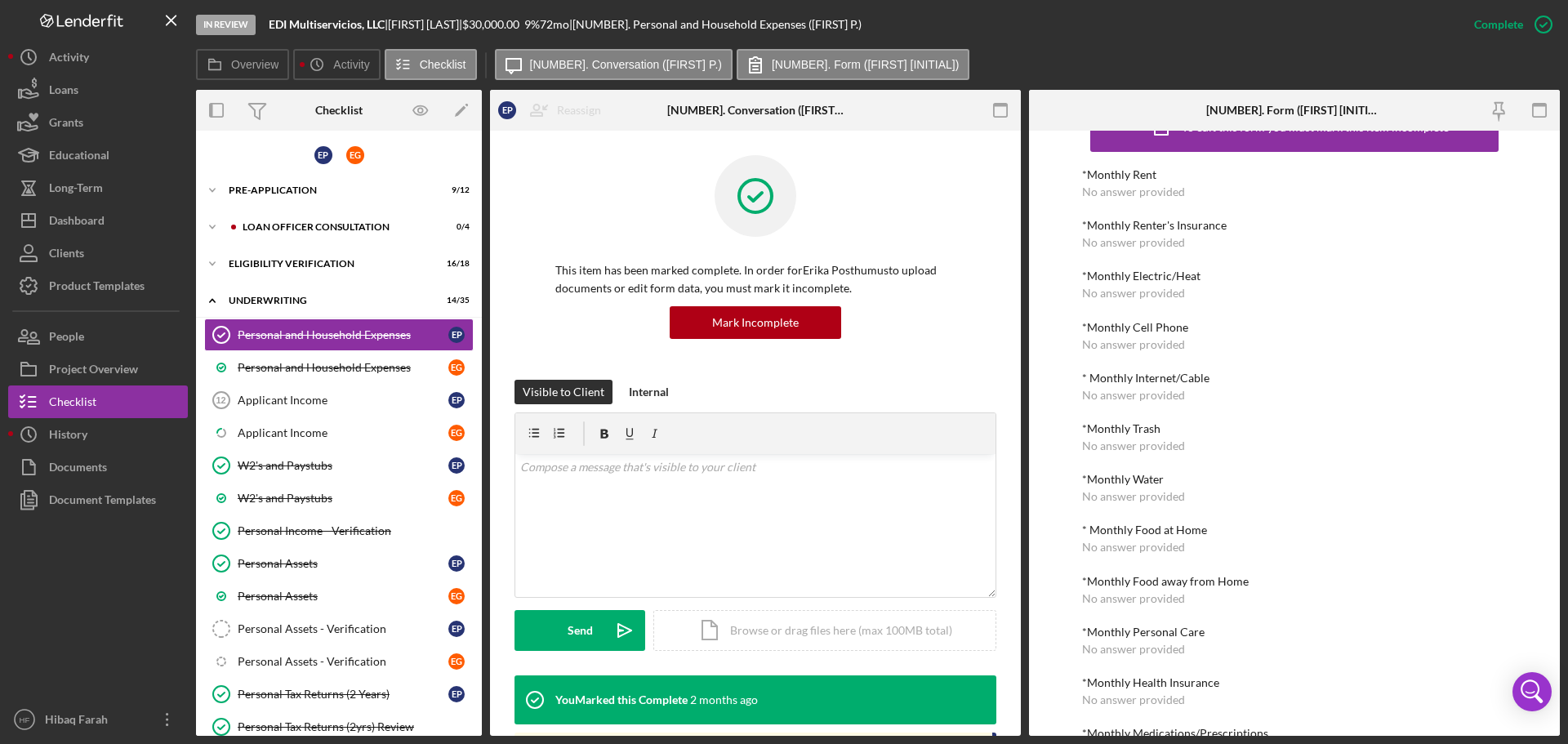 scroll, scrollTop: 82, scrollLeft: 0, axis: vertical 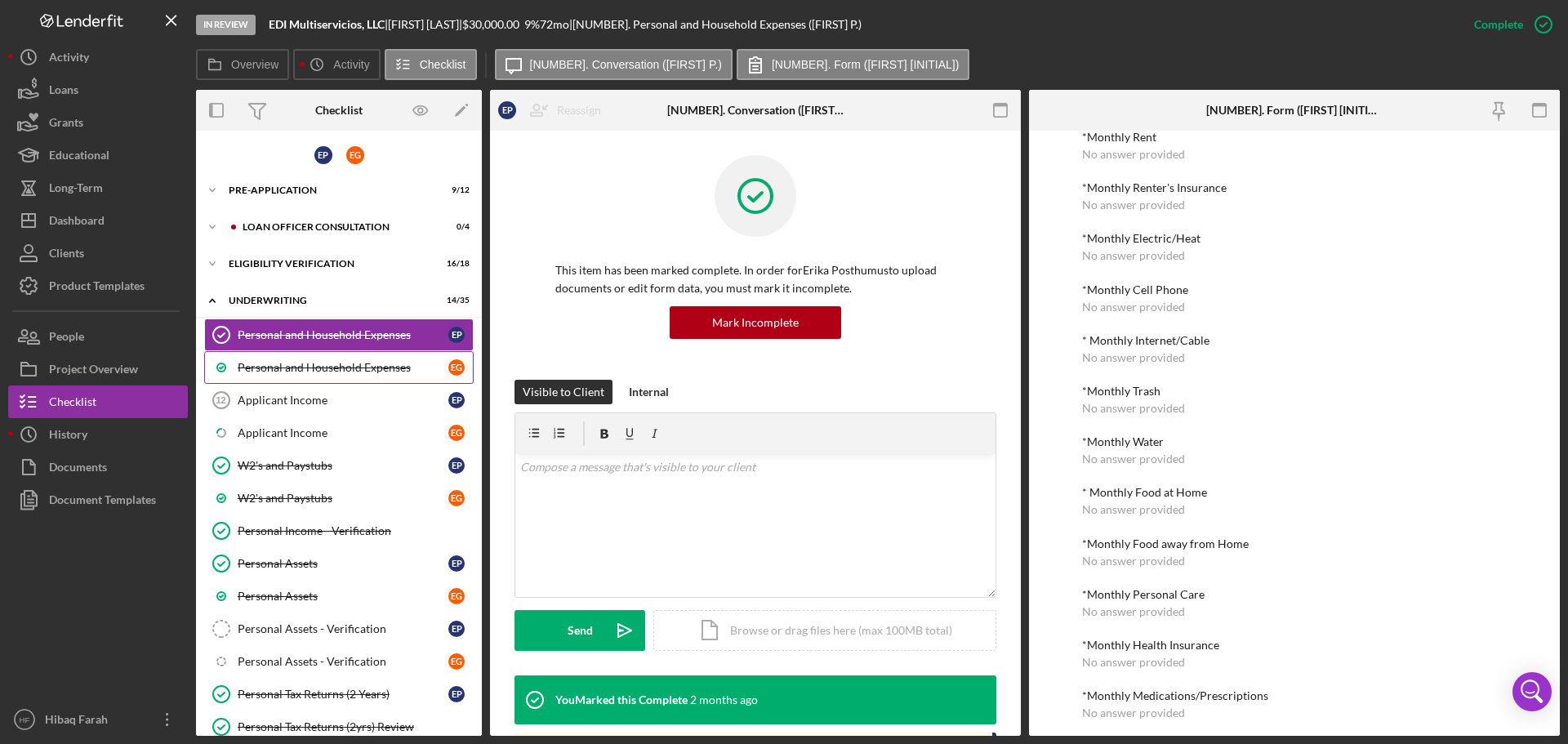 click on "Personal and Household Expenses" at bounding box center (343, 368) 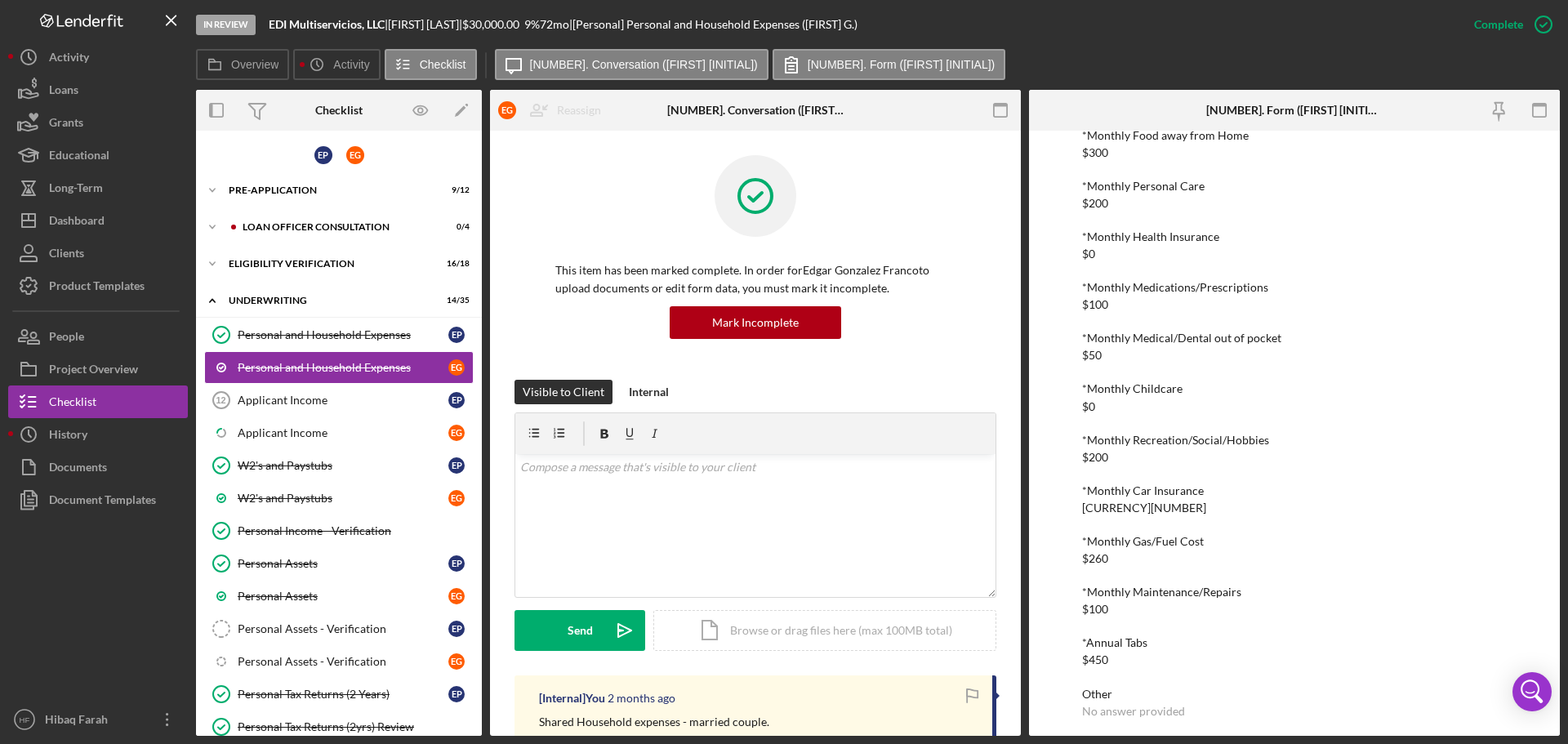 scroll, scrollTop: 497, scrollLeft: 0, axis: vertical 